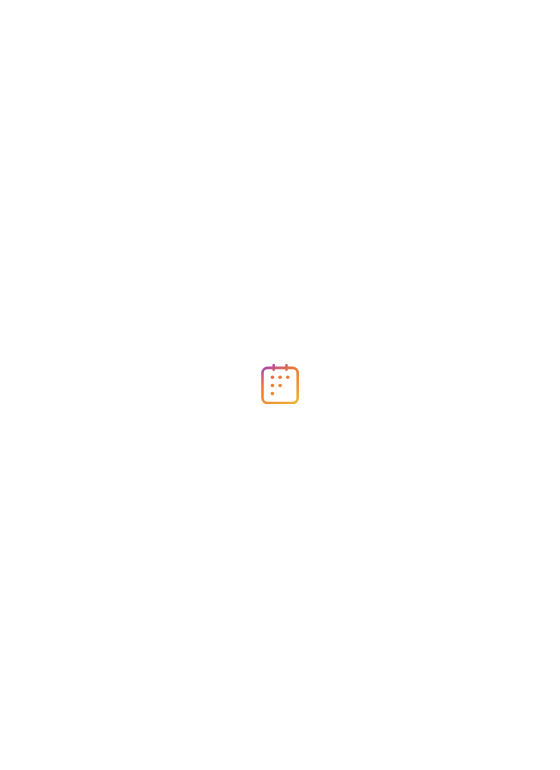 scroll, scrollTop: 0, scrollLeft: 0, axis: both 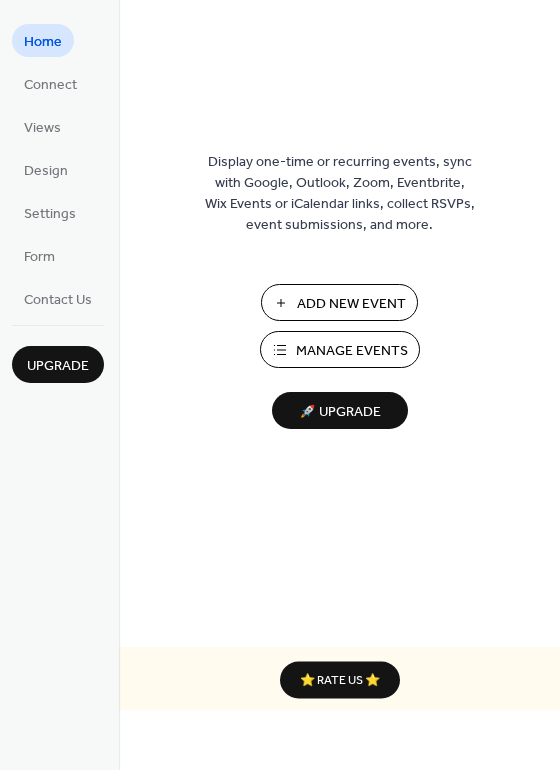 click on "Manage Events" at bounding box center [352, 351] 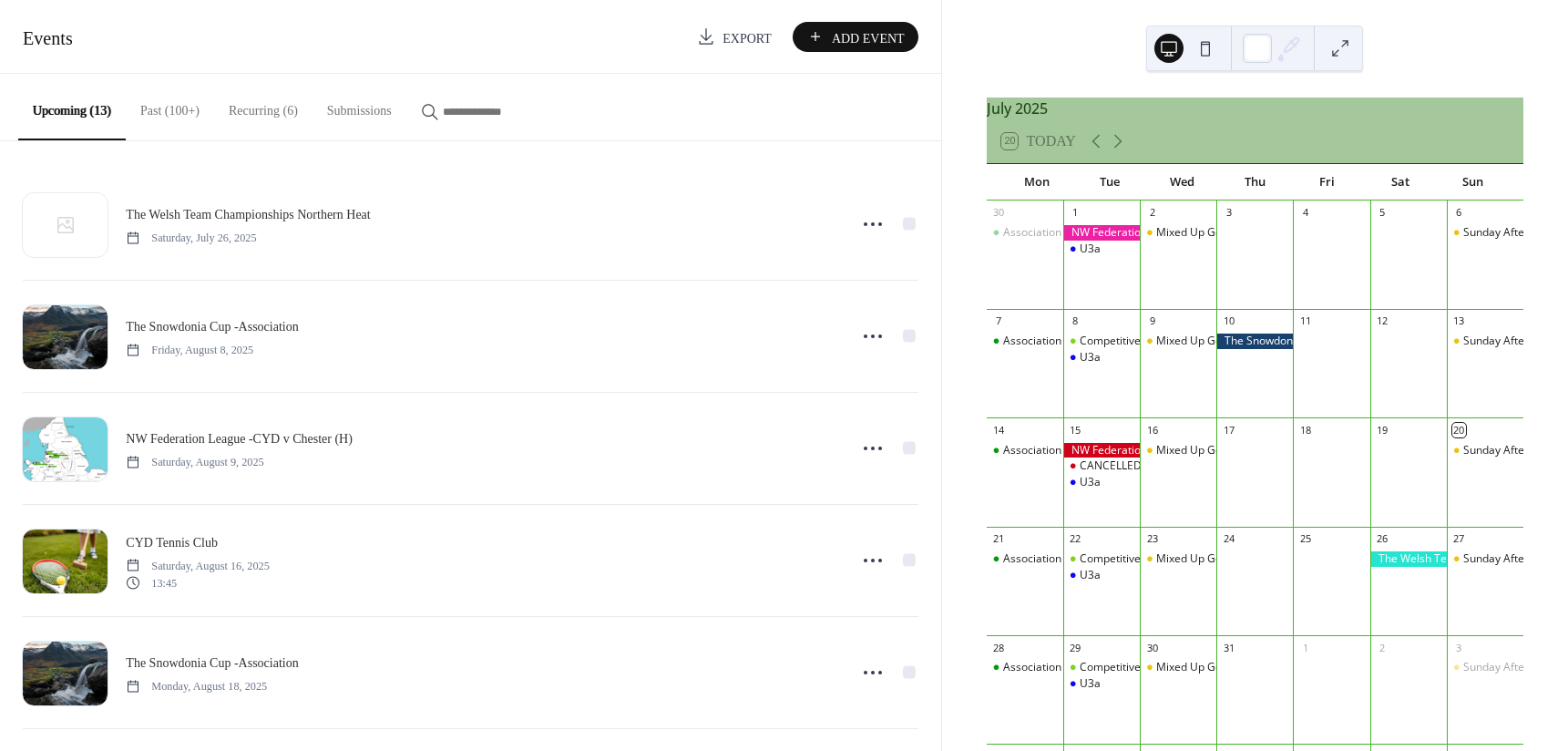 scroll, scrollTop: 0, scrollLeft: 0, axis: both 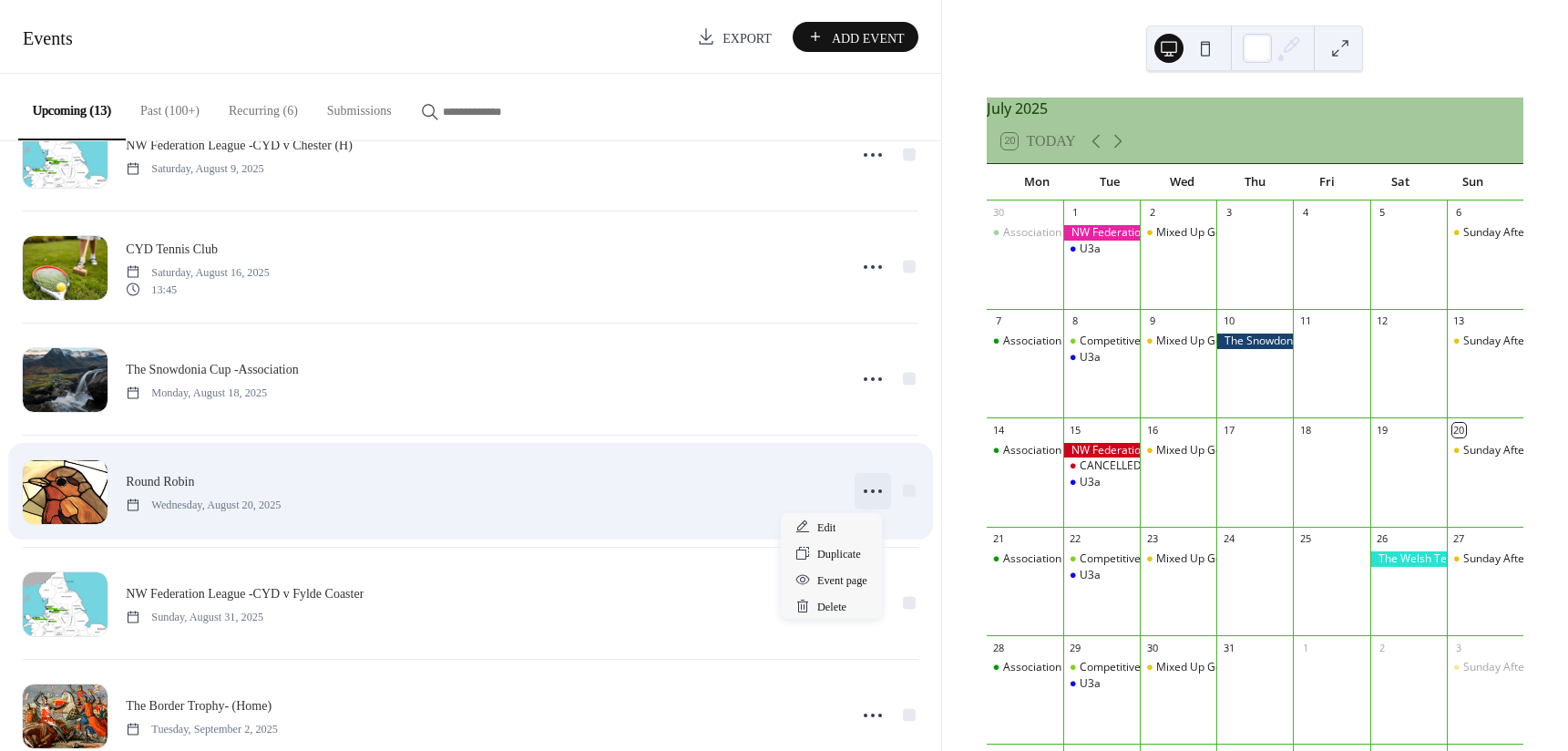 click 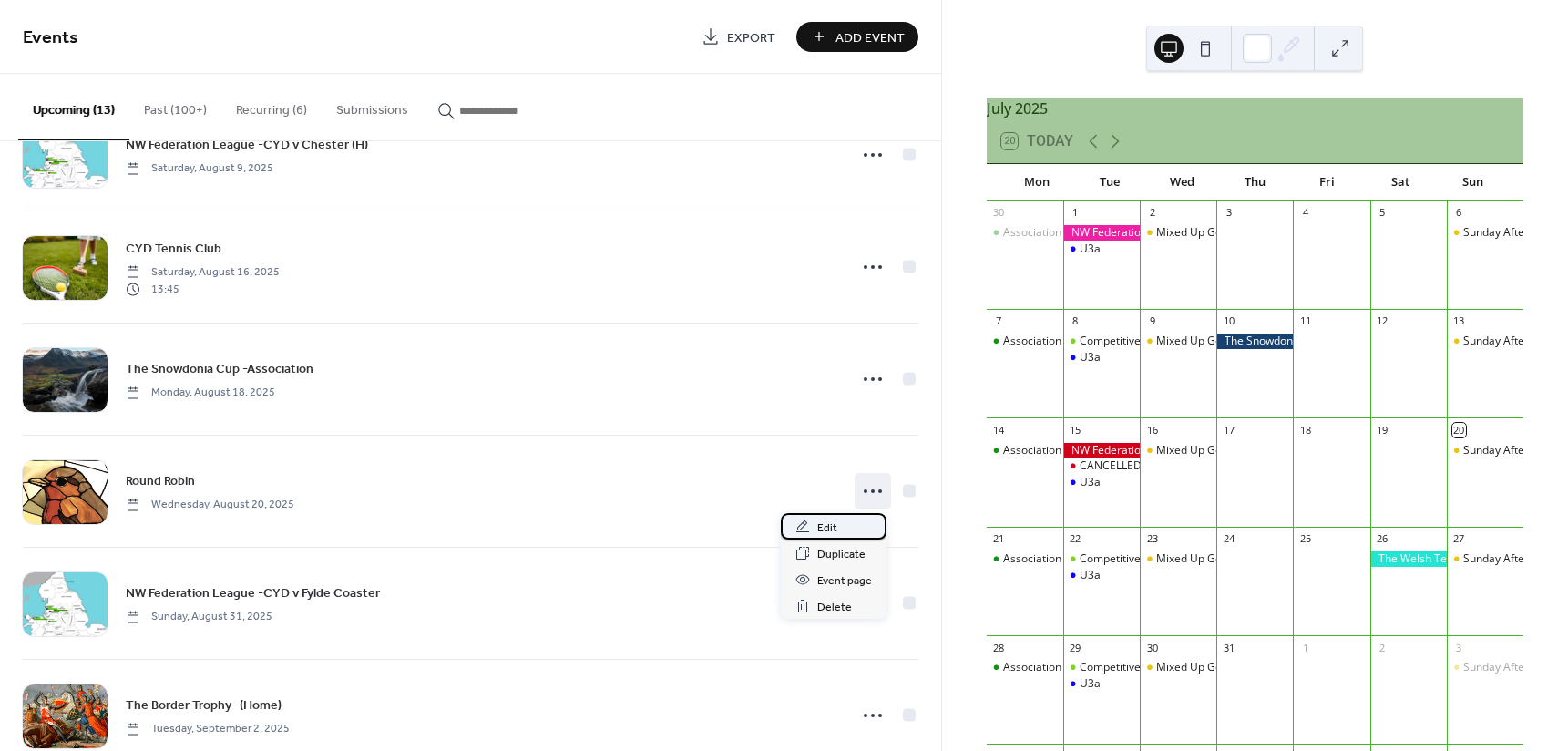 click on "Edit" at bounding box center [834, 526] 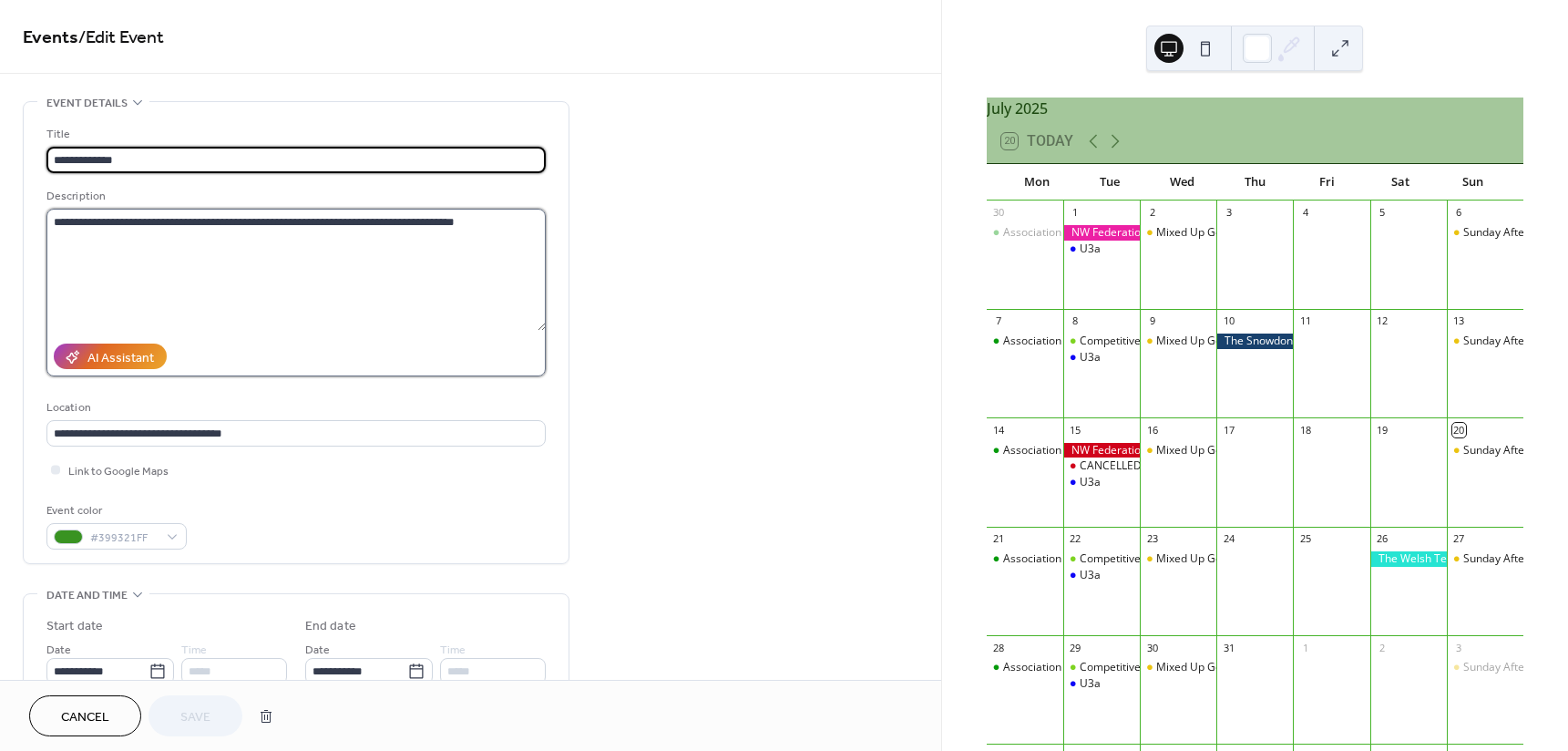 click on "**********" at bounding box center [296, 270] 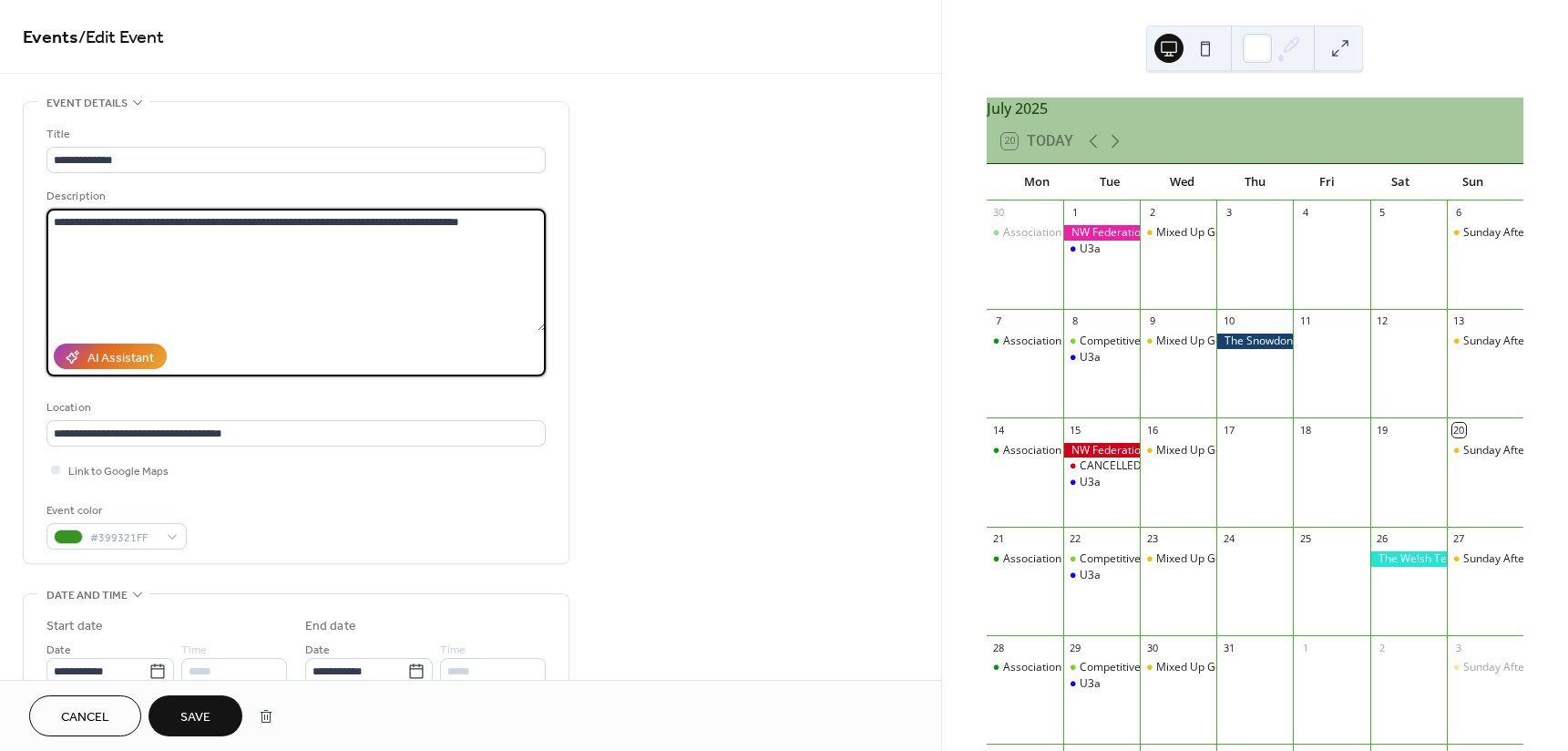 paste on "**********" 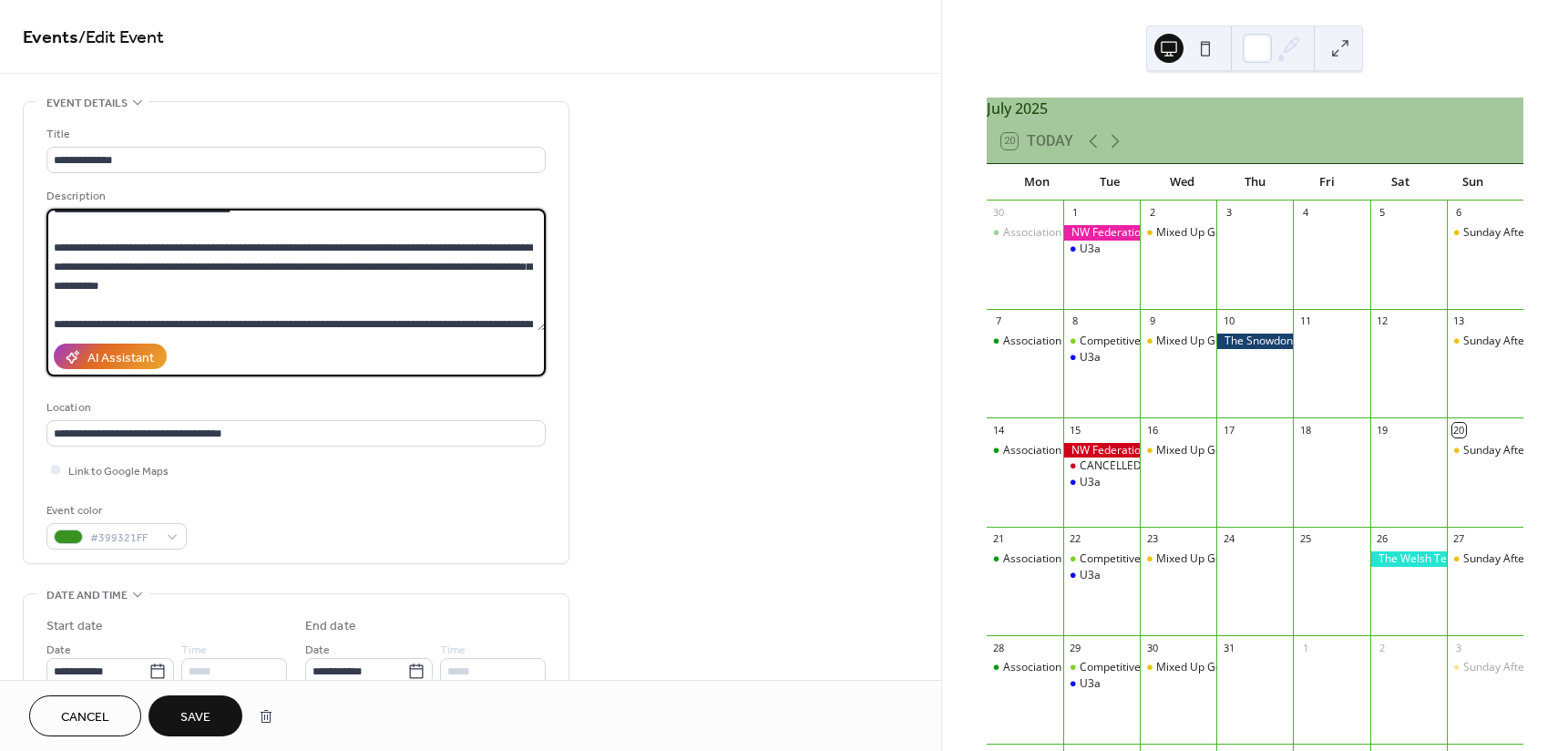 scroll, scrollTop: 0, scrollLeft: 0, axis: both 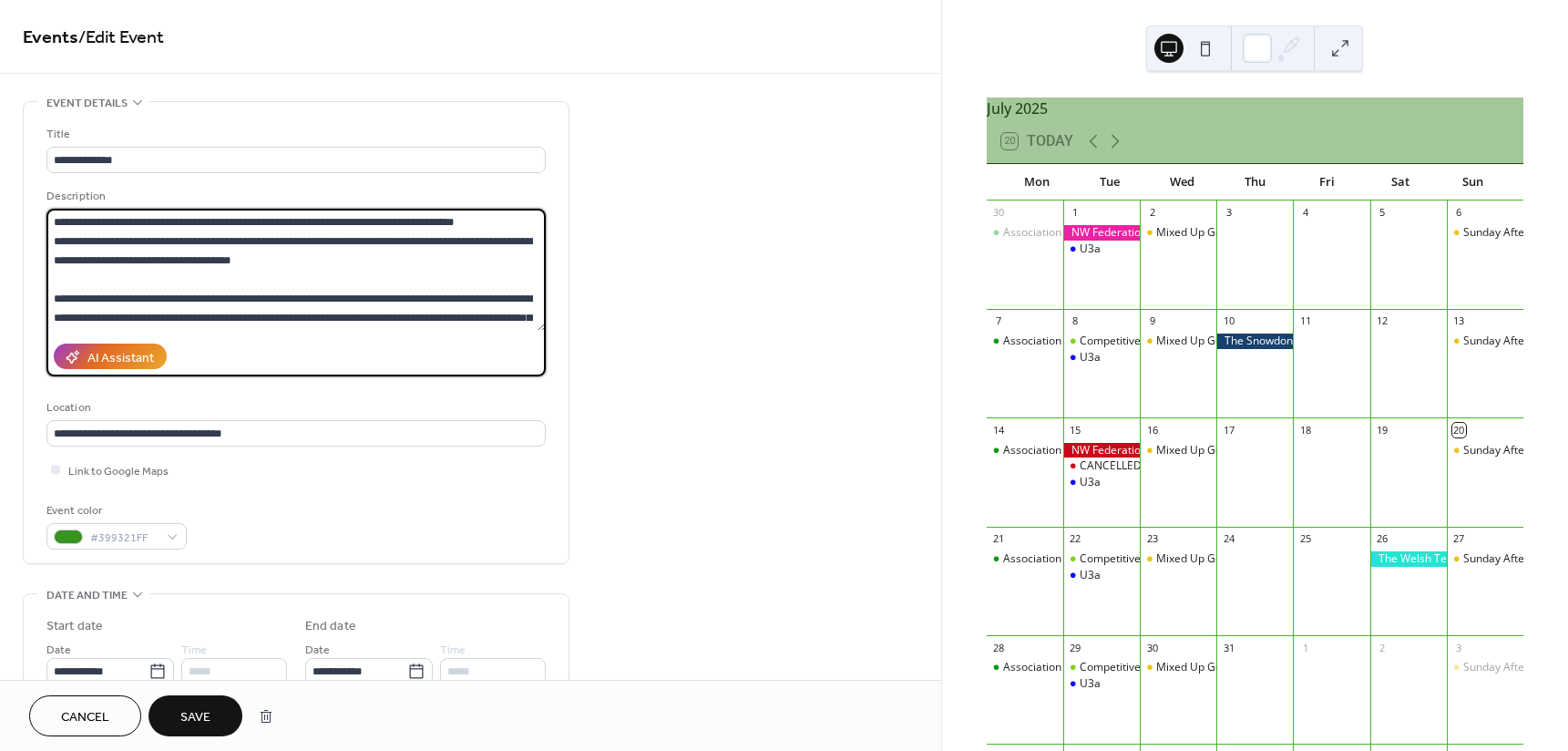 click at bounding box center [296, 270] 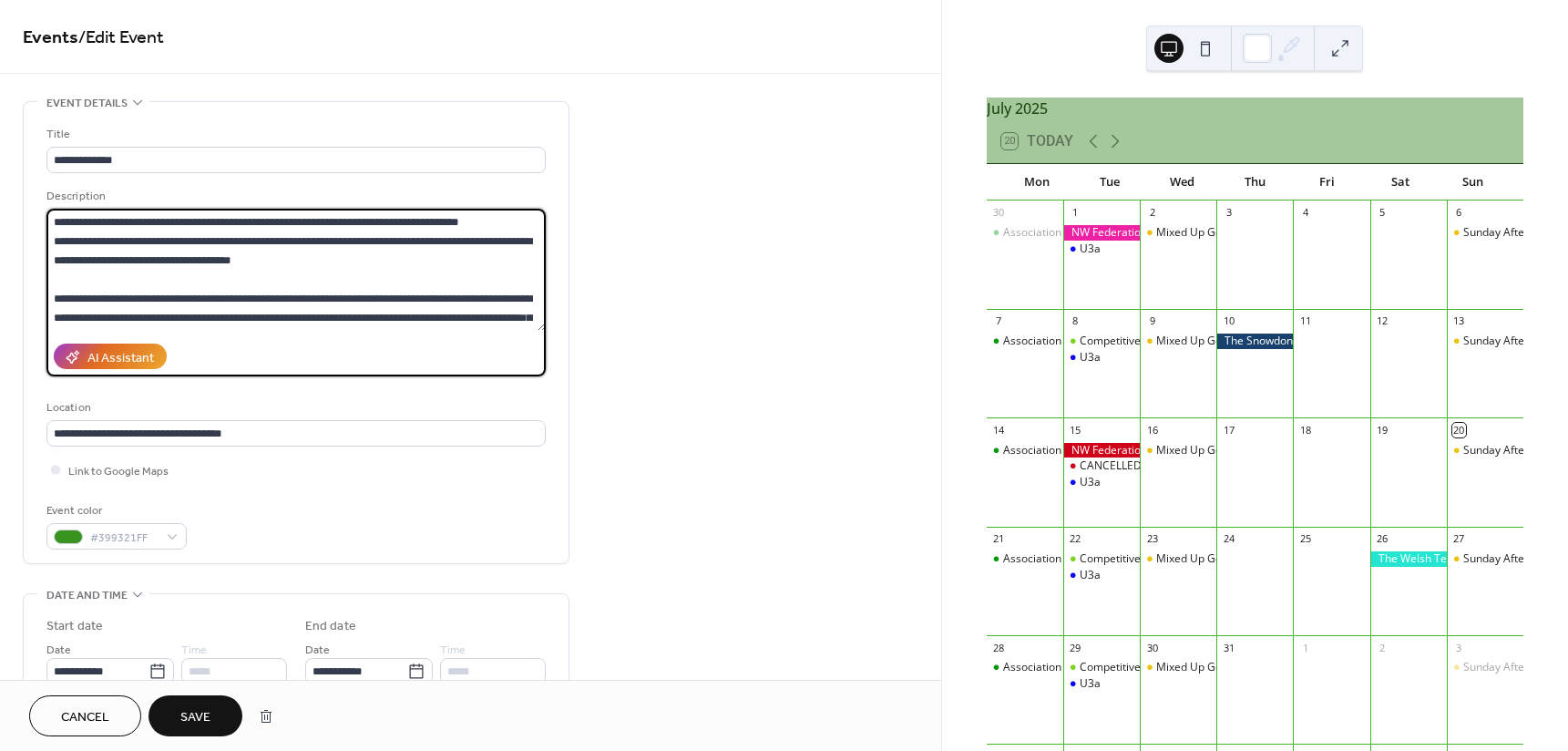 click at bounding box center (296, 270) 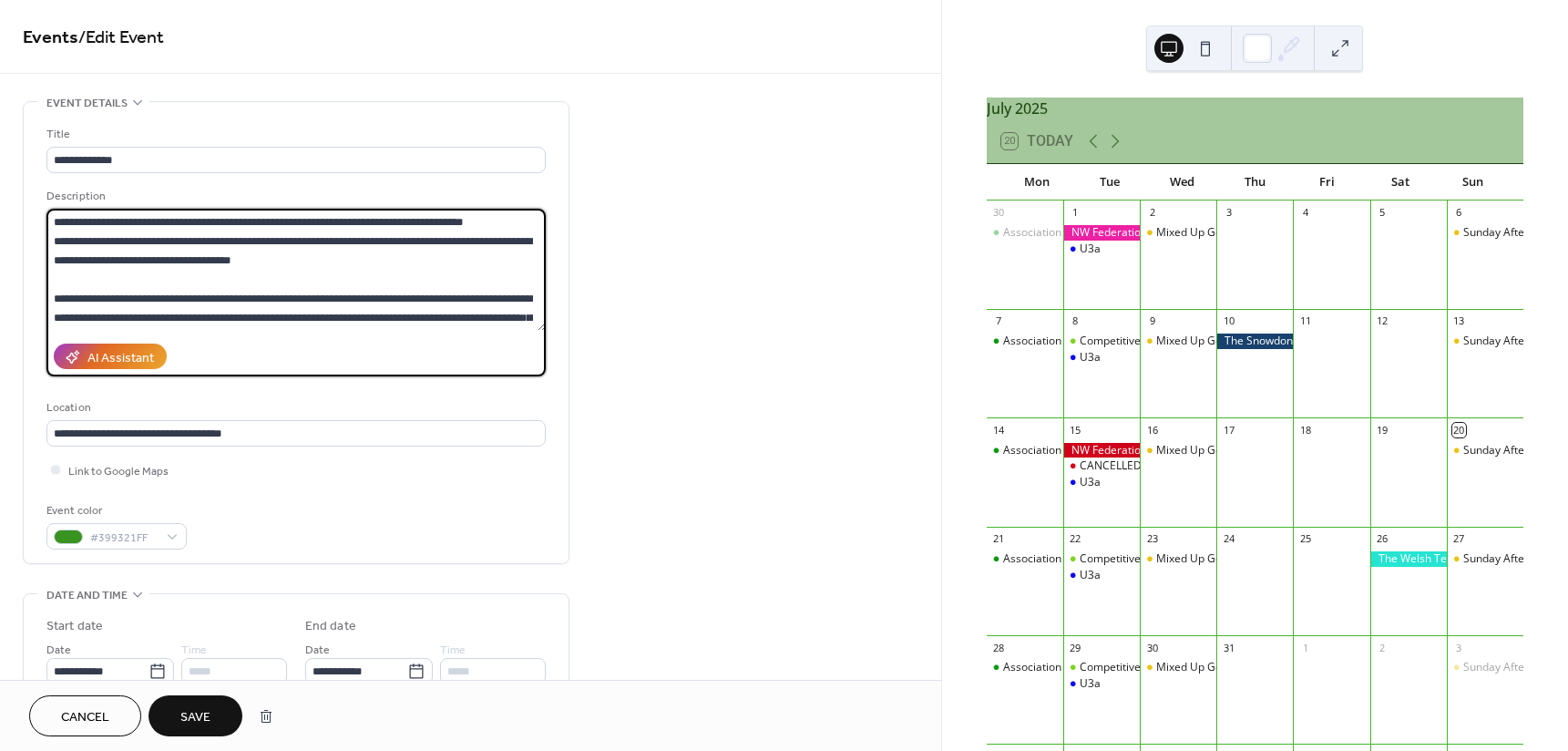 click at bounding box center (296, 270) 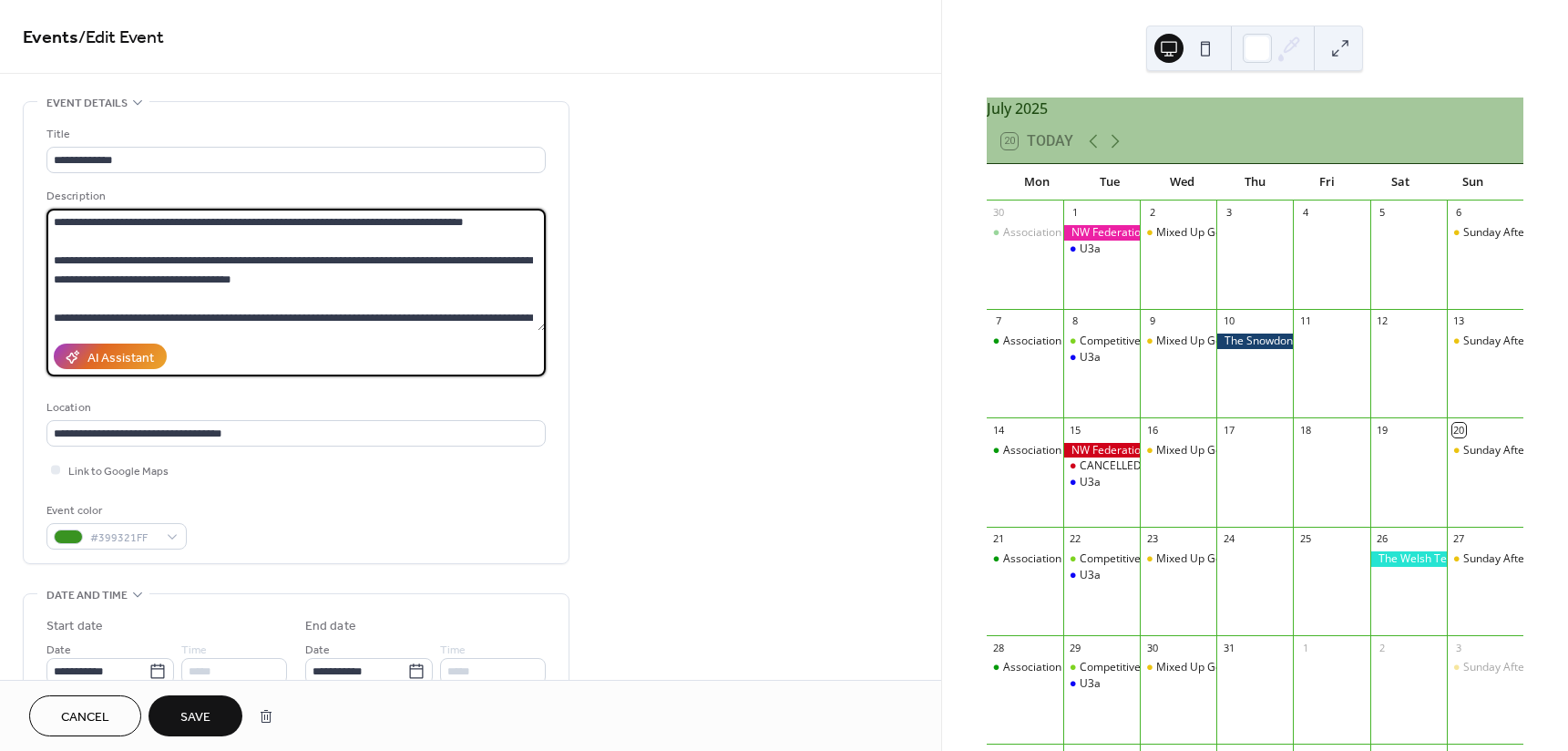 click at bounding box center (296, 270) 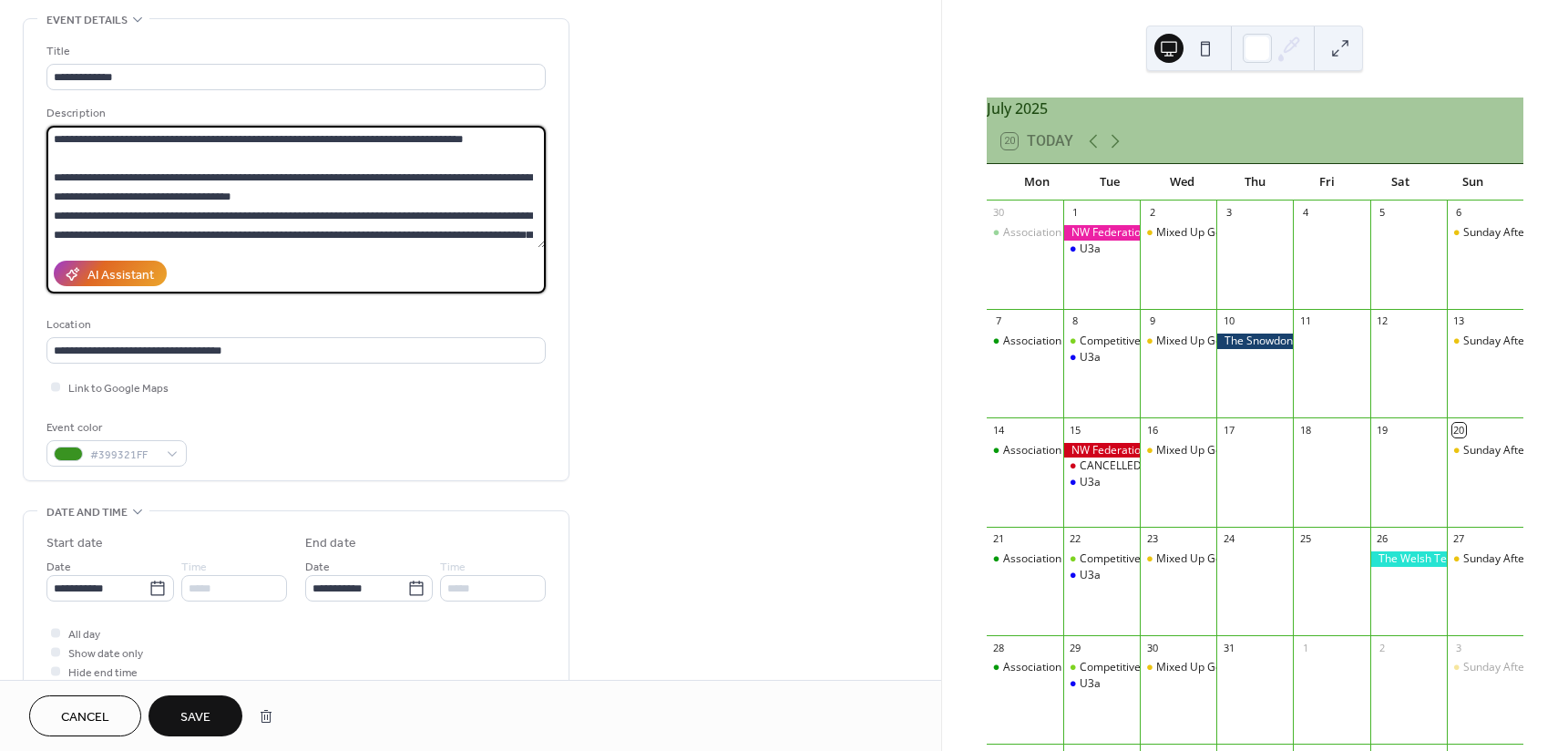 scroll, scrollTop: 0, scrollLeft: 0, axis: both 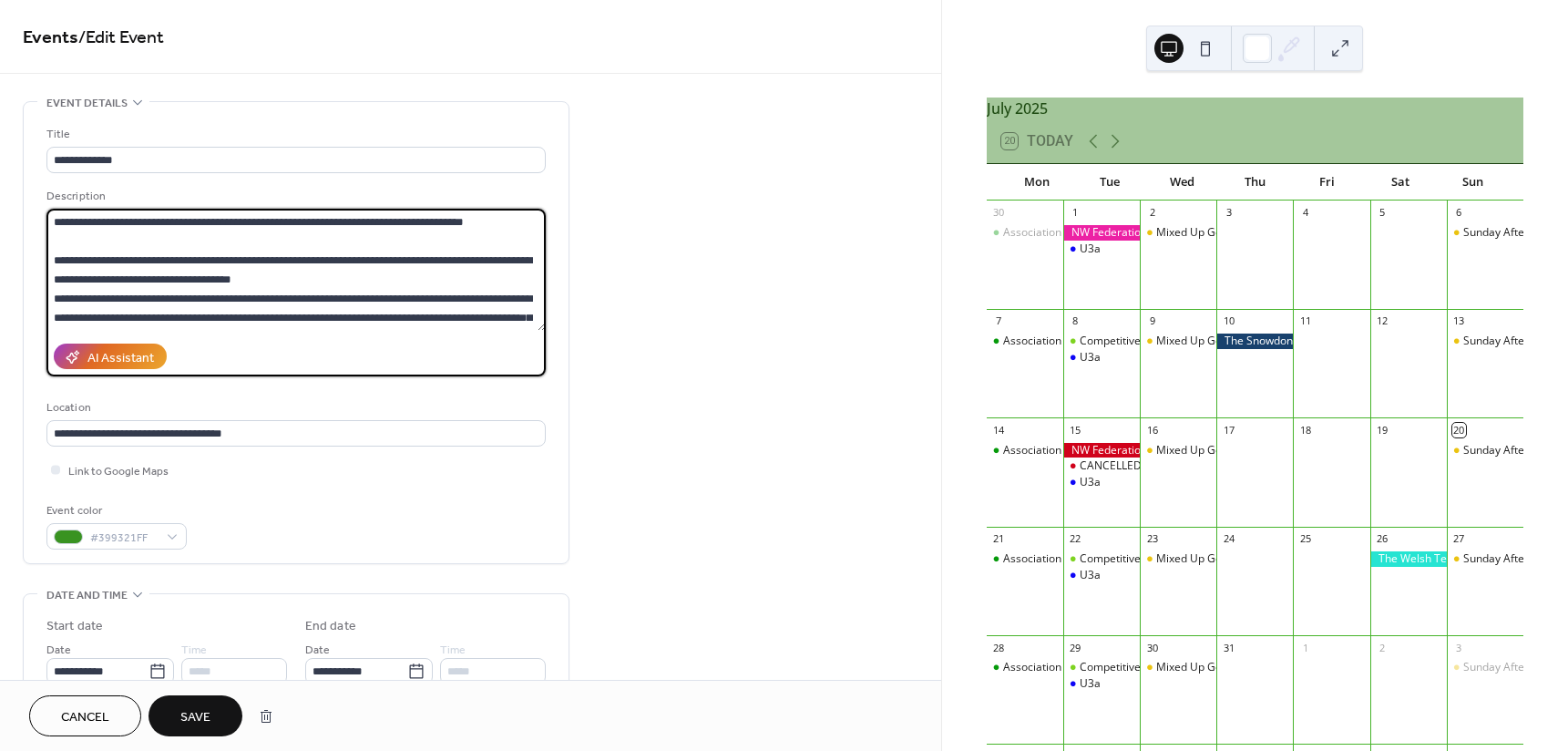 click at bounding box center (296, 270) 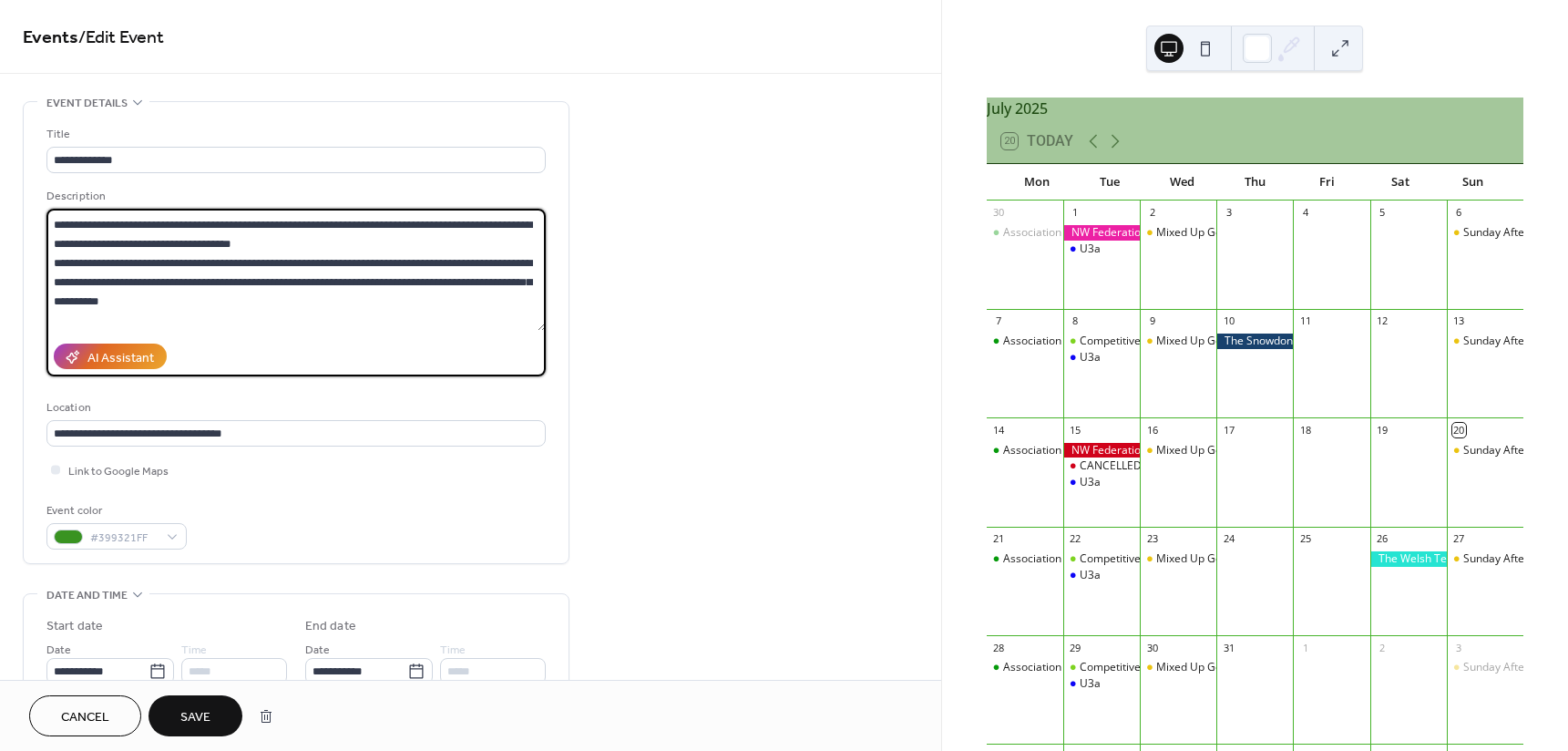 scroll, scrollTop: 55, scrollLeft: 0, axis: vertical 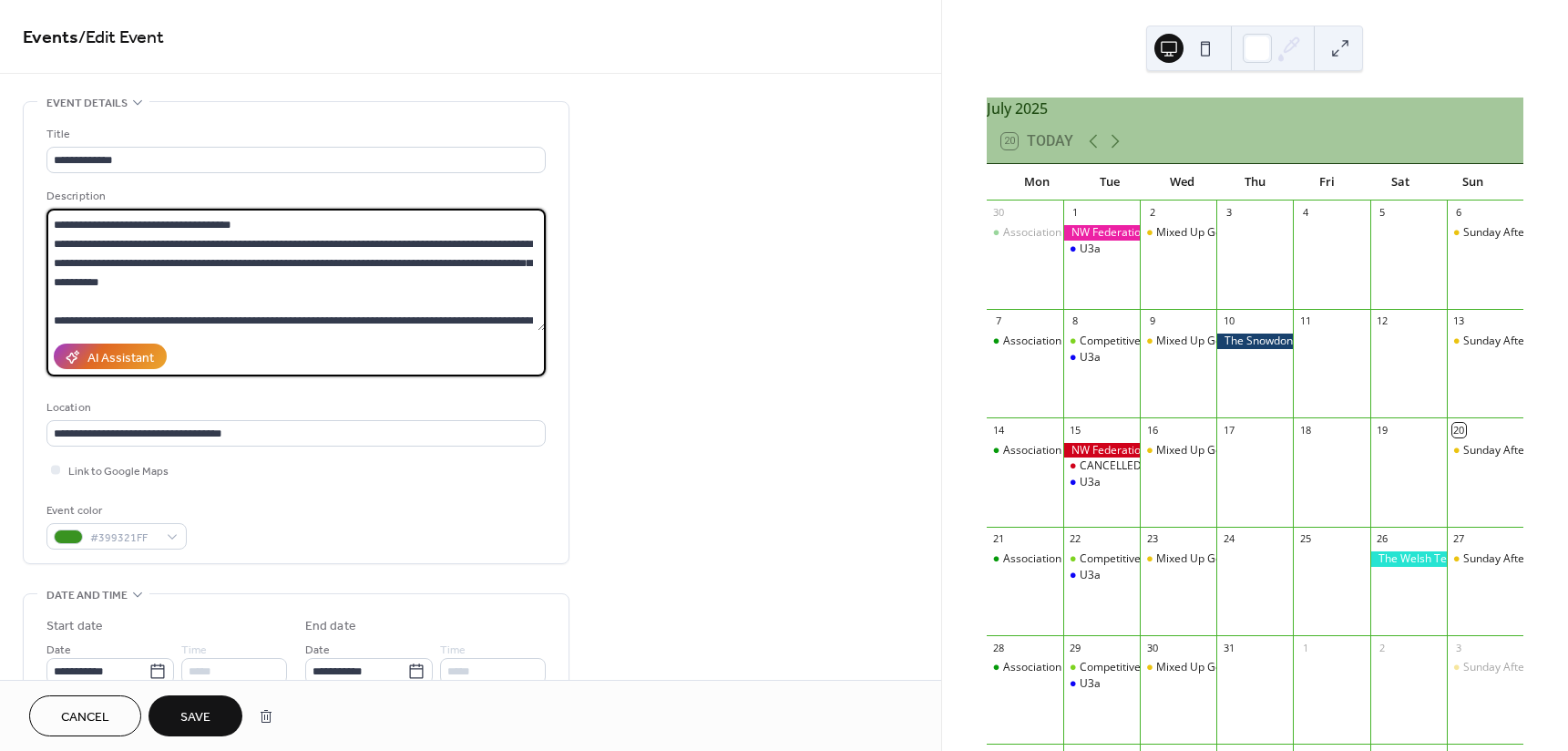 click at bounding box center (296, 270) 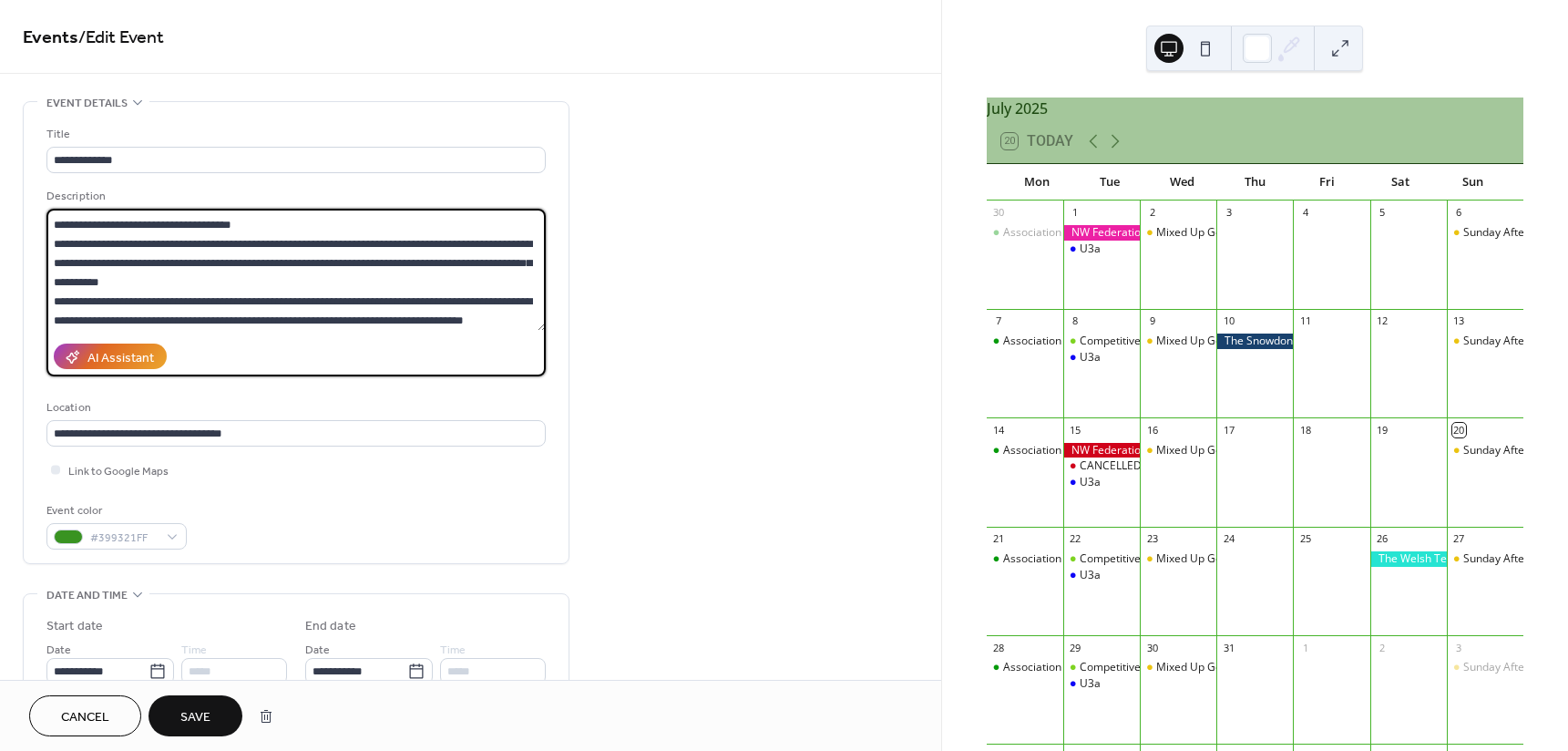 click at bounding box center [296, 270] 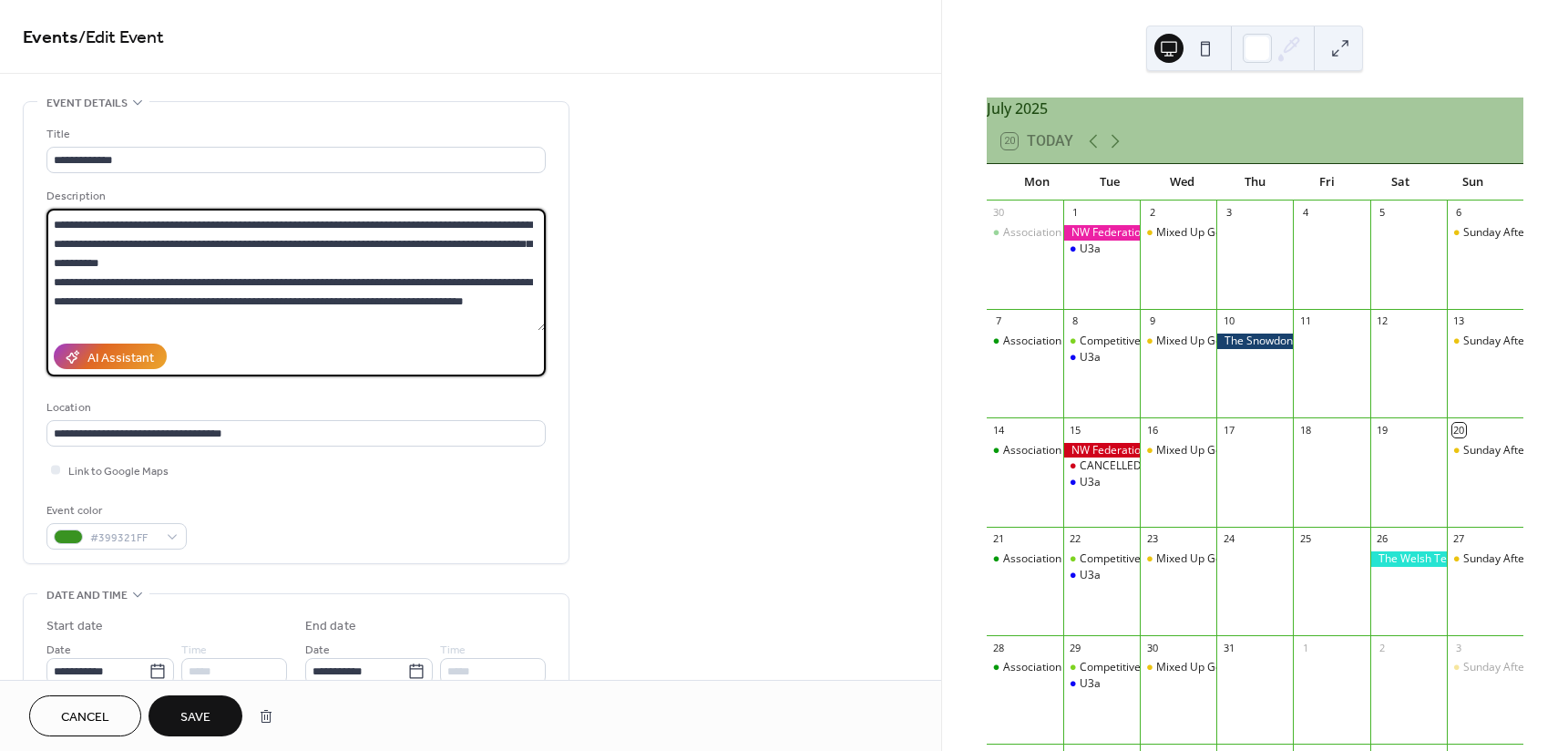 scroll, scrollTop: 93, scrollLeft: 0, axis: vertical 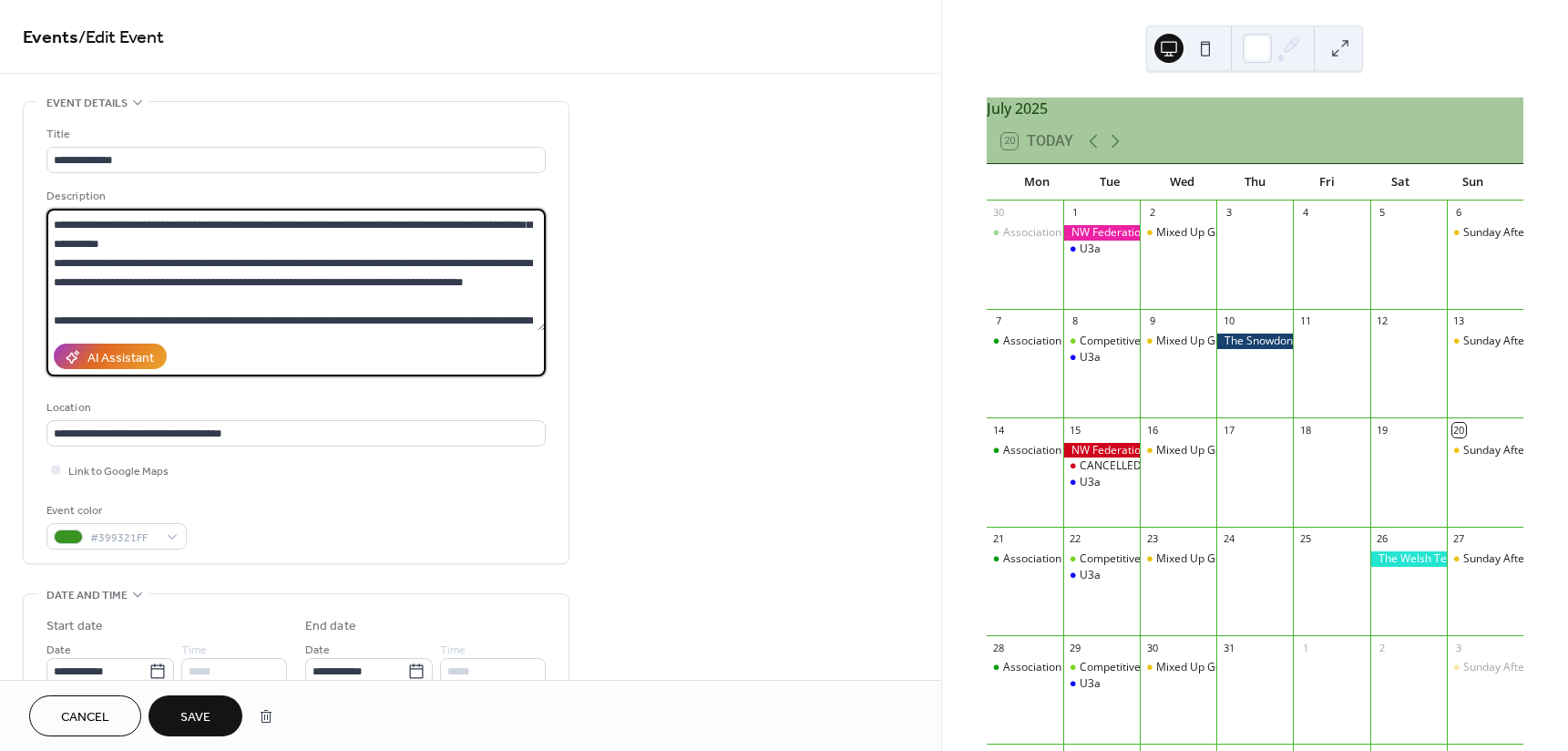 click at bounding box center [296, 270] 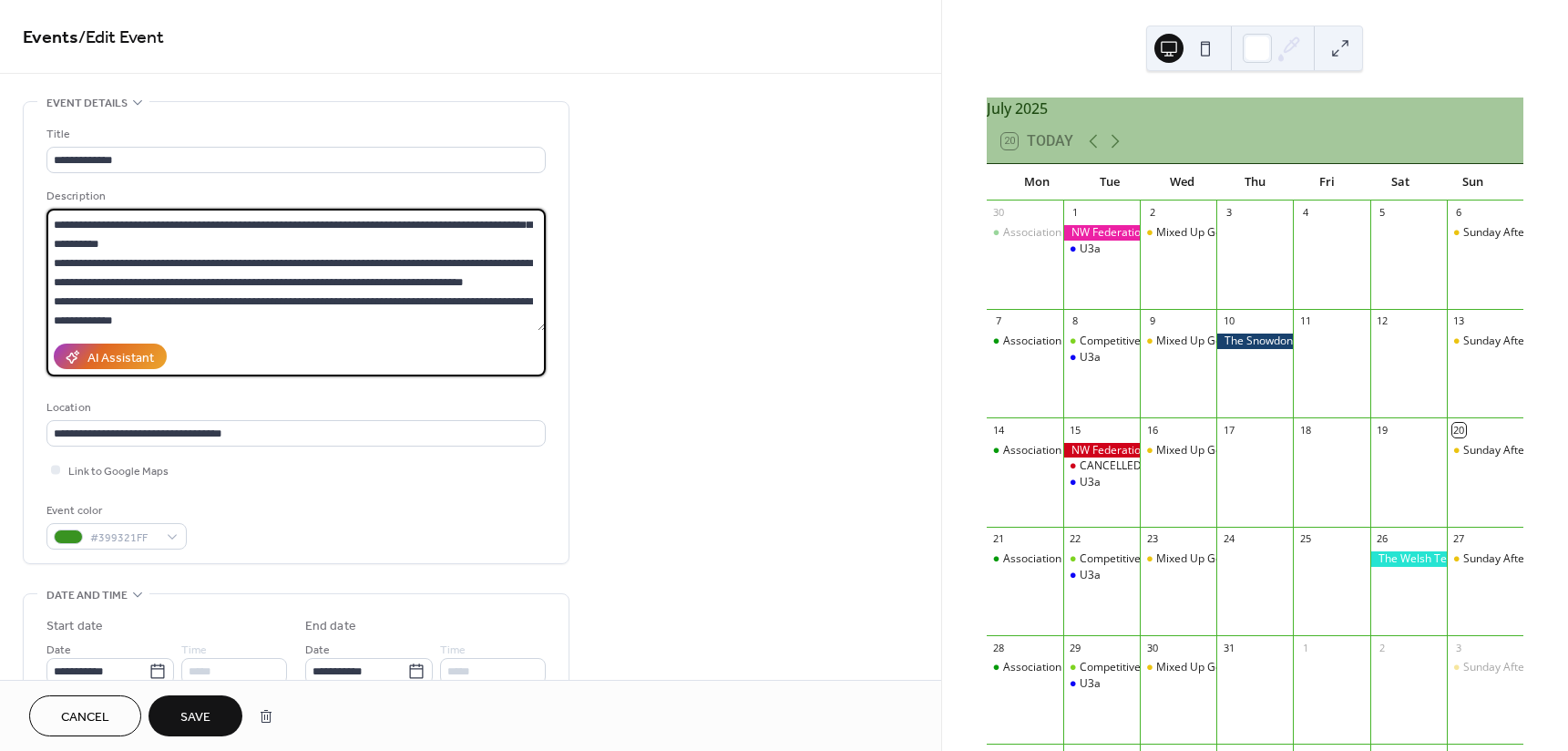 click at bounding box center (296, 270) 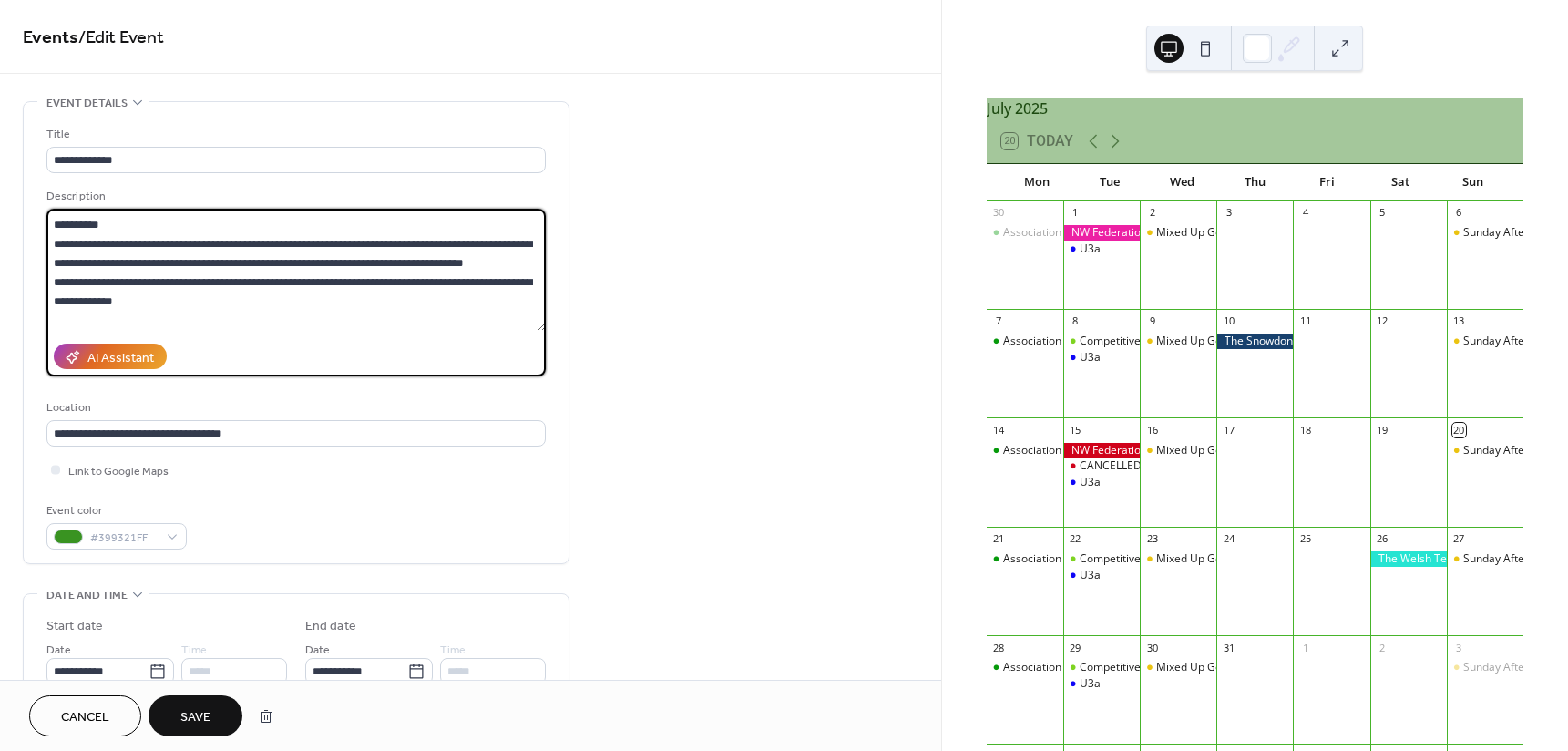 scroll, scrollTop: 131, scrollLeft: 0, axis: vertical 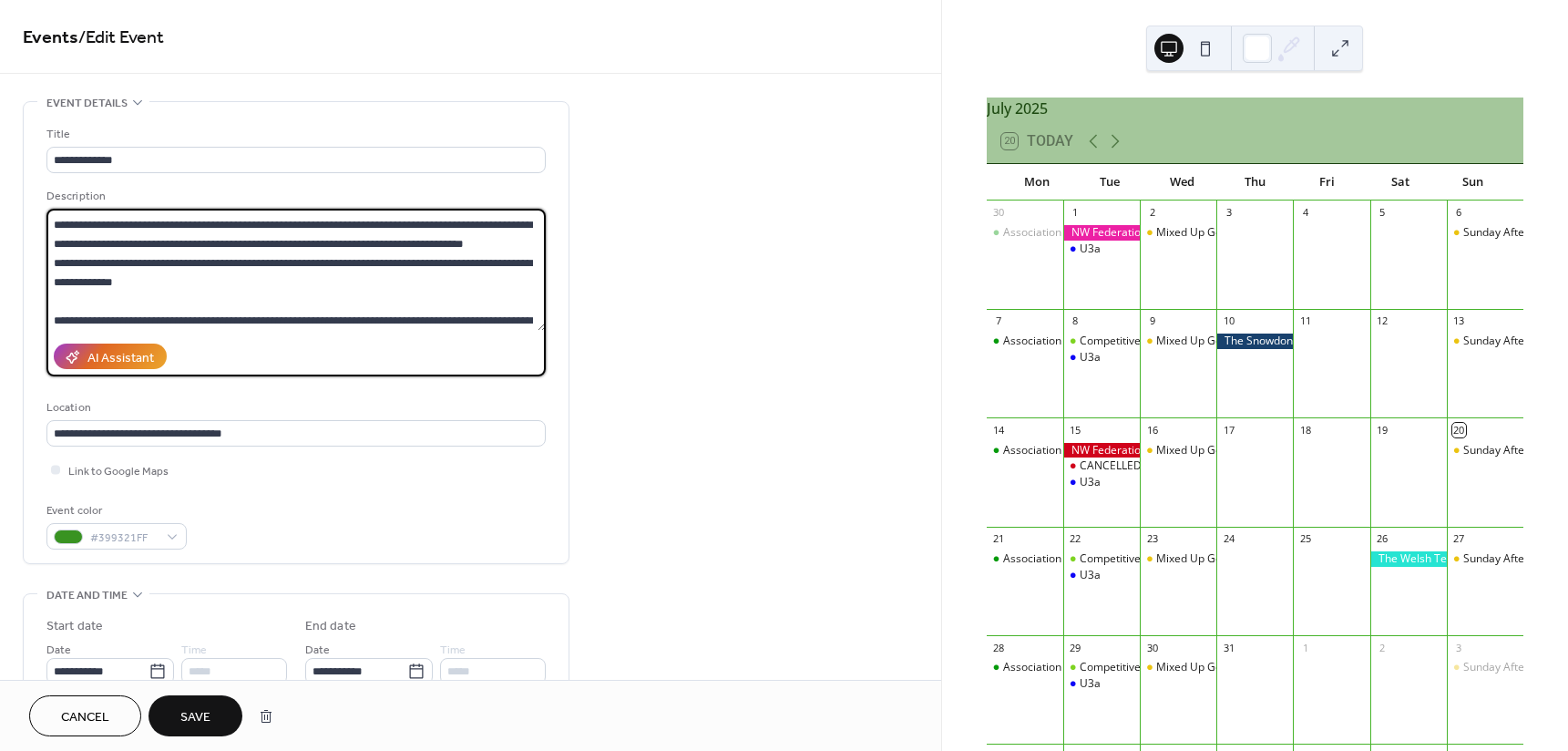 click at bounding box center [296, 270] 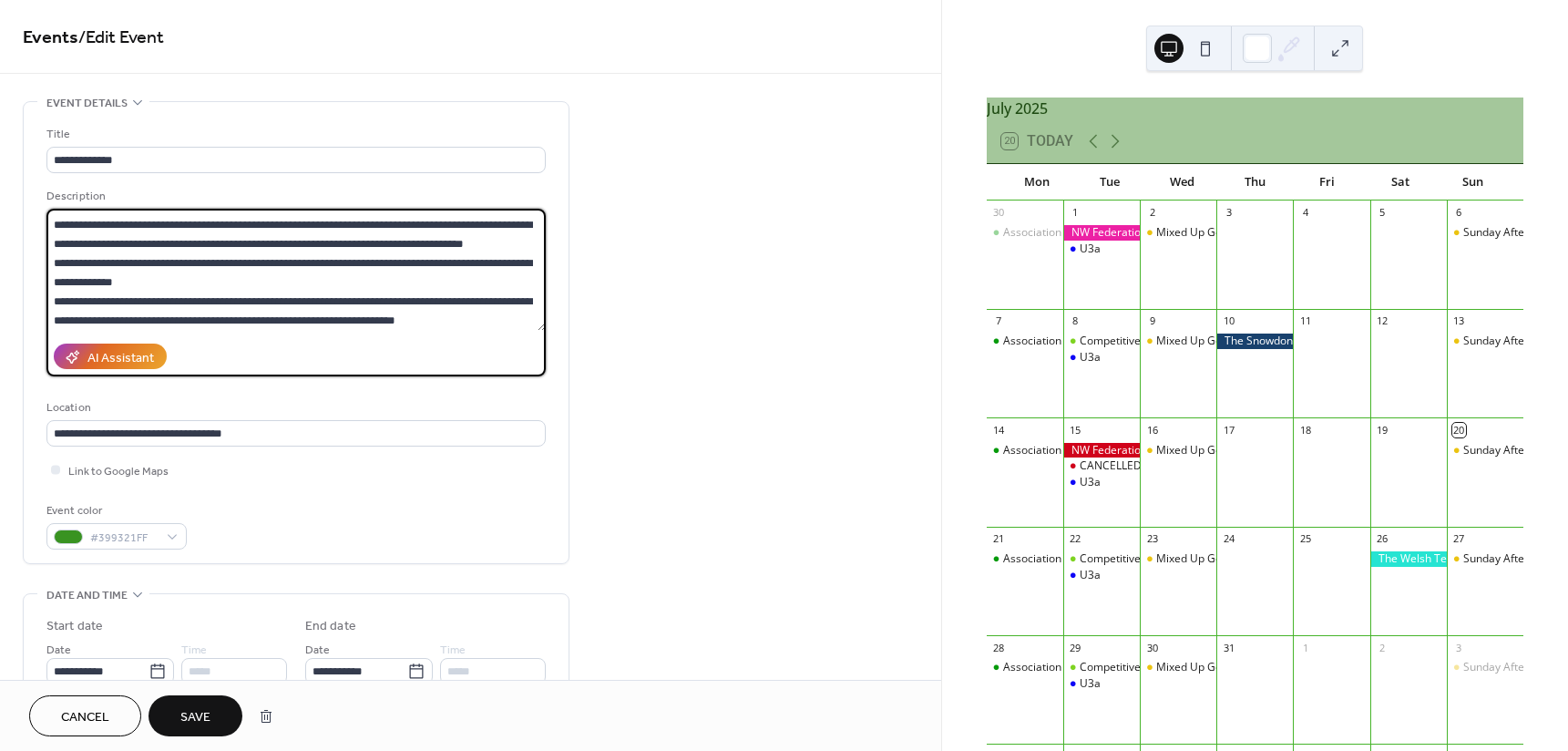 click at bounding box center (296, 270) 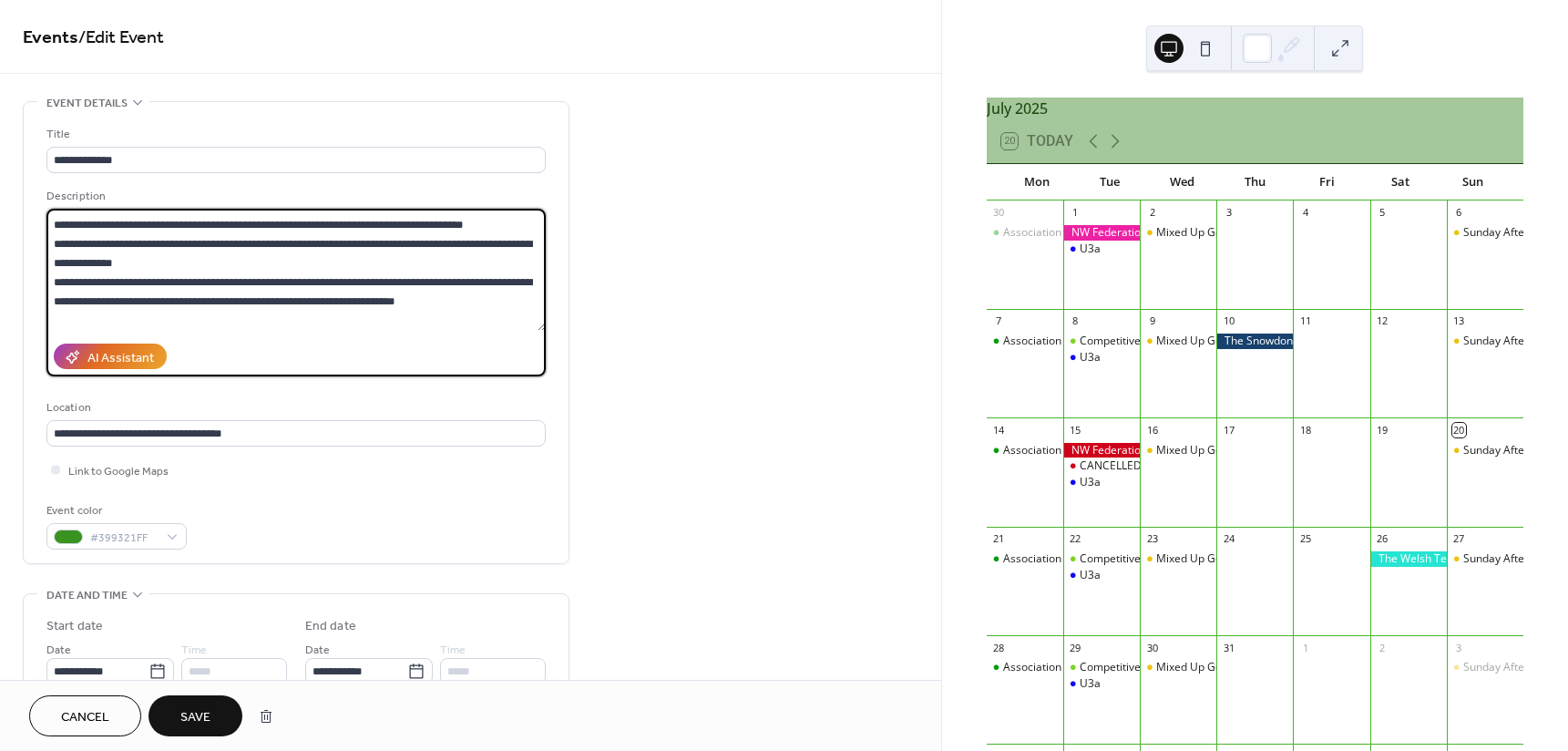 scroll, scrollTop: 170, scrollLeft: 0, axis: vertical 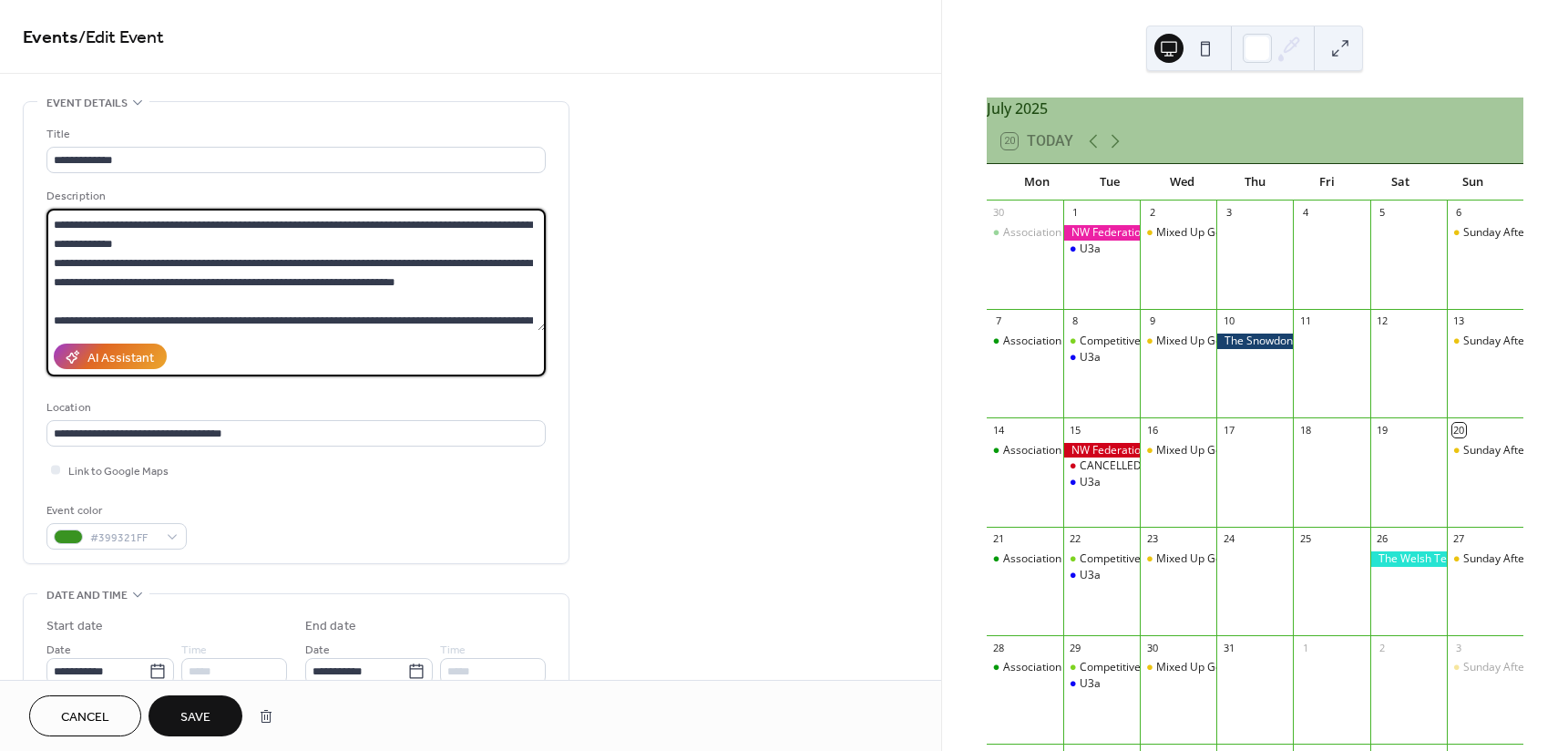 click at bounding box center [296, 270] 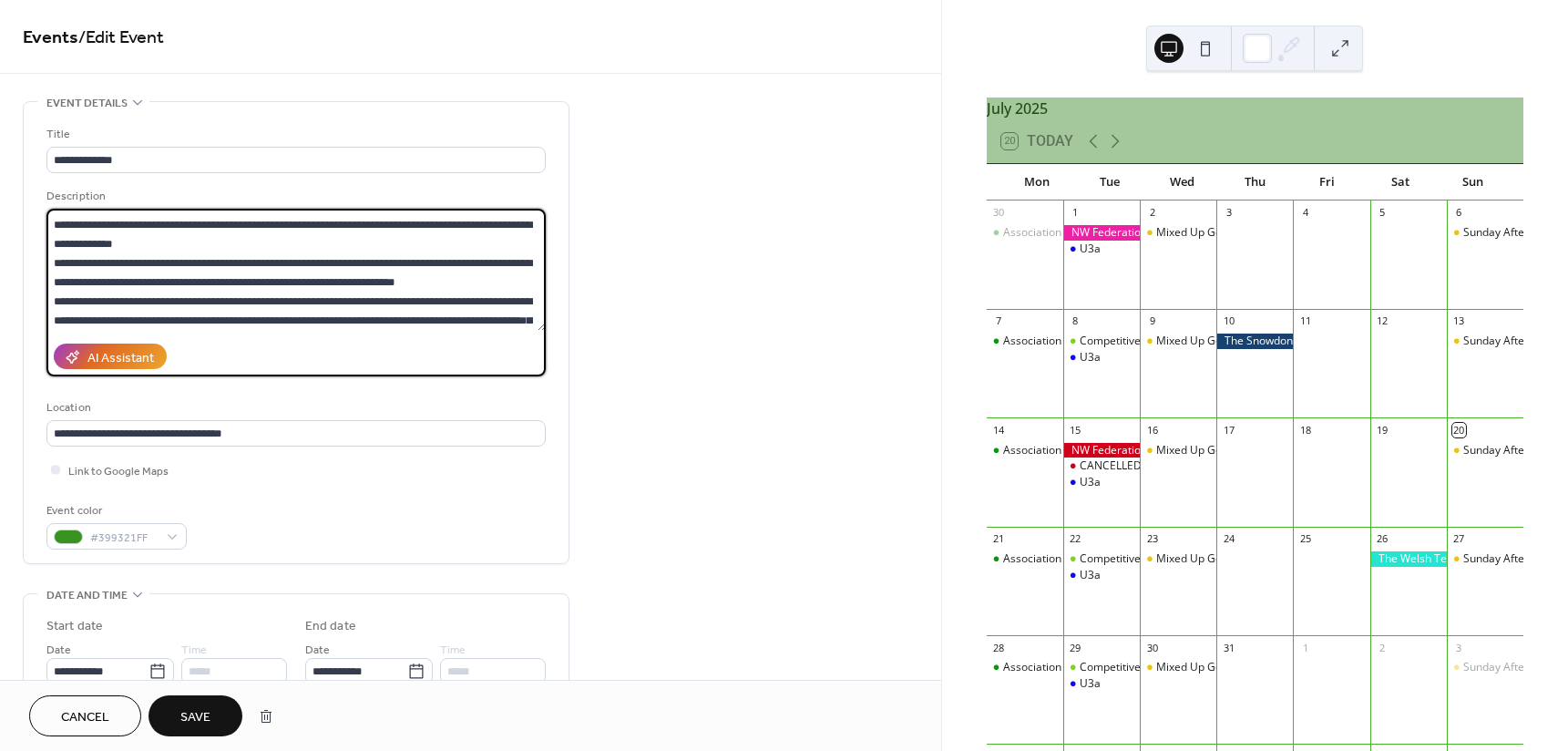 click at bounding box center [296, 270] 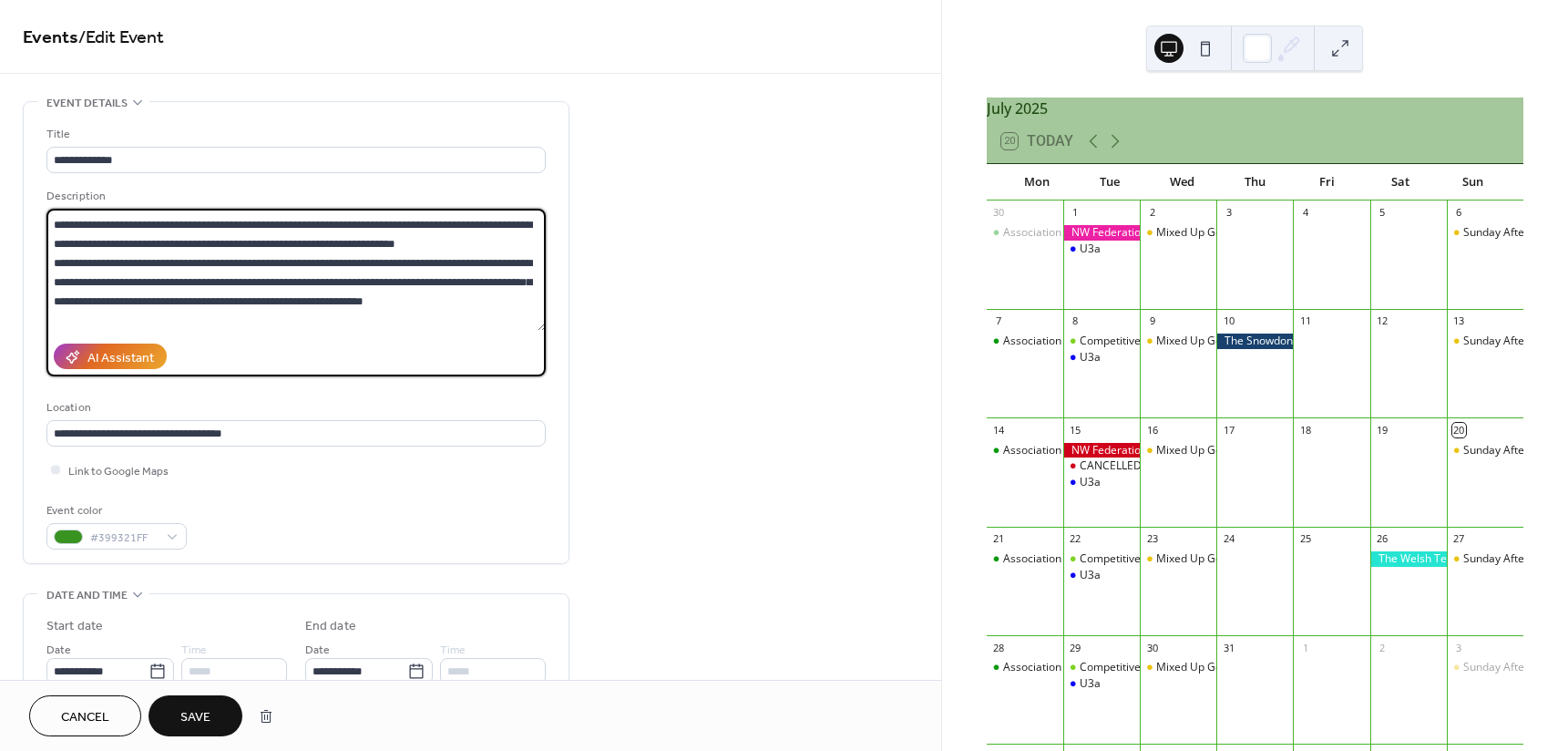 scroll, scrollTop: 227, scrollLeft: 0, axis: vertical 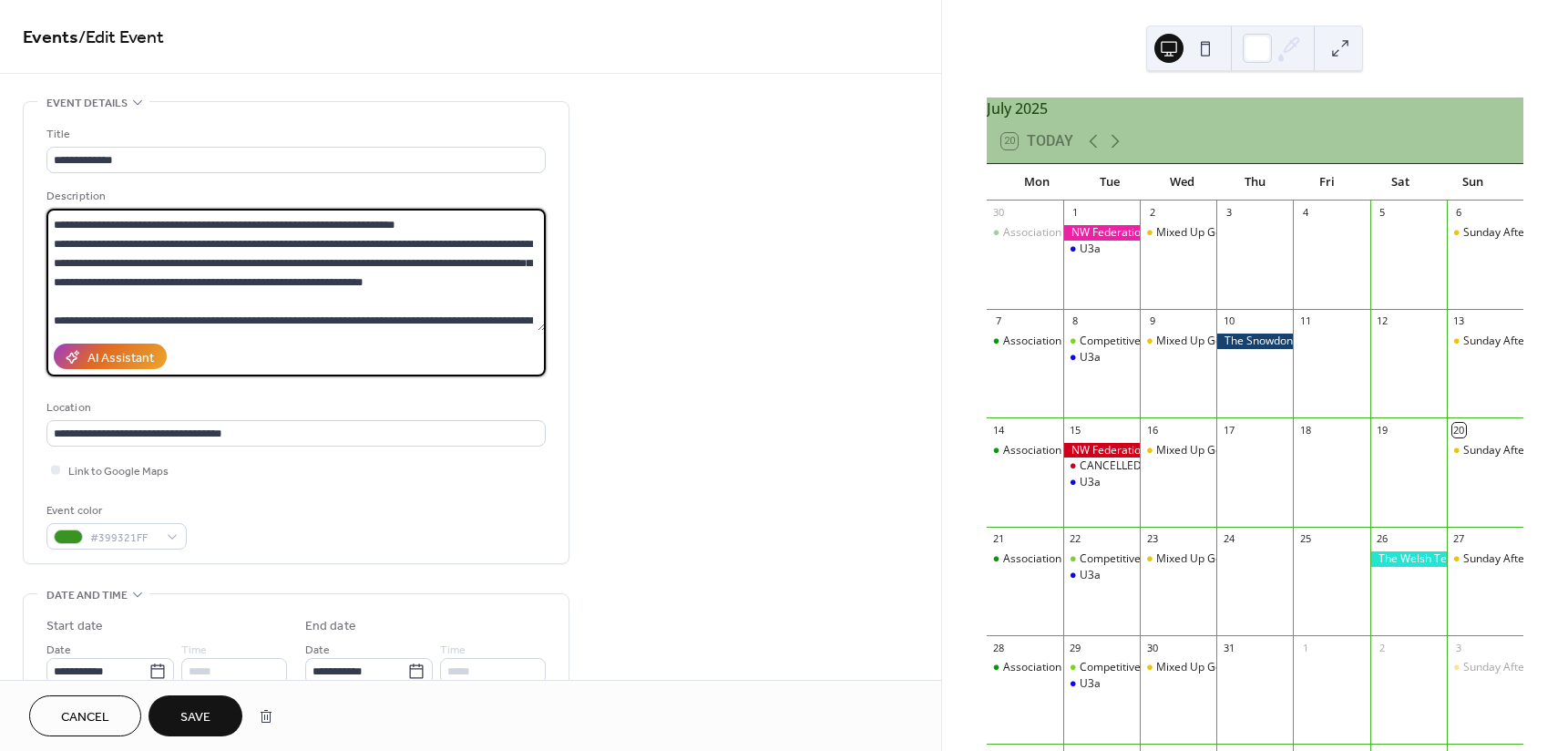 click at bounding box center [296, 270] 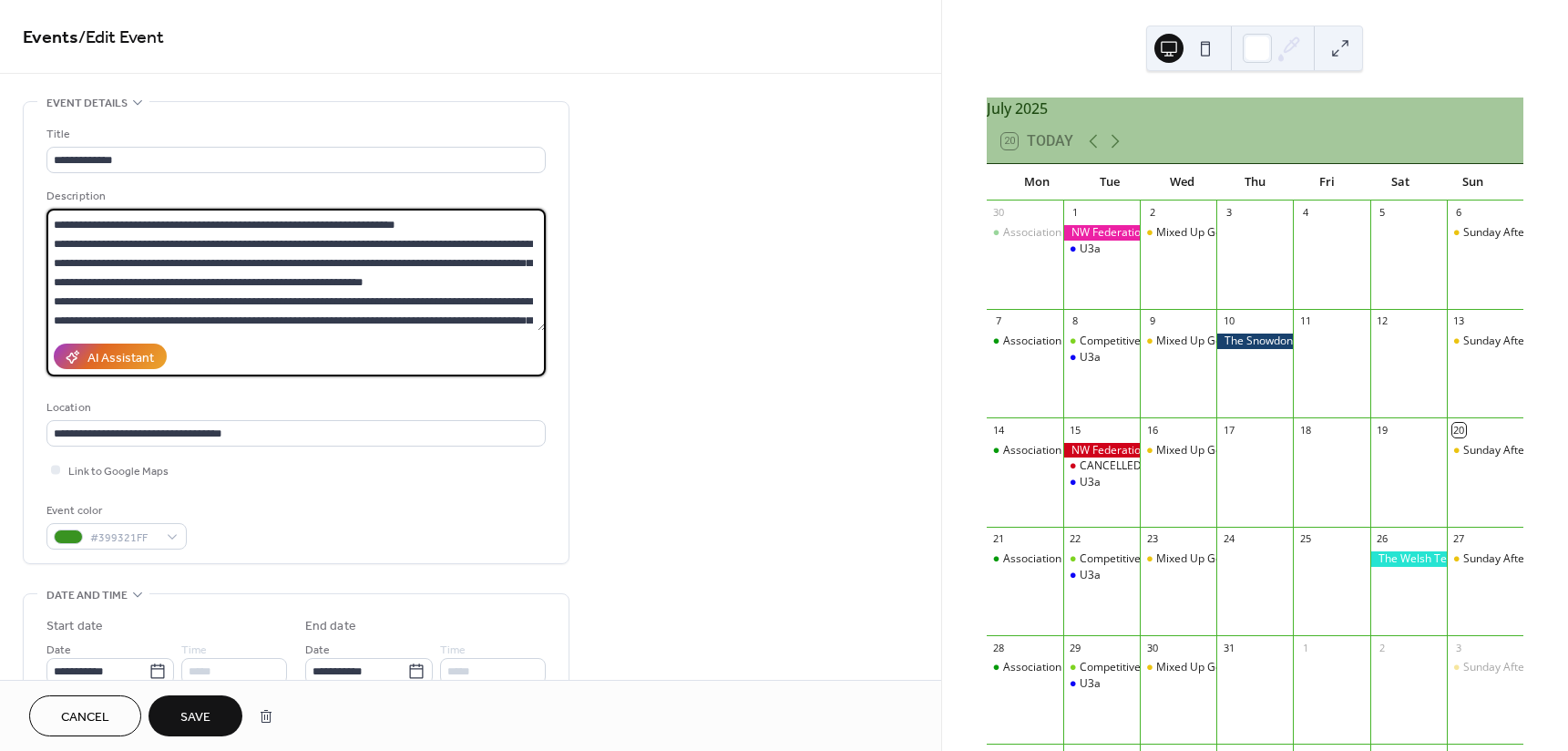 click at bounding box center (296, 270) 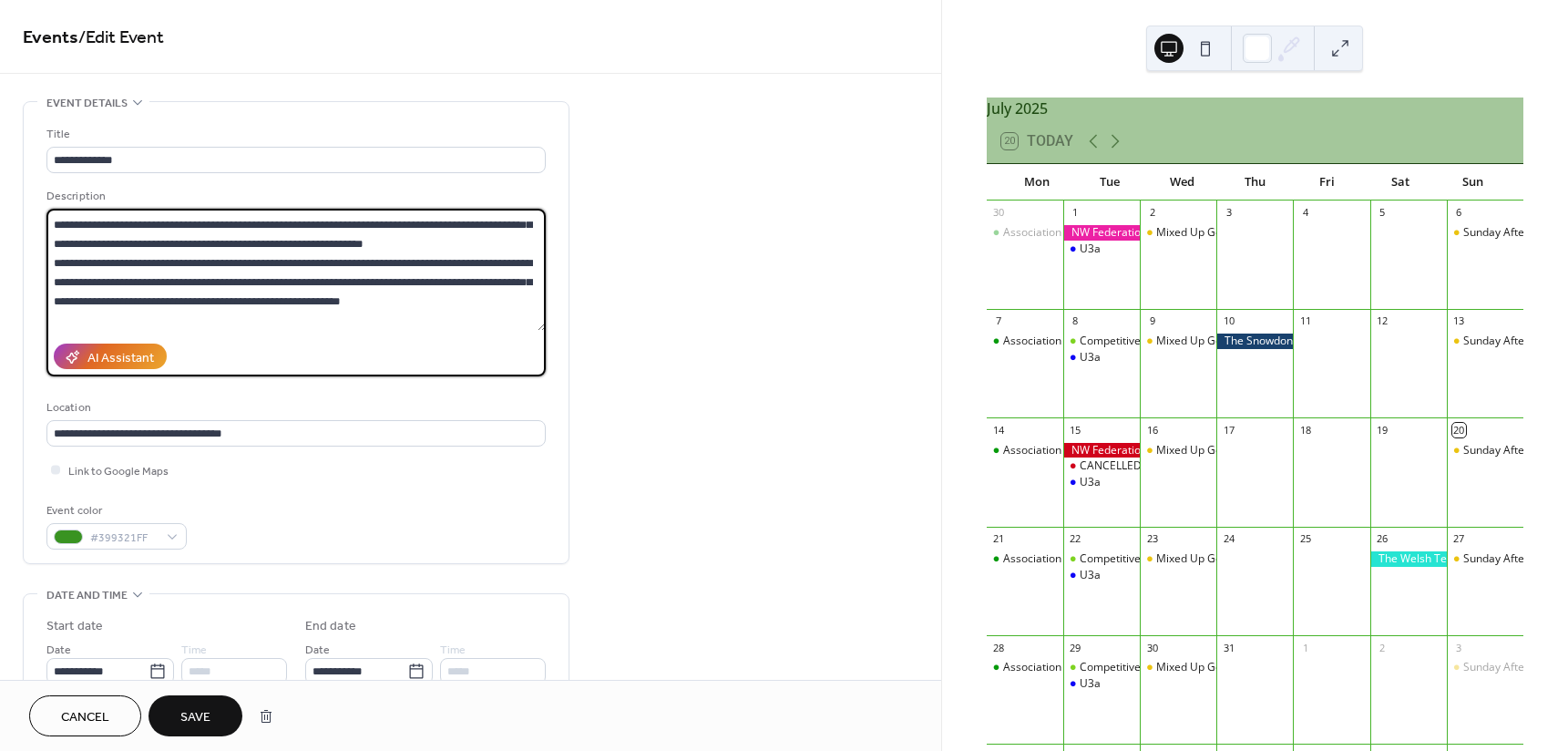 scroll, scrollTop: 284, scrollLeft: 0, axis: vertical 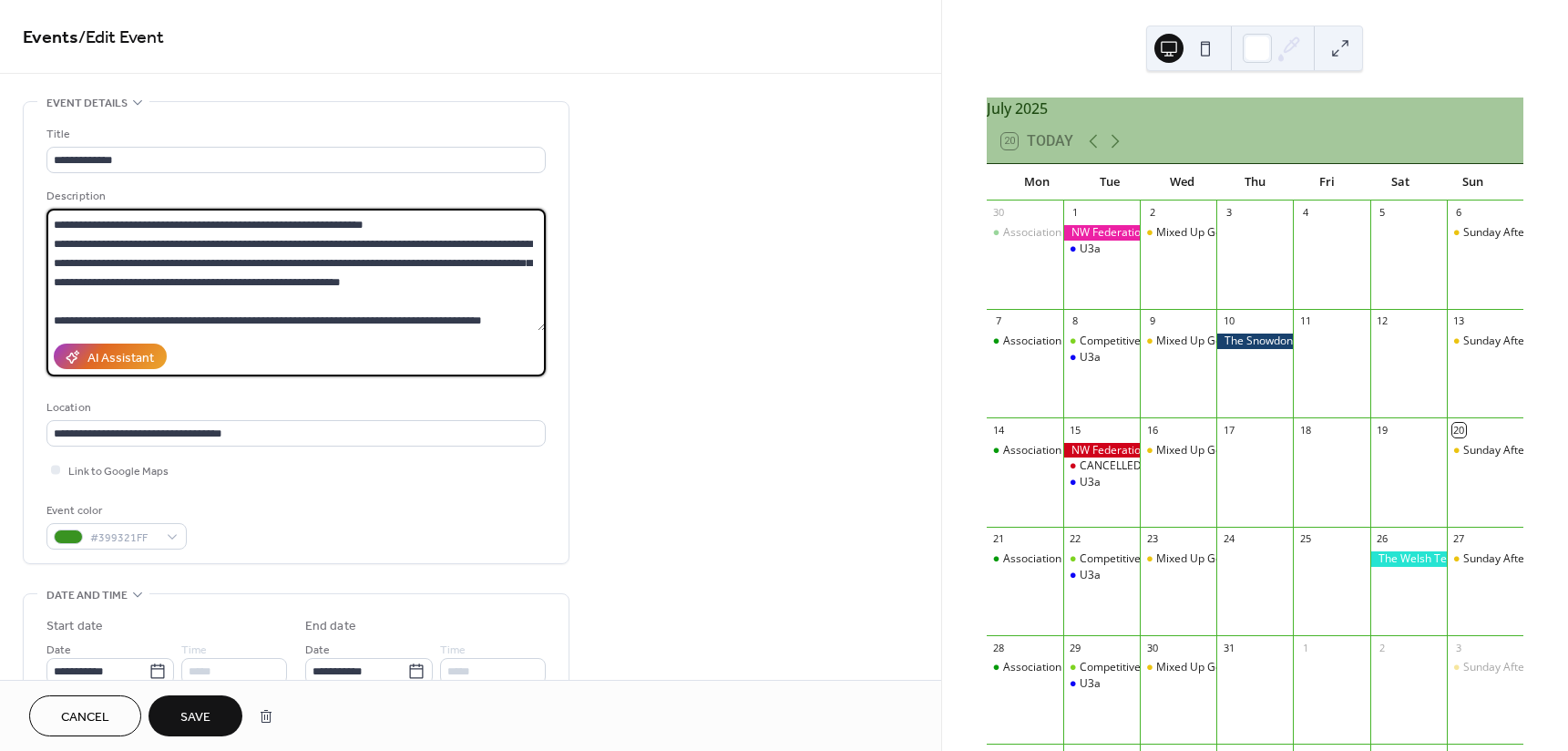 click at bounding box center [296, 270] 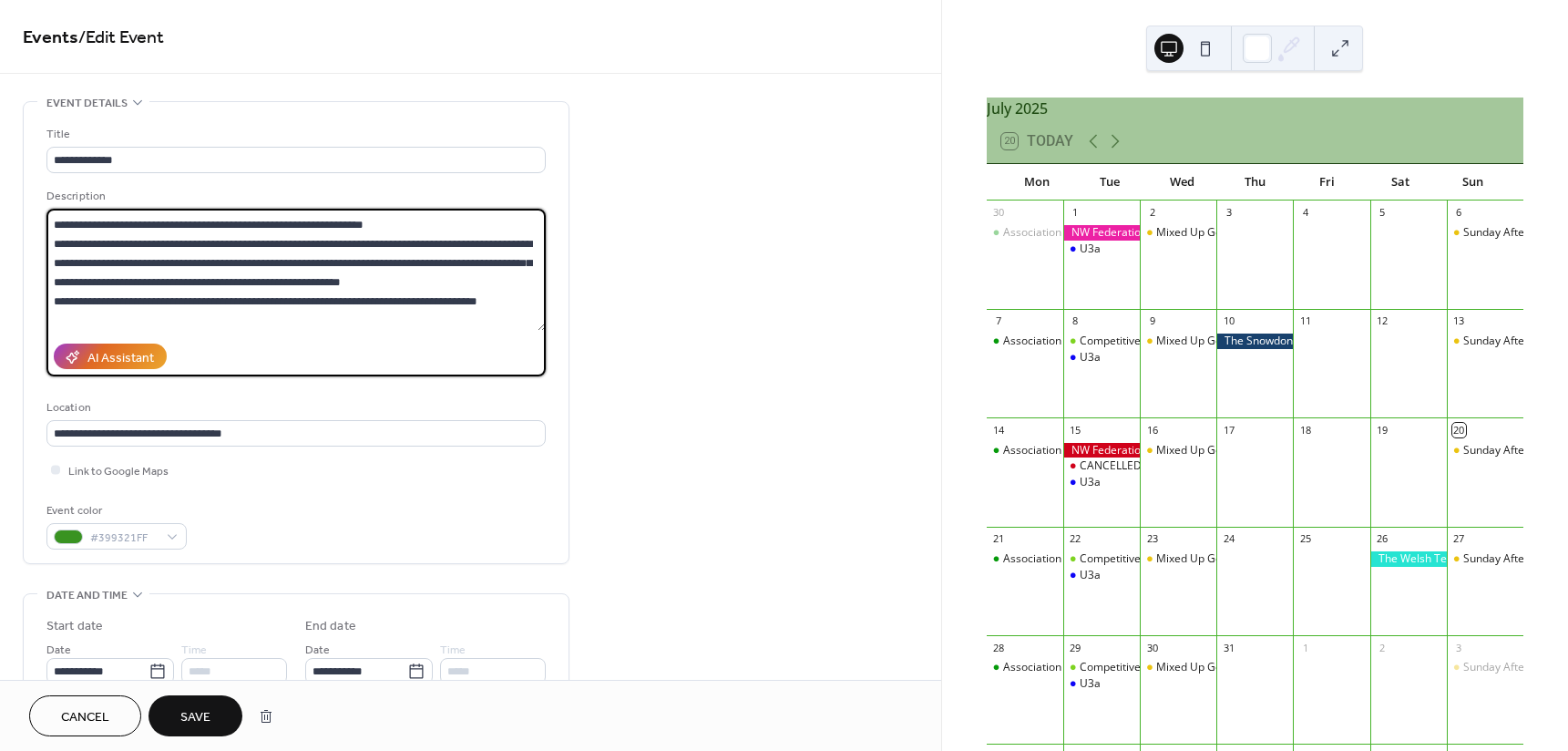 click at bounding box center (296, 270) 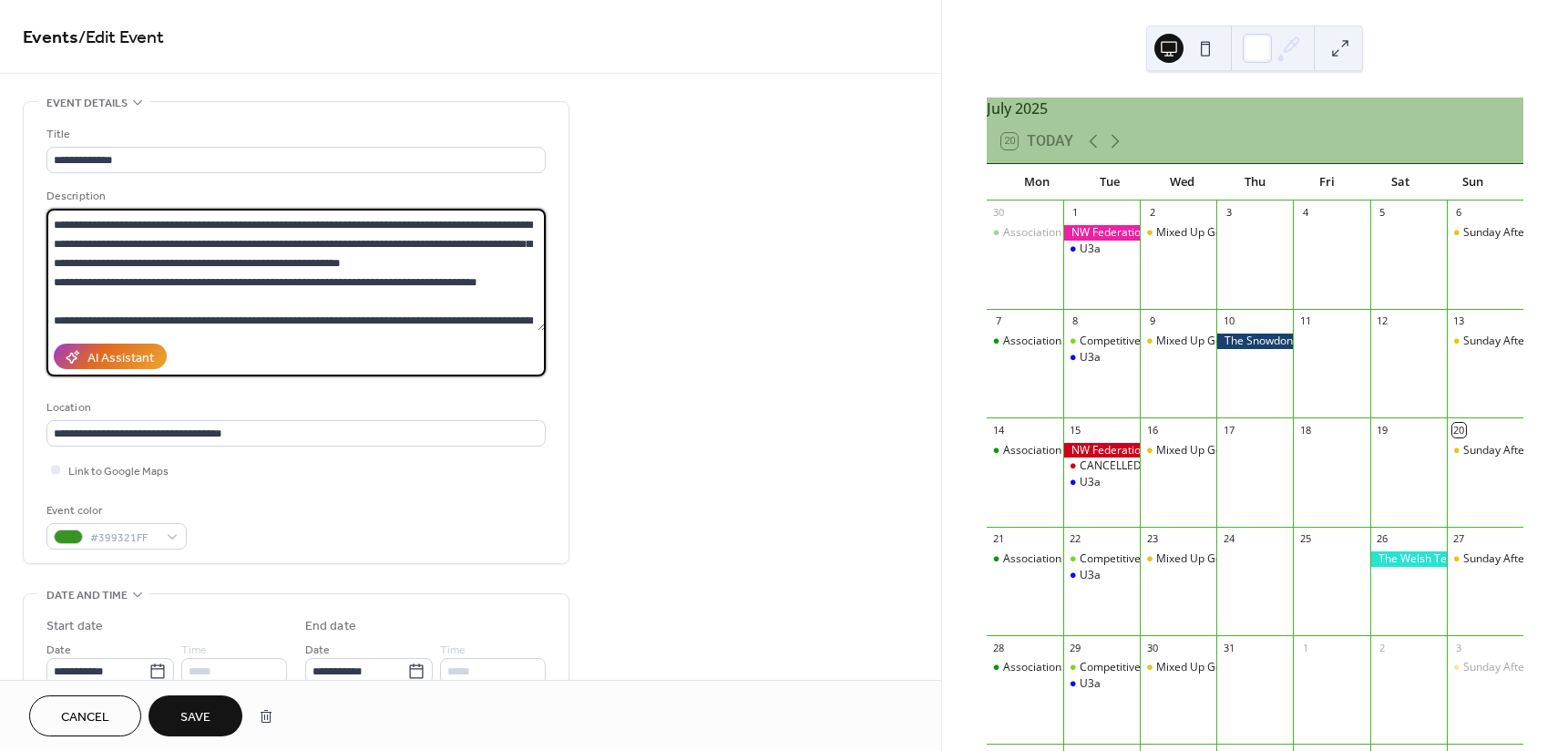 click at bounding box center (296, 270) 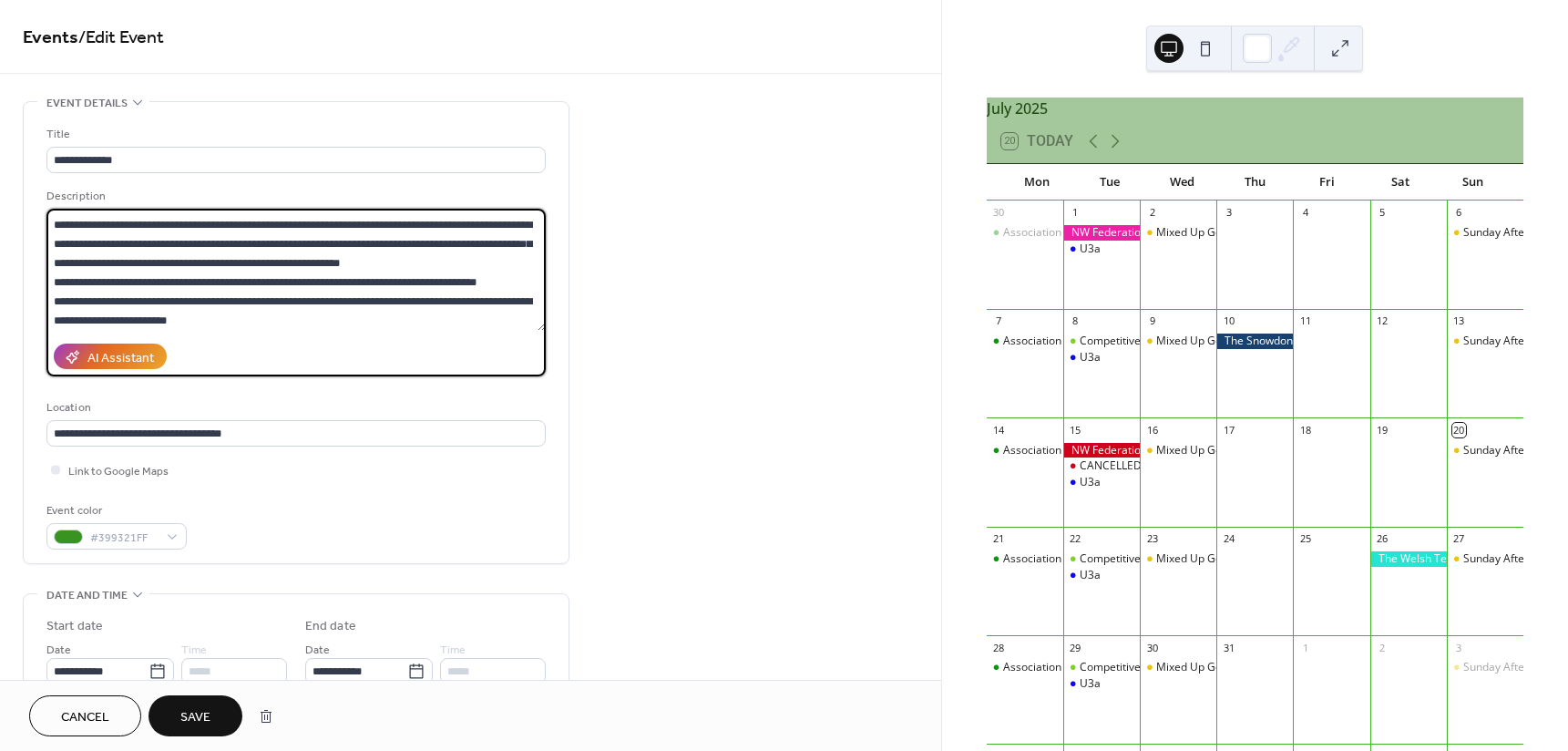 click at bounding box center (296, 270) 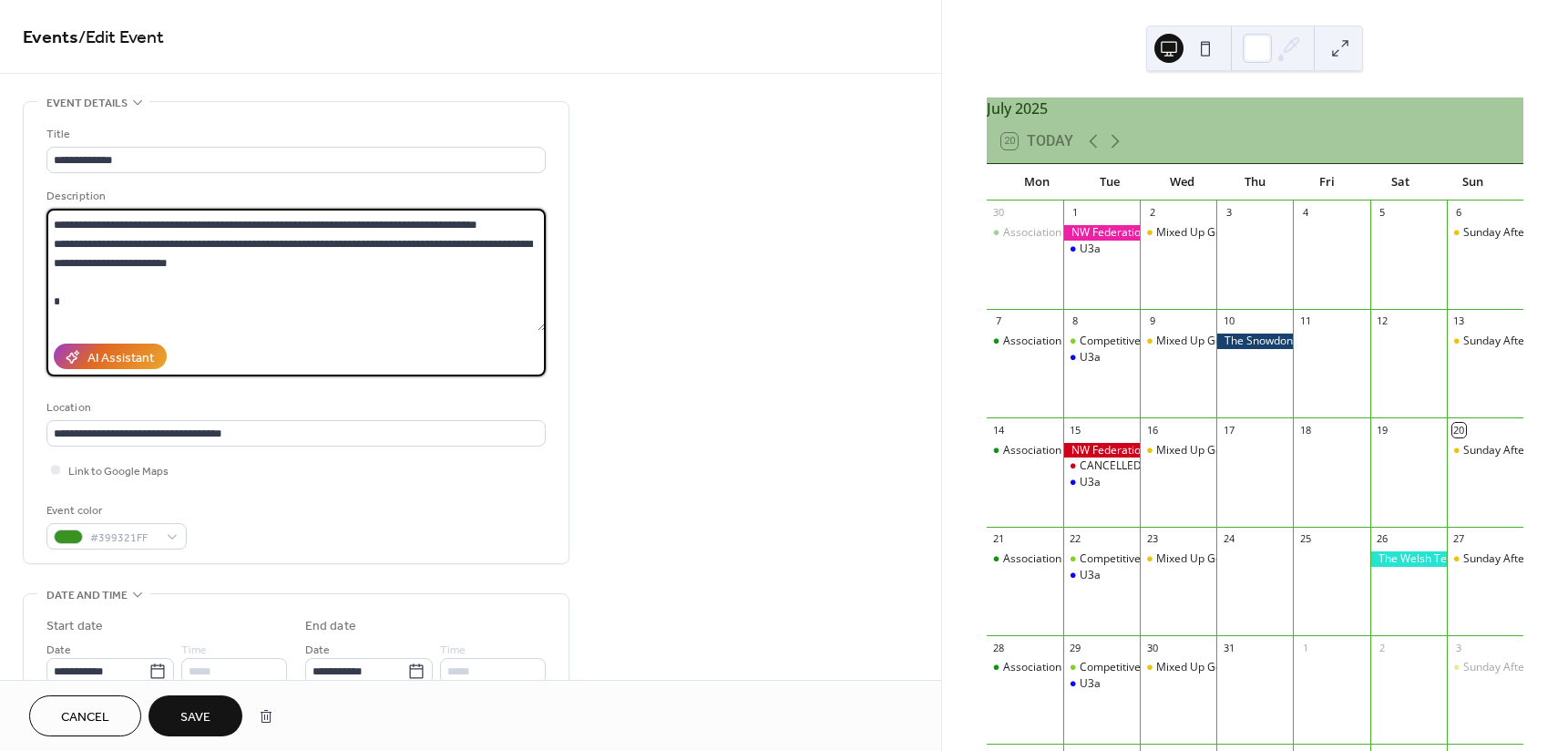 scroll, scrollTop: 380, scrollLeft: 0, axis: vertical 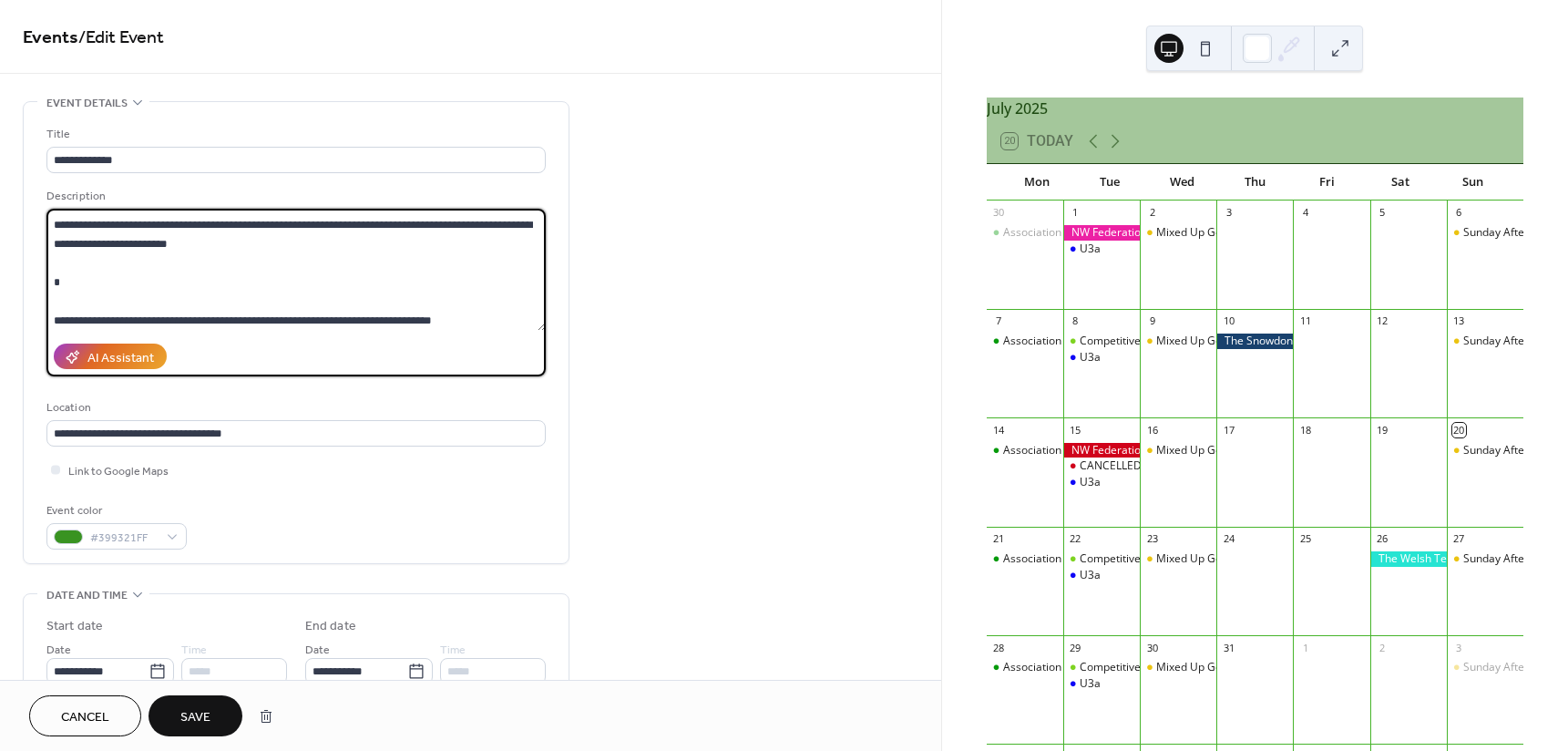 click at bounding box center (296, 270) 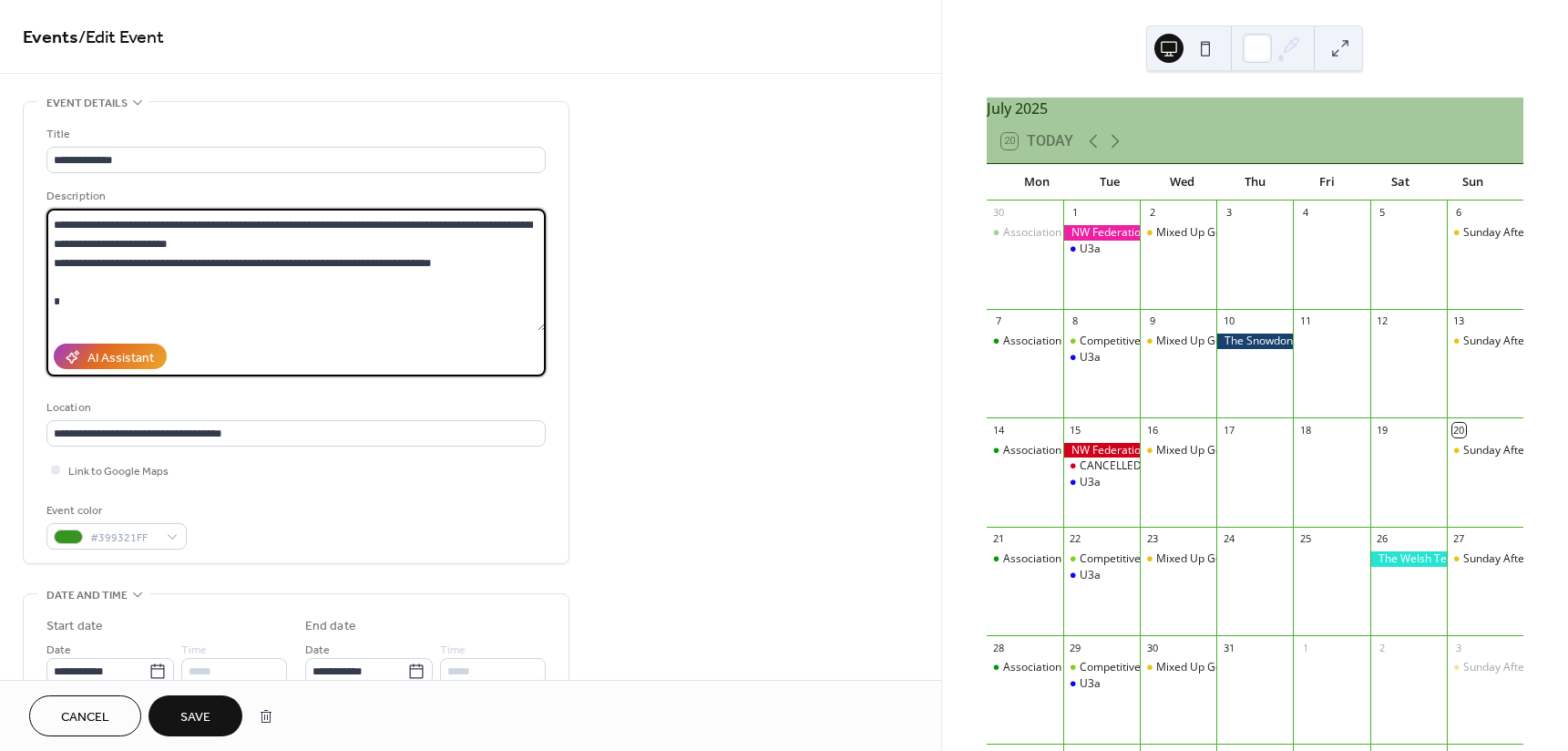 click at bounding box center [296, 270] 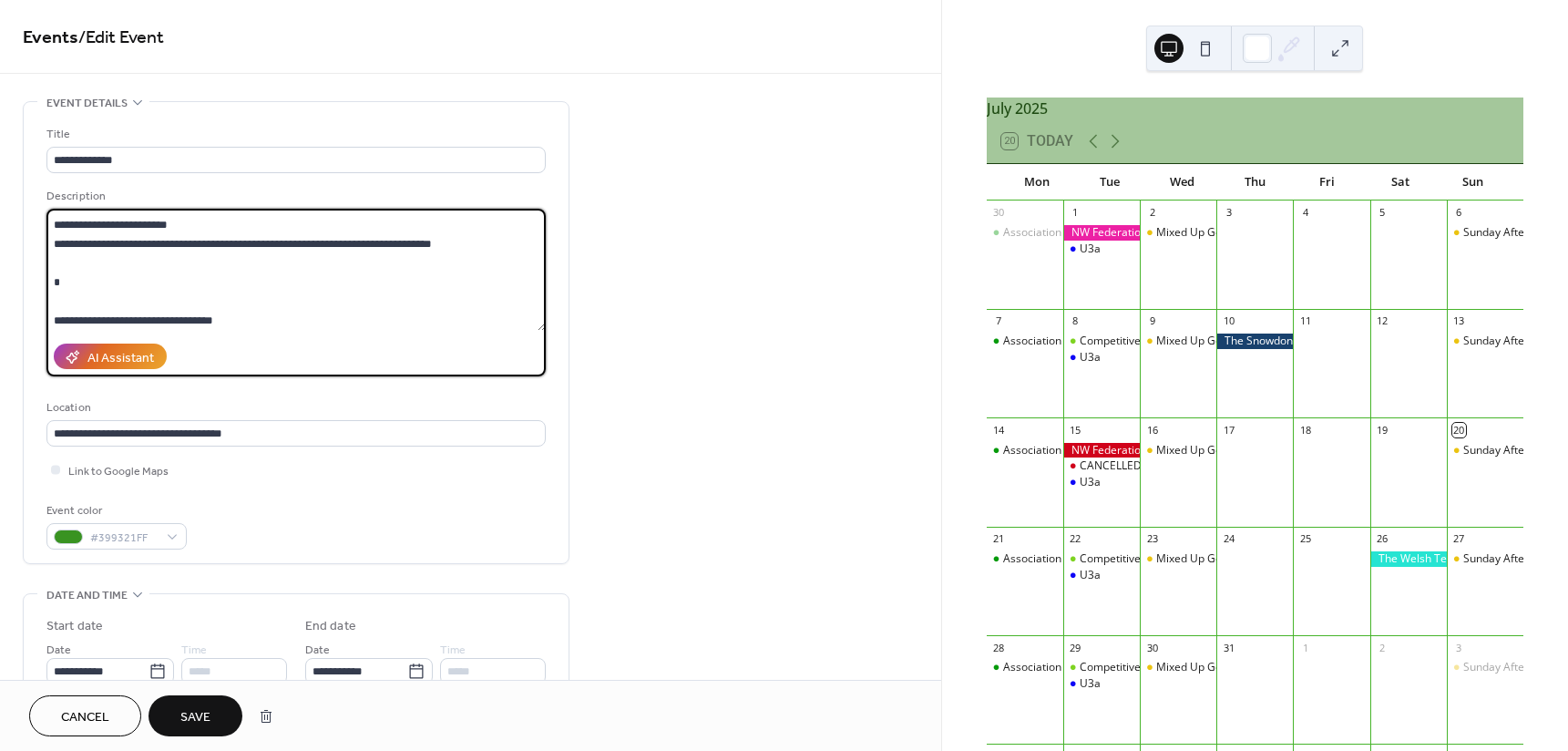 scroll, scrollTop: 418, scrollLeft: 0, axis: vertical 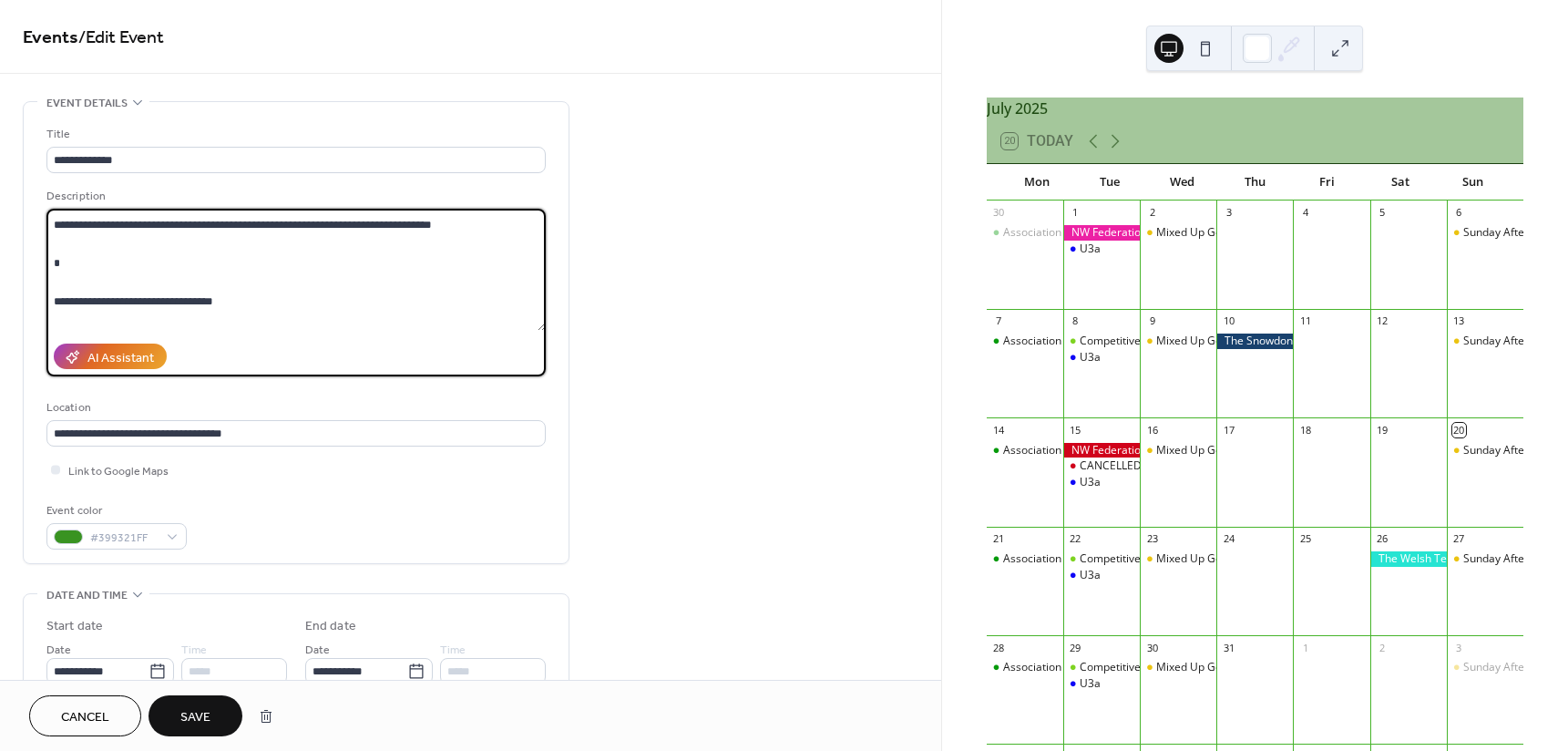 click at bounding box center (296, 270) 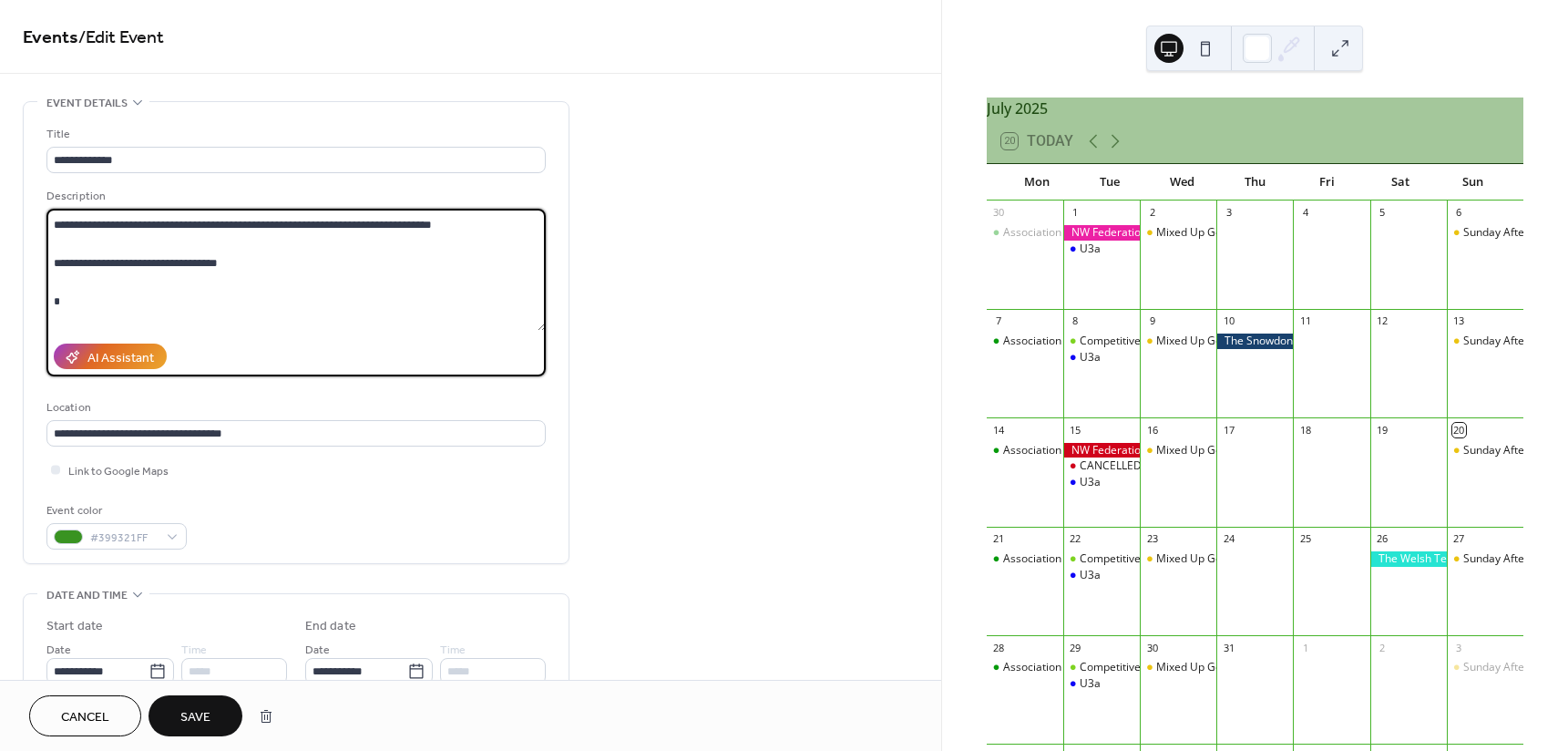 scroll, scrollTop: 440, scrollLeft: 0, axis: vertical 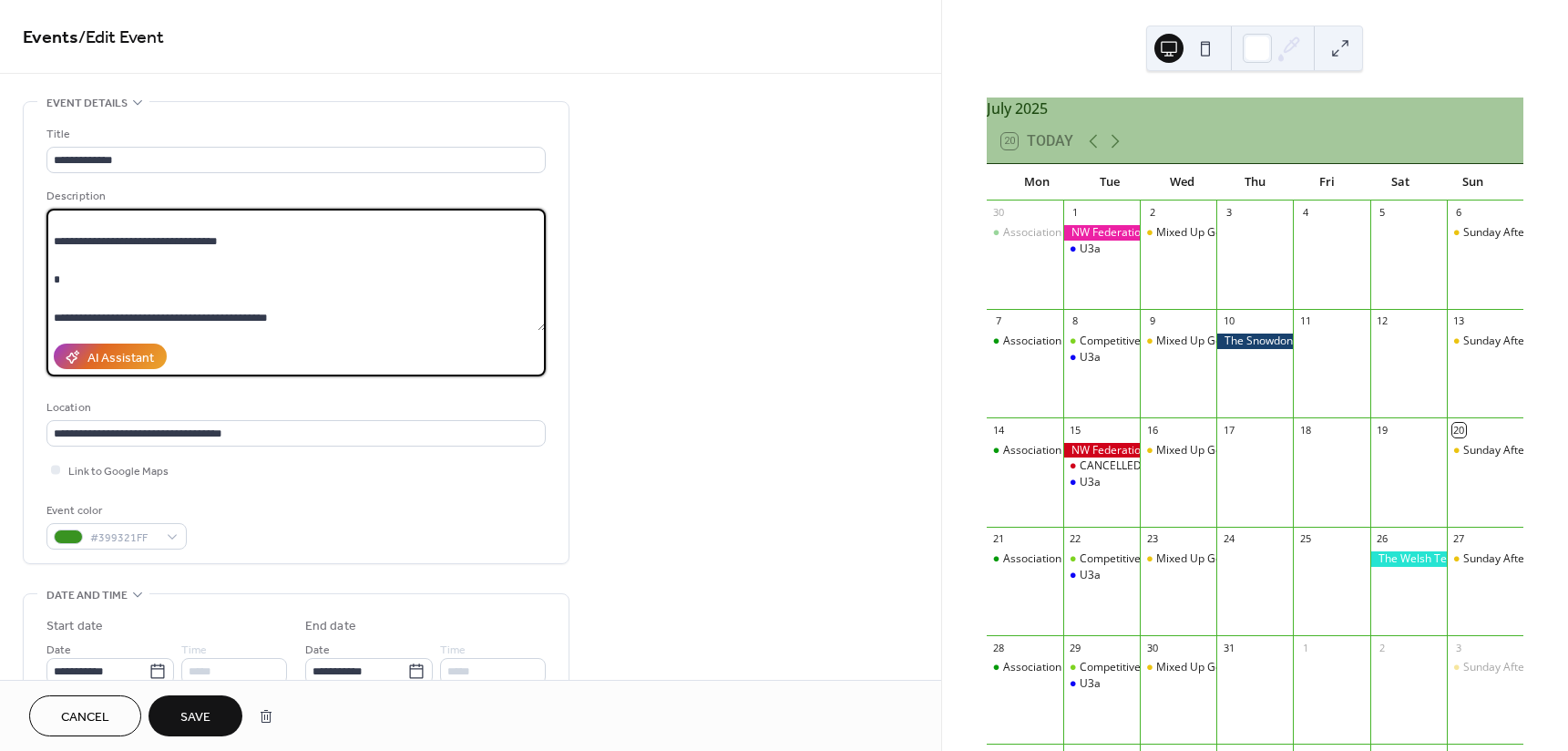 click at bounding box center [296, 270] 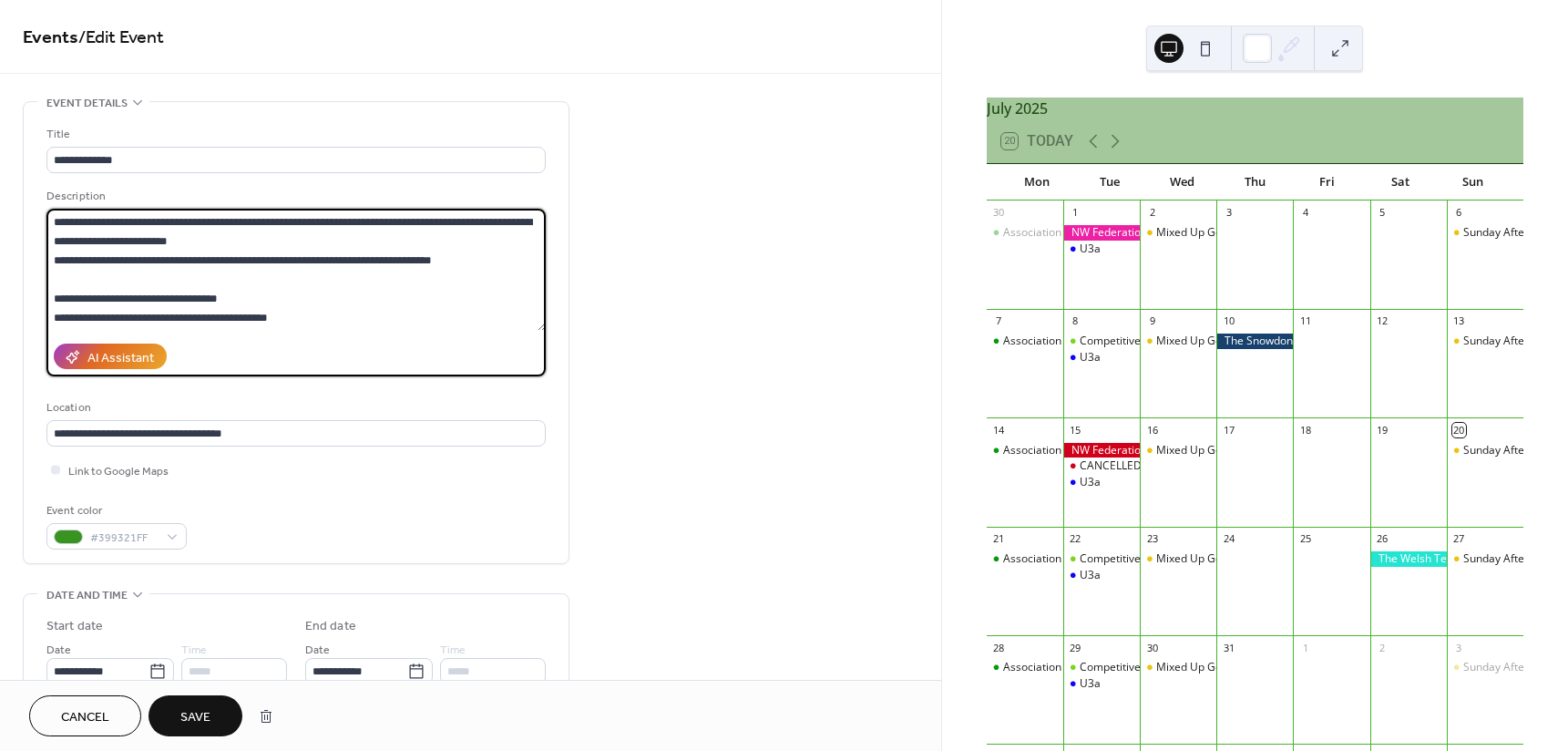 scroll, scrollTop: 383, scrollLeft: 0, axis: vertical 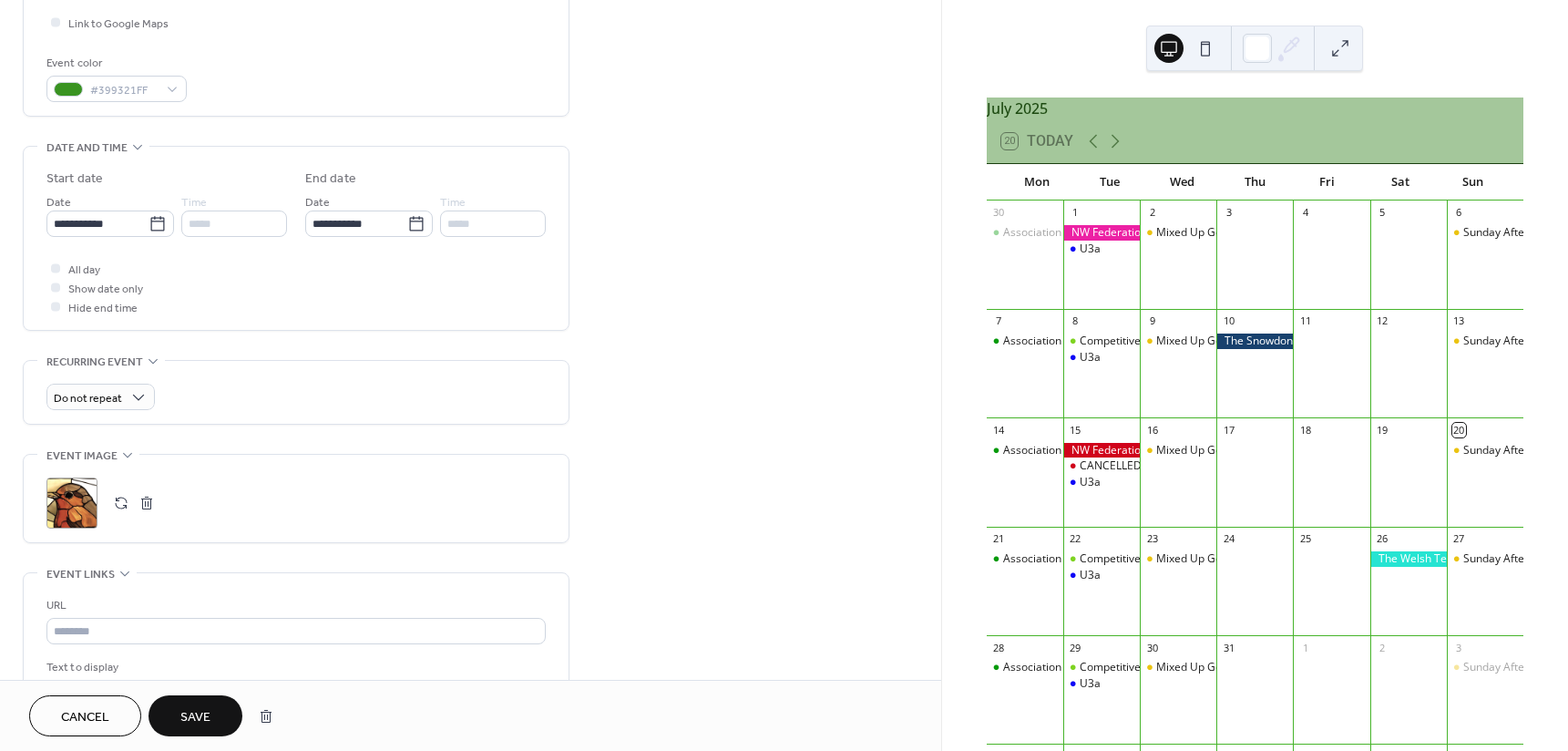 type on "**********" 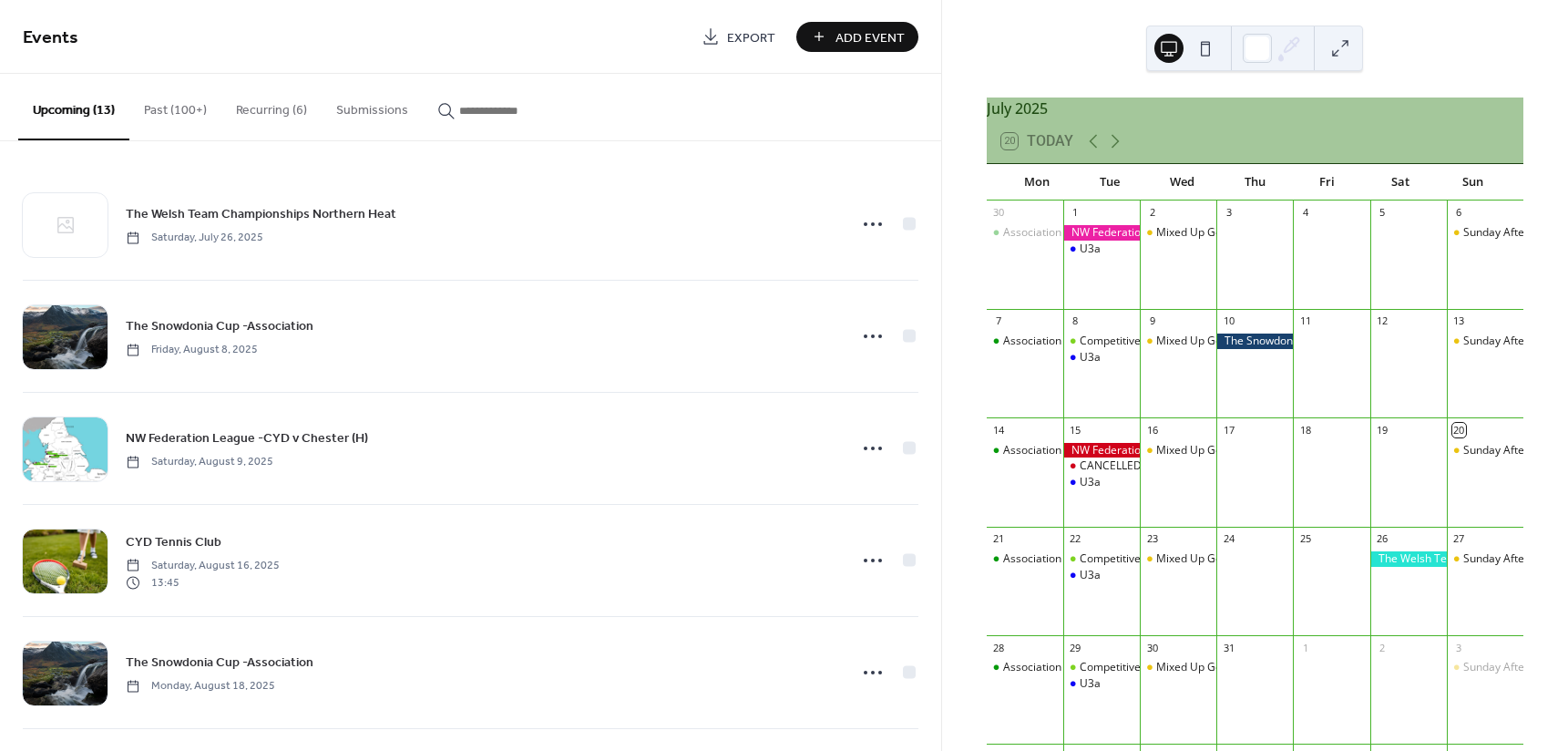 click on "Add Event" at bounding box center [870, 37] 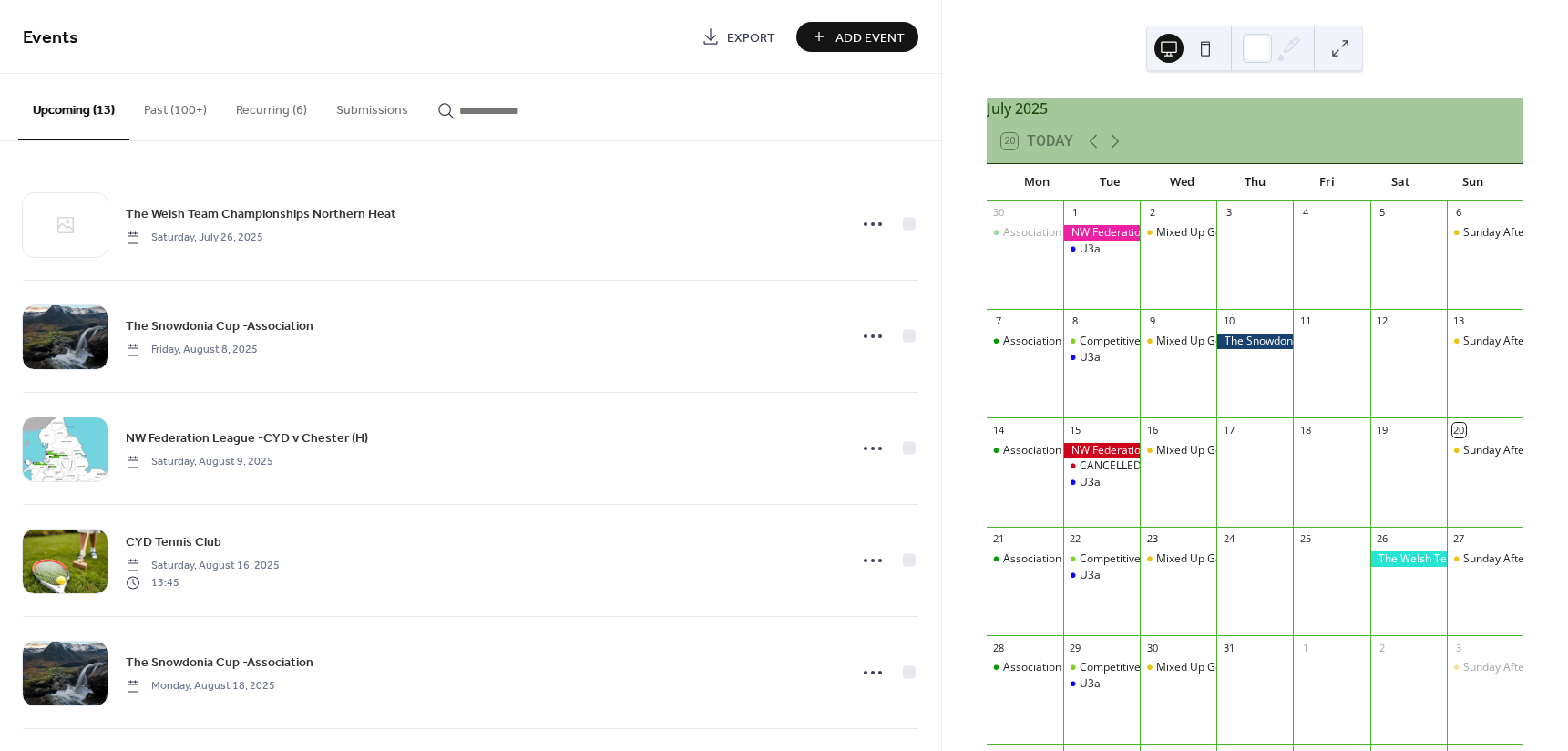 scroll, scrollTop: 0, scrollLeft: 0, axis: both 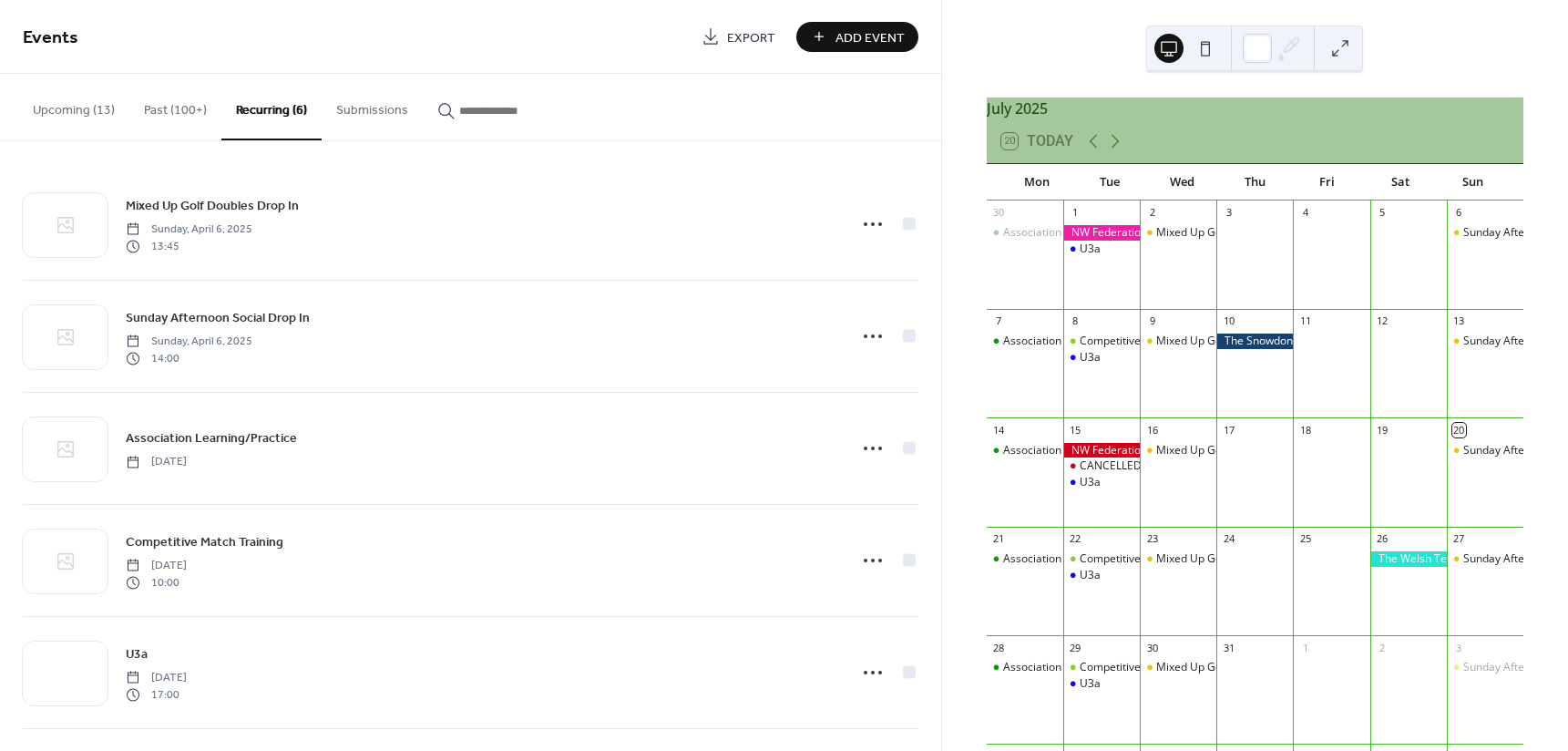 click on "Add Event" at bounding box center [870, 37] 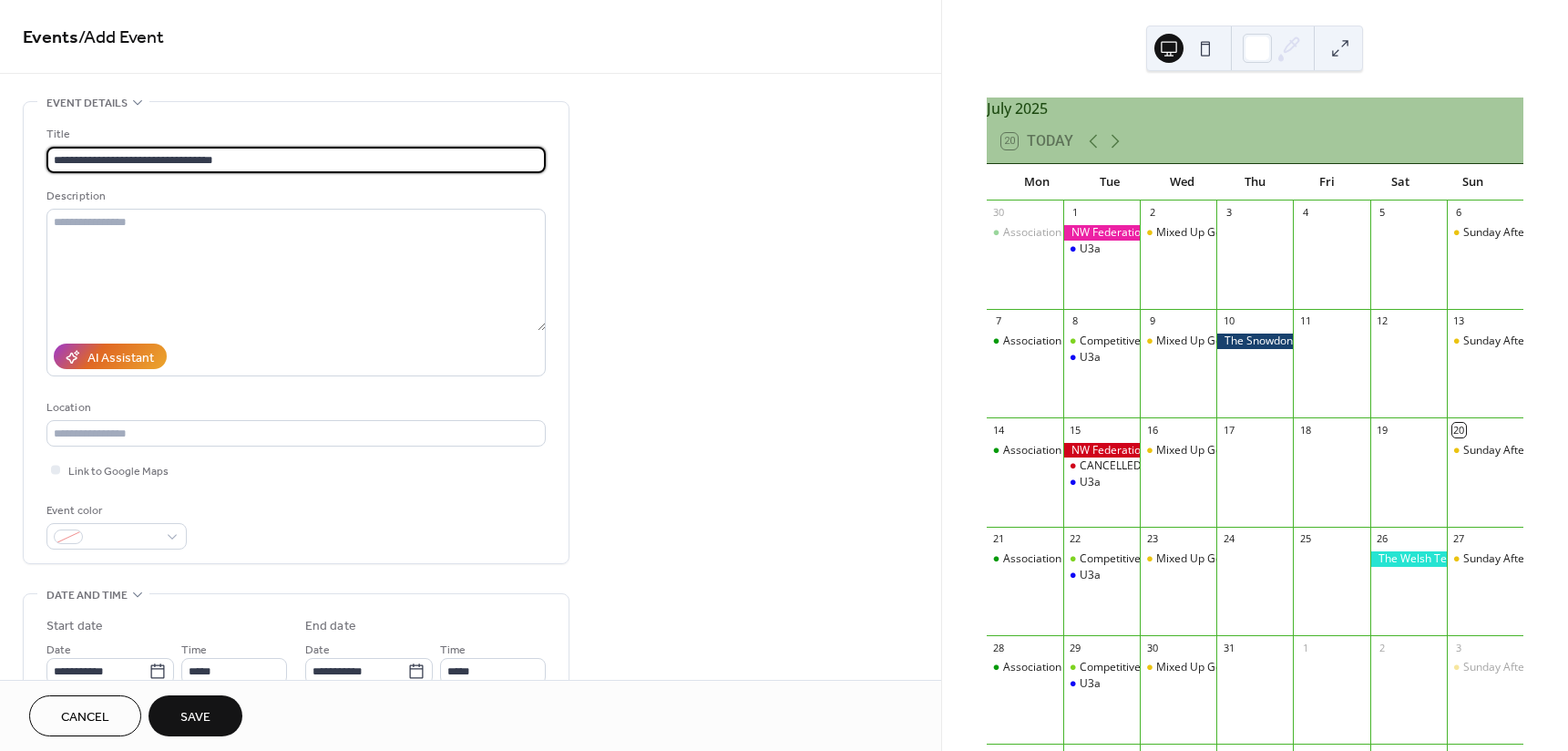 drag, startPoint x: 144, startPoint y: 160, endPoint x: 302, endPoint y: 159, distance: 158.00316 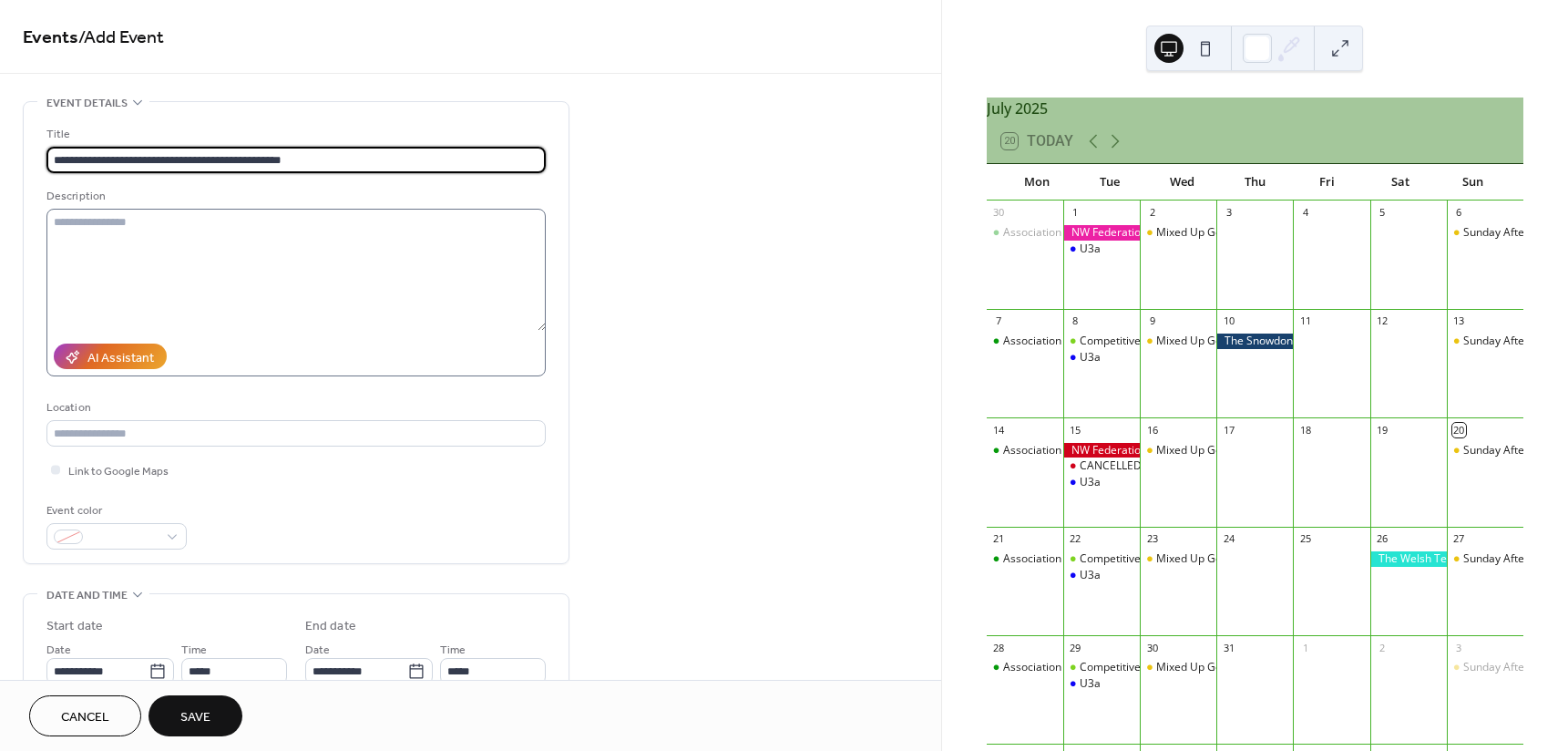 type on "**********" 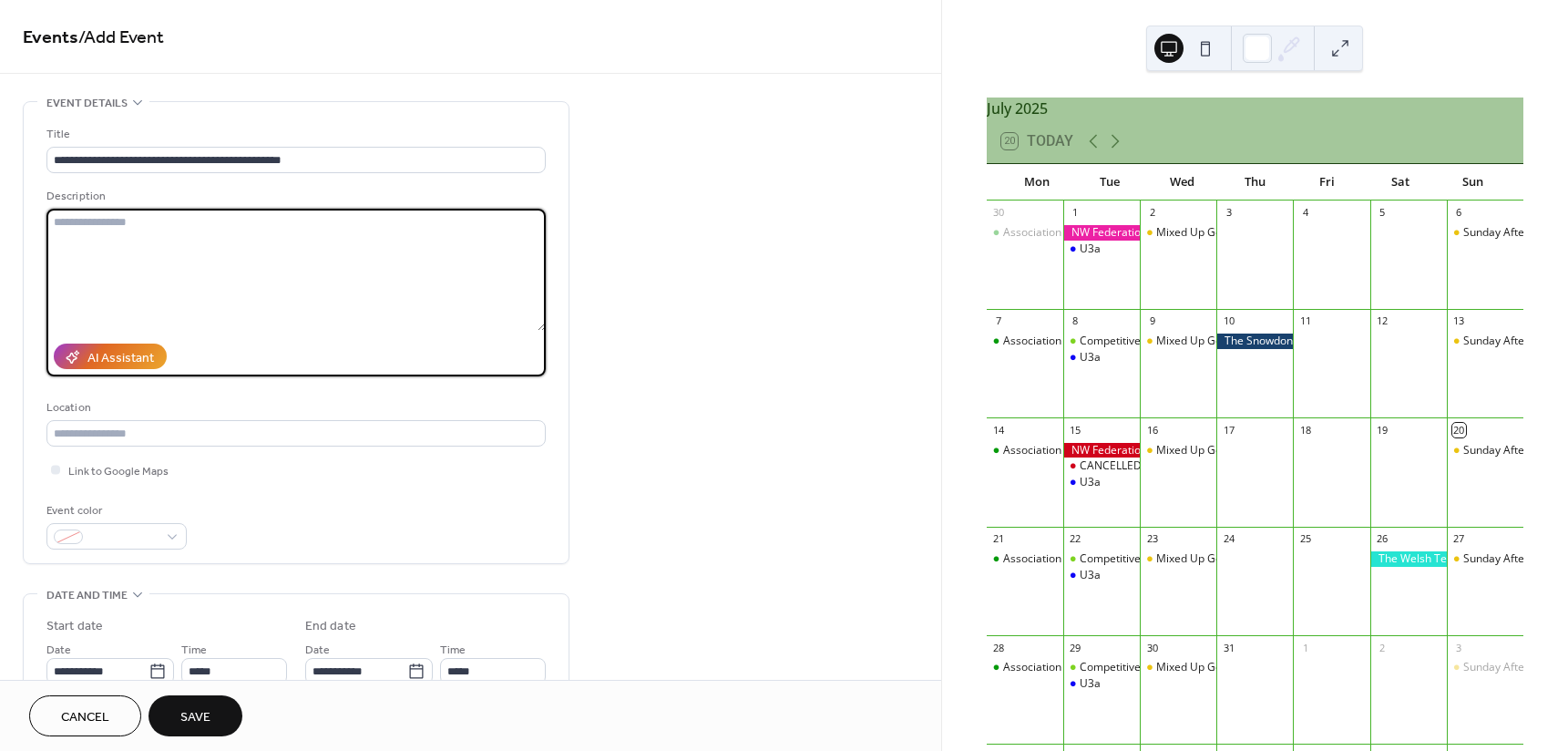 click at bounding box center [296, 270] 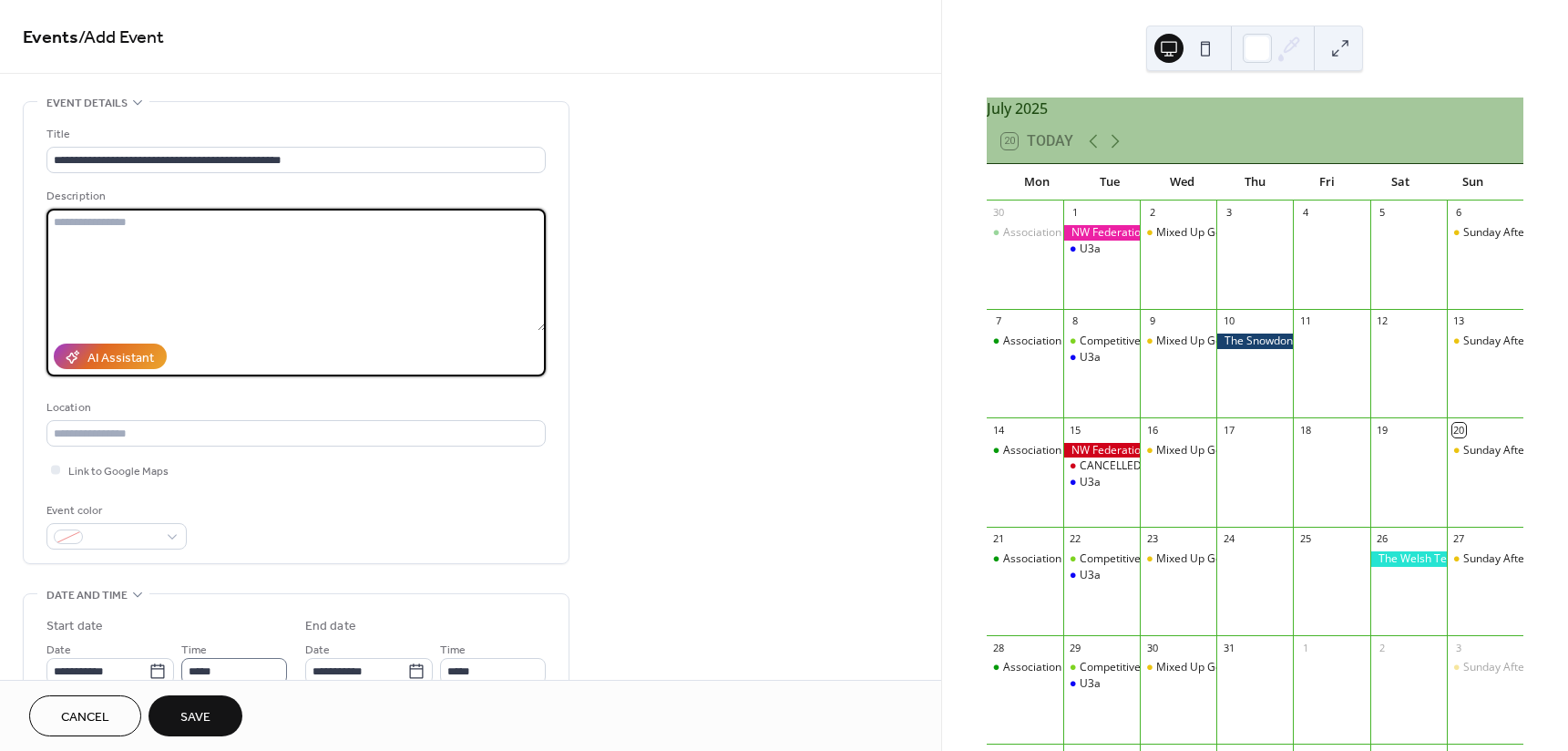scroll, scrollTop: 1, scrollLeft: 0, axis: vertical 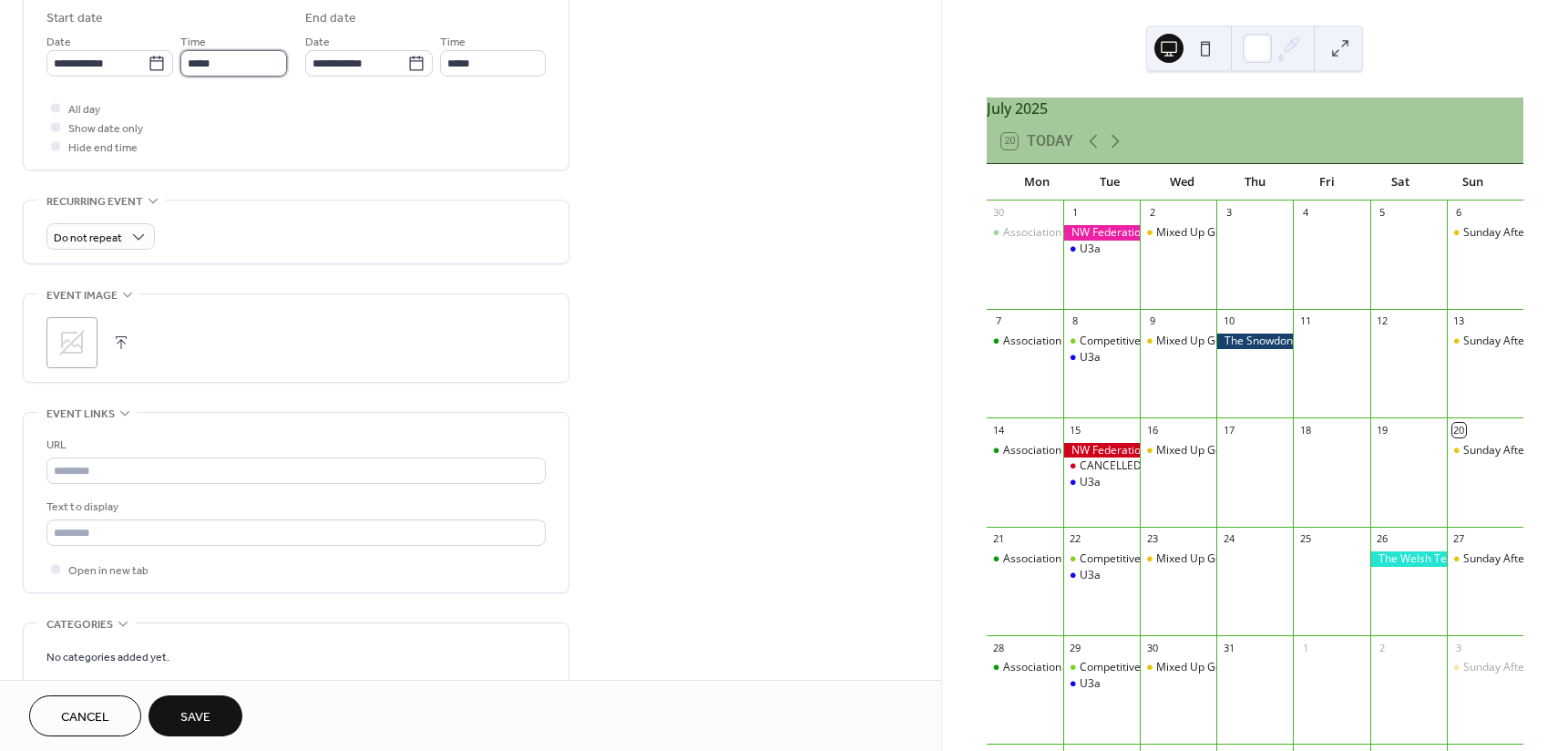 click on "*****" at bounding box center [233, 63] 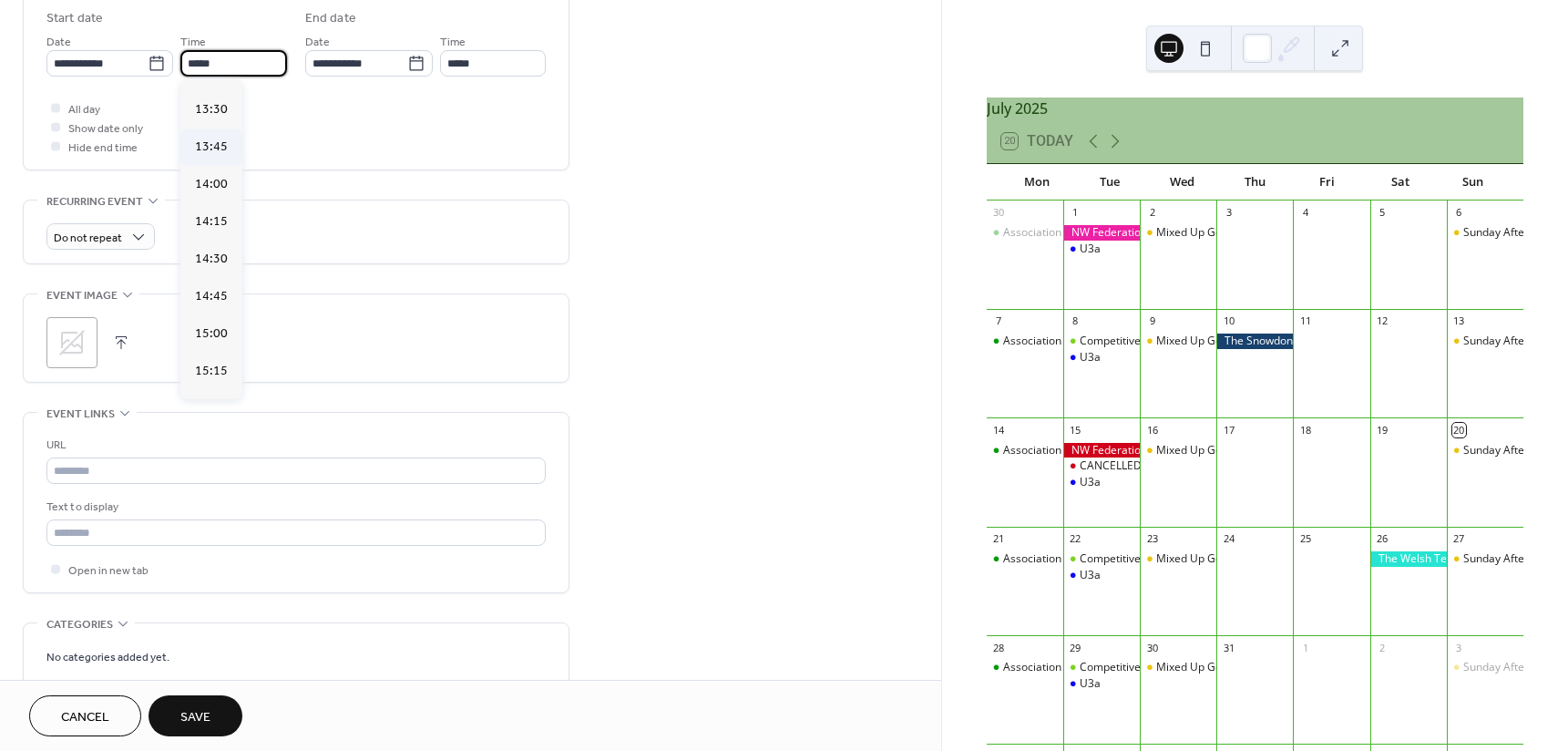 scroll, scrollTop: 2097, scrollLeft: 0, axis: vertical 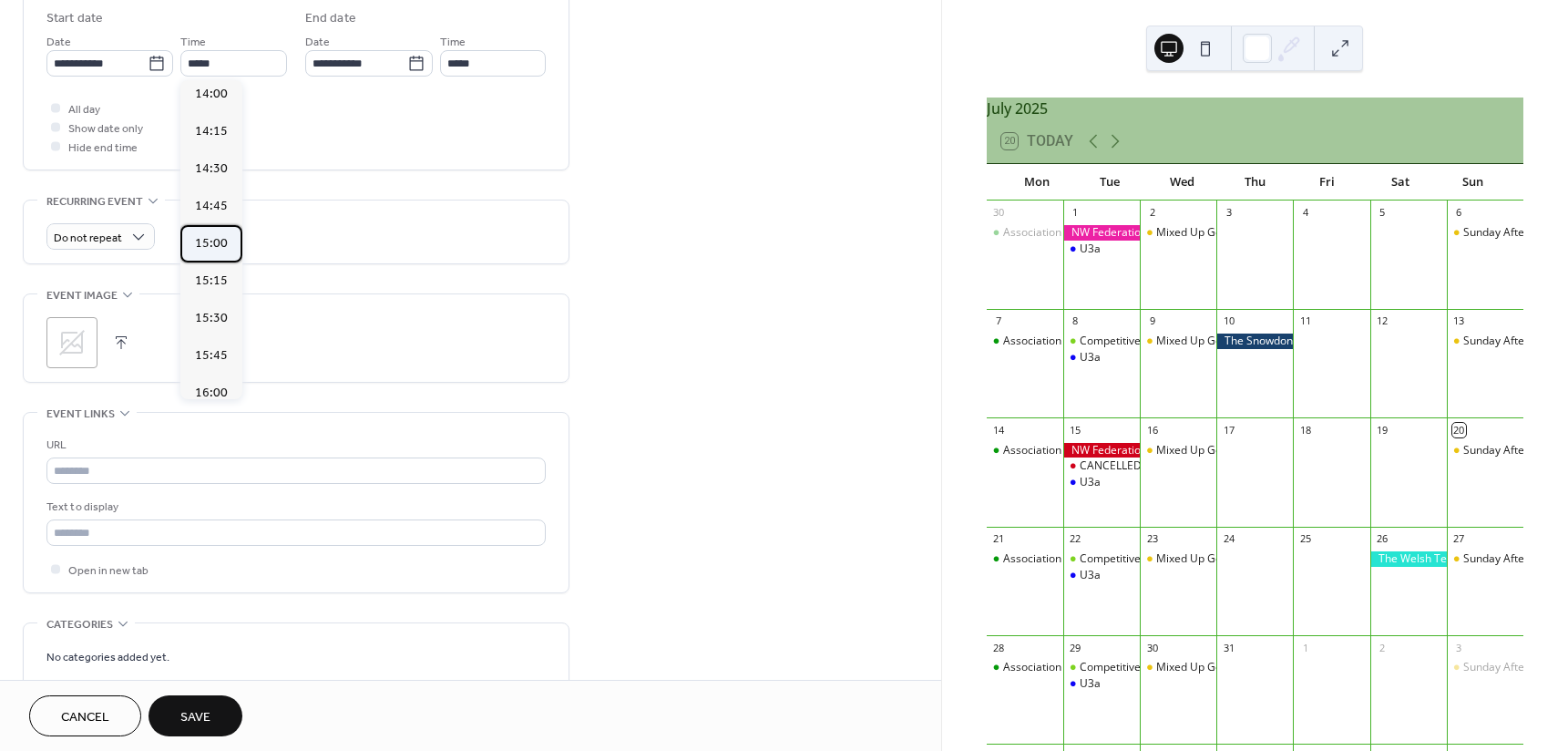 click on "15:00" at bounding box center (211, 243) 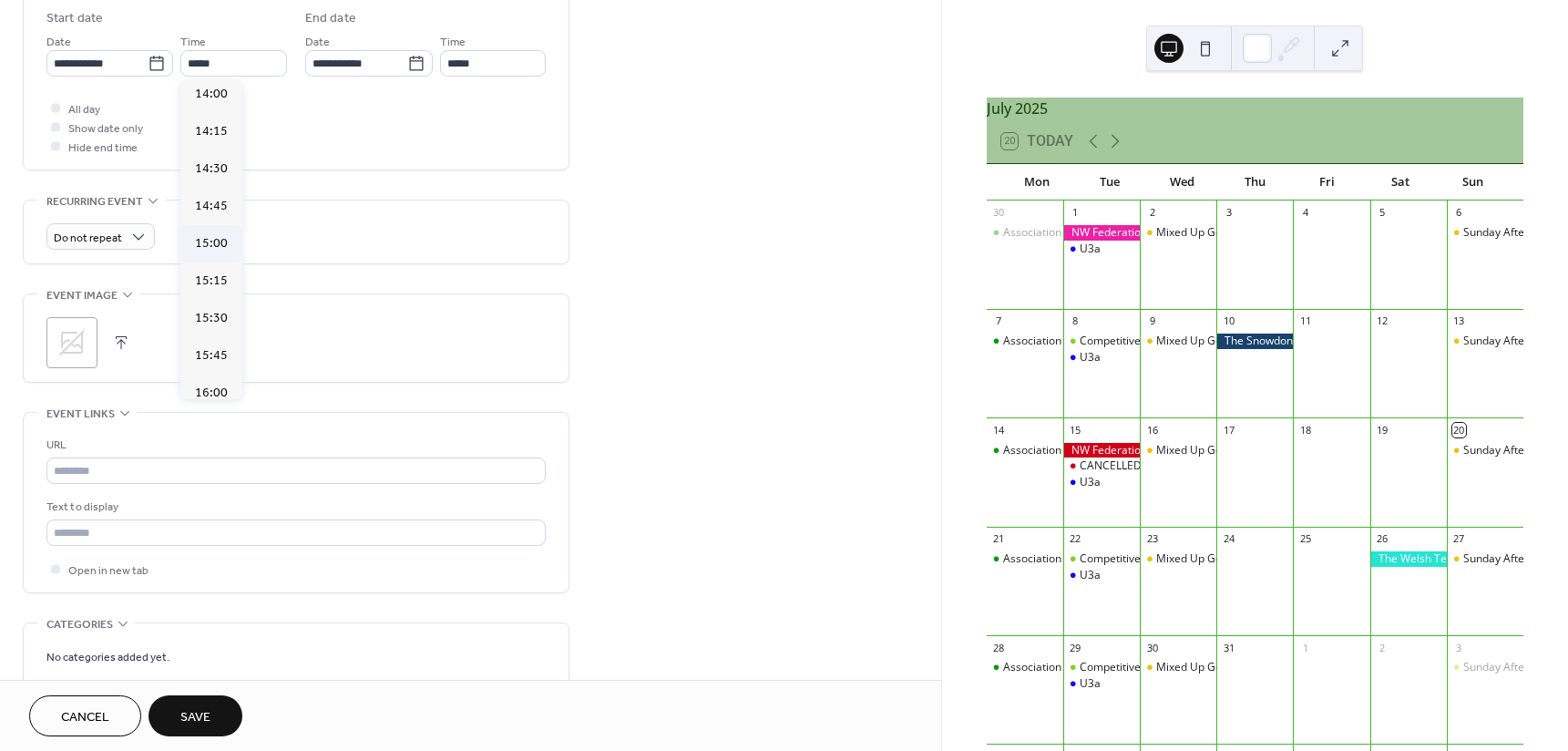 type on "*****" 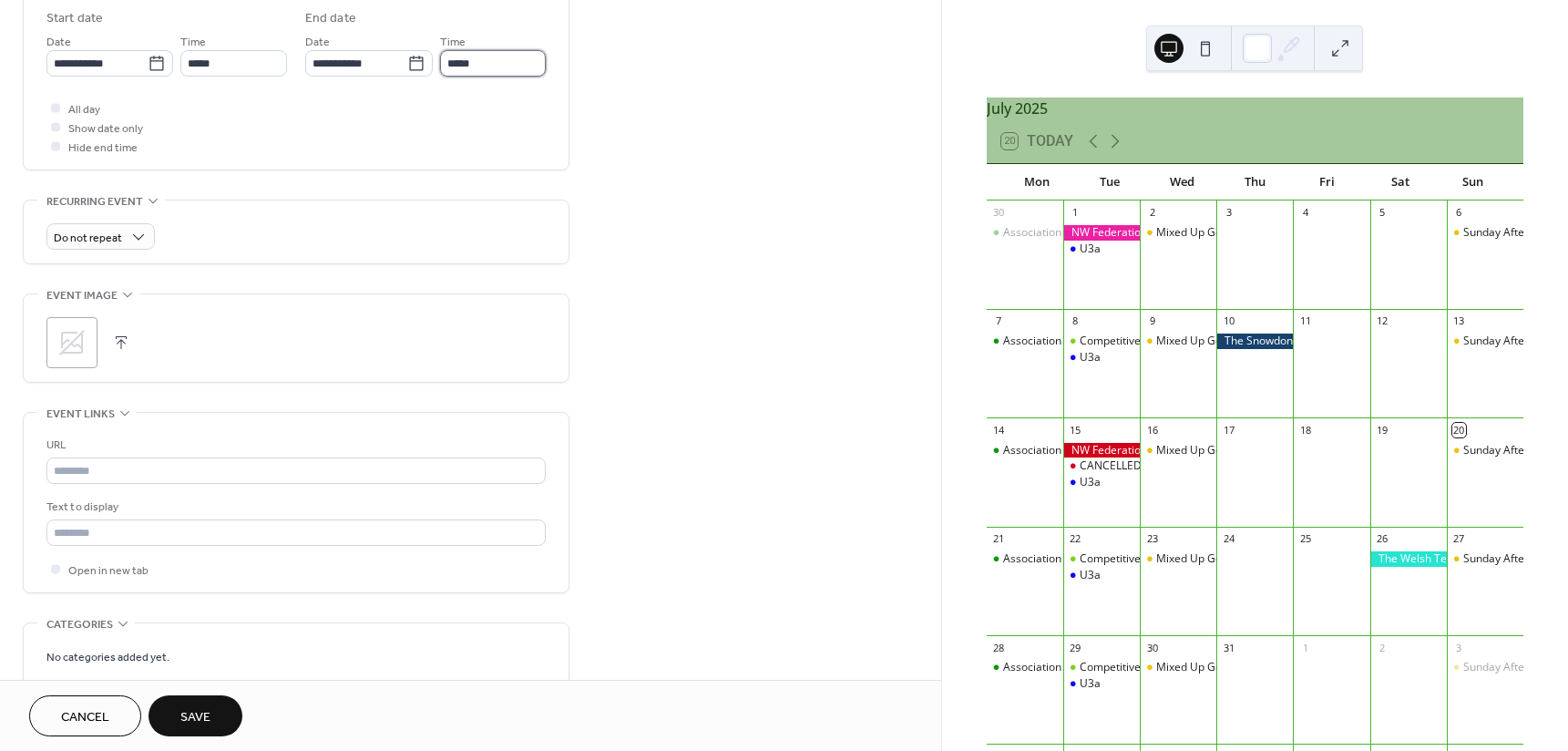 click on "*****" at bounding box center [493, 63] 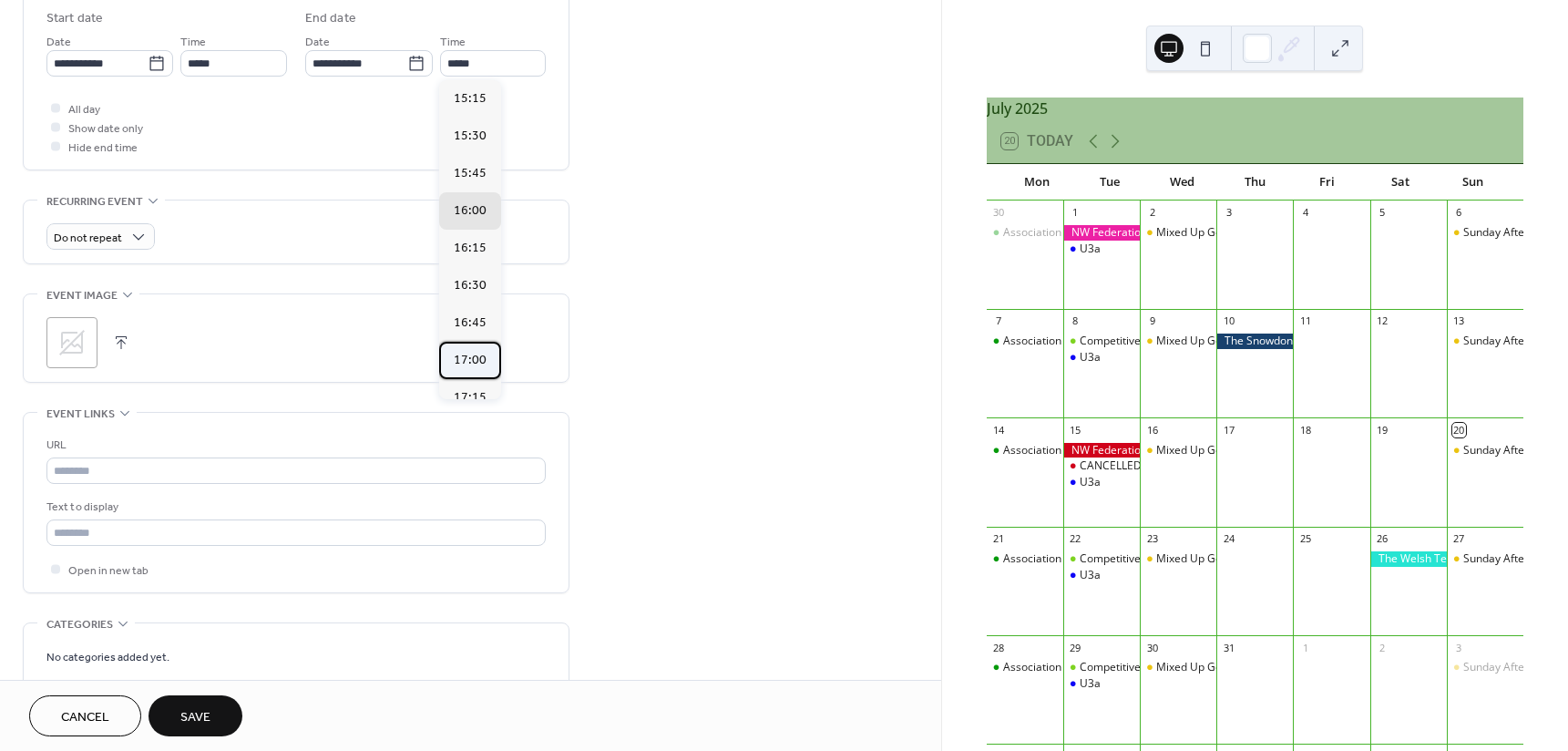 click on "17:00" at bounding box center [470, 360] 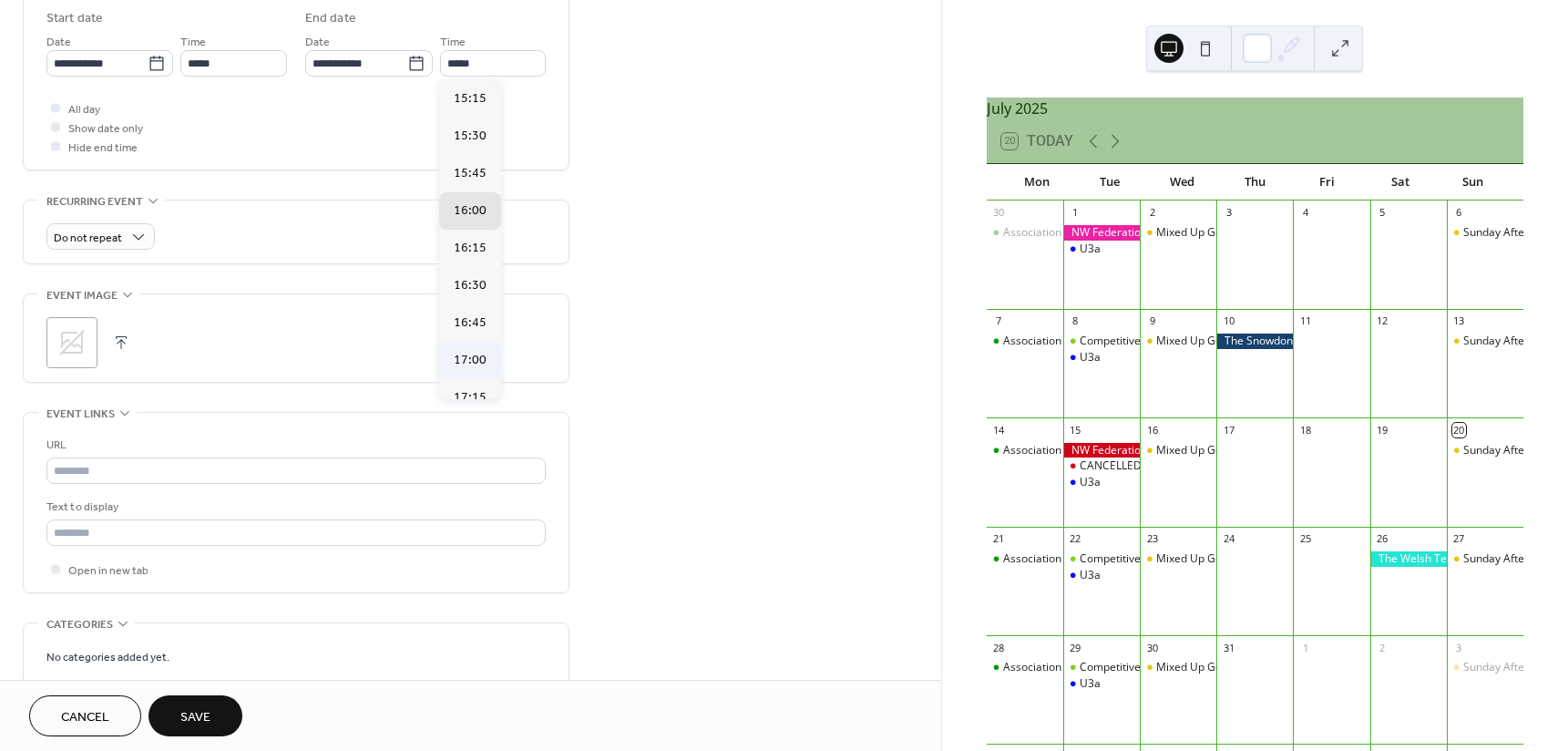 type on "*****" 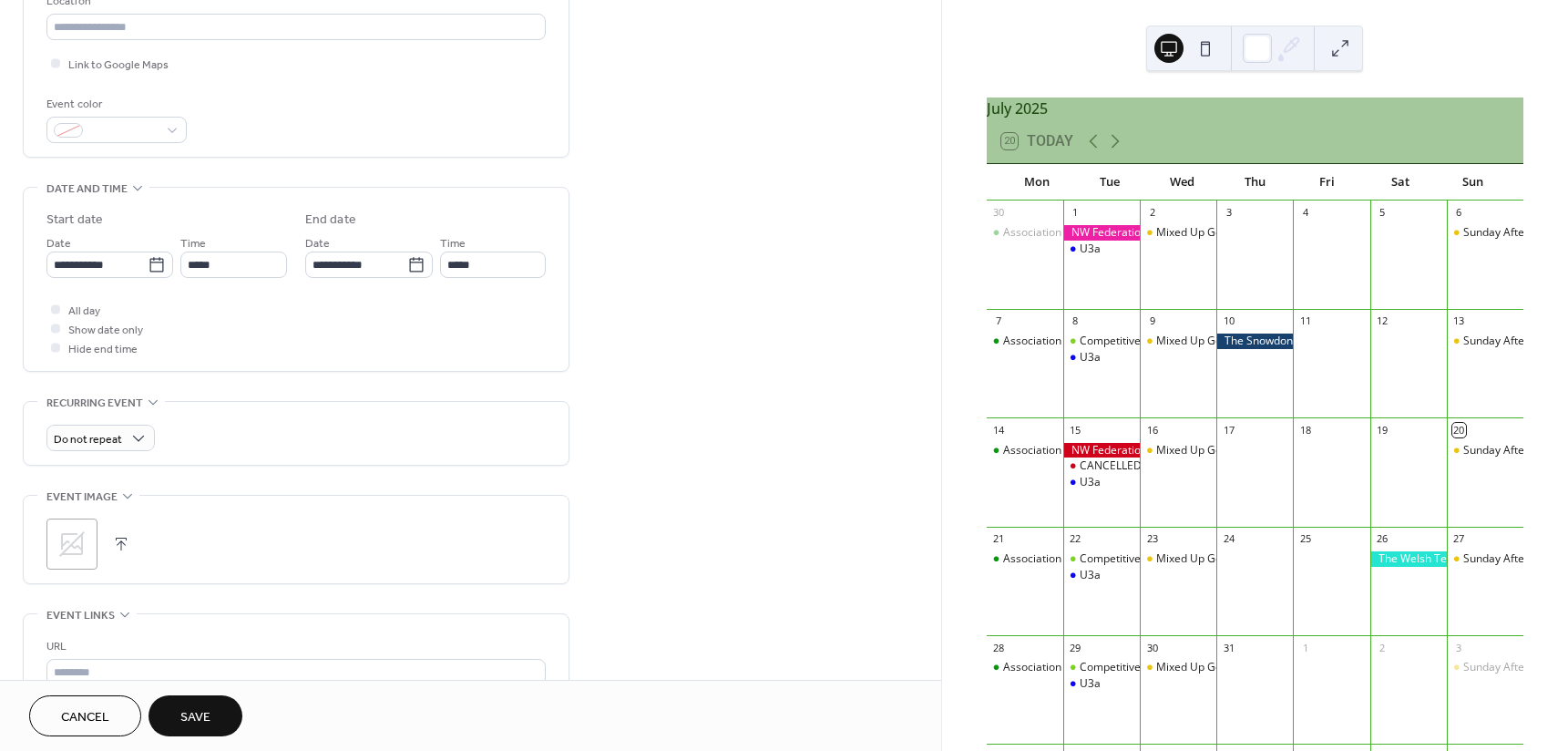 scroll, scrollTop: 303, scrollLeft: 0, axis: vertical 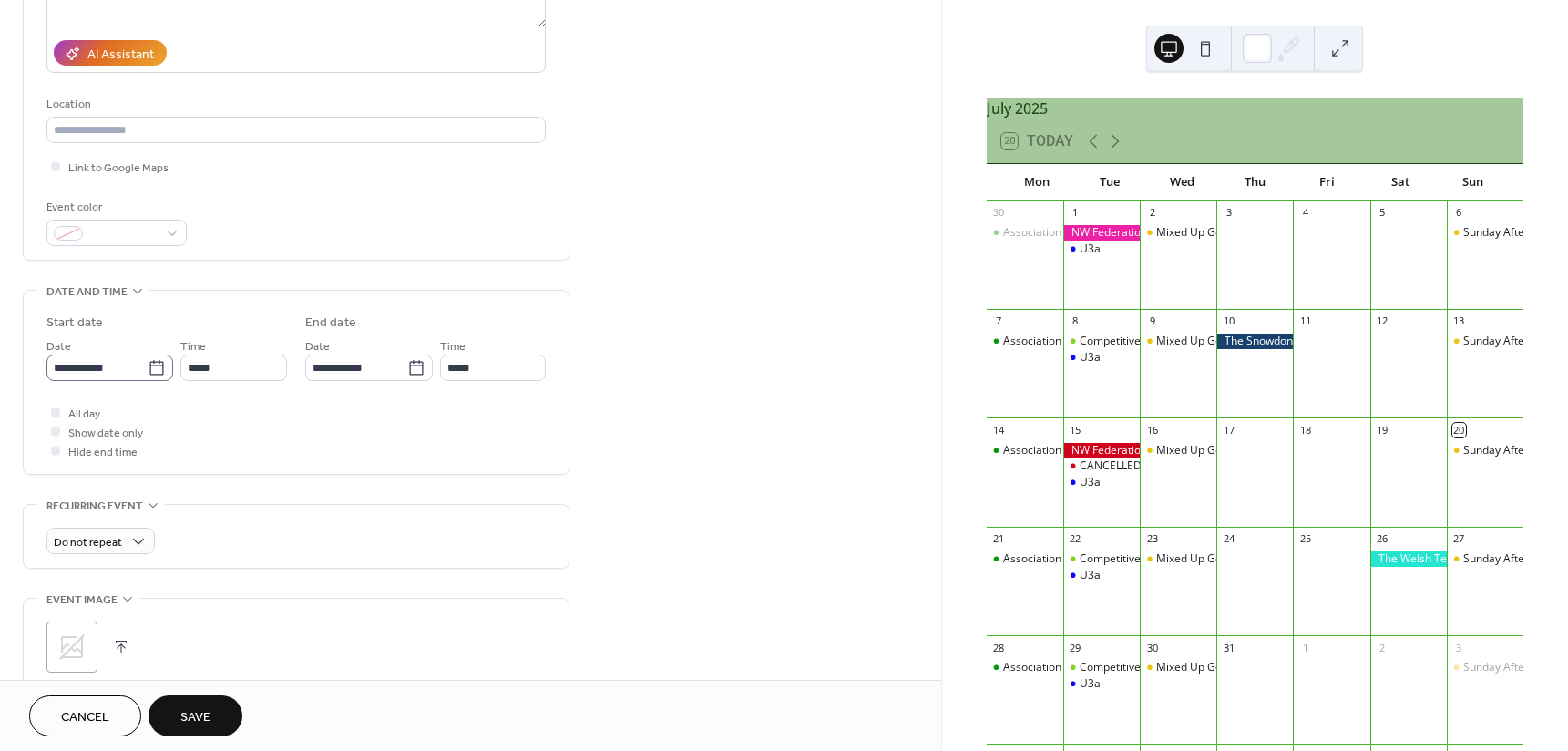click 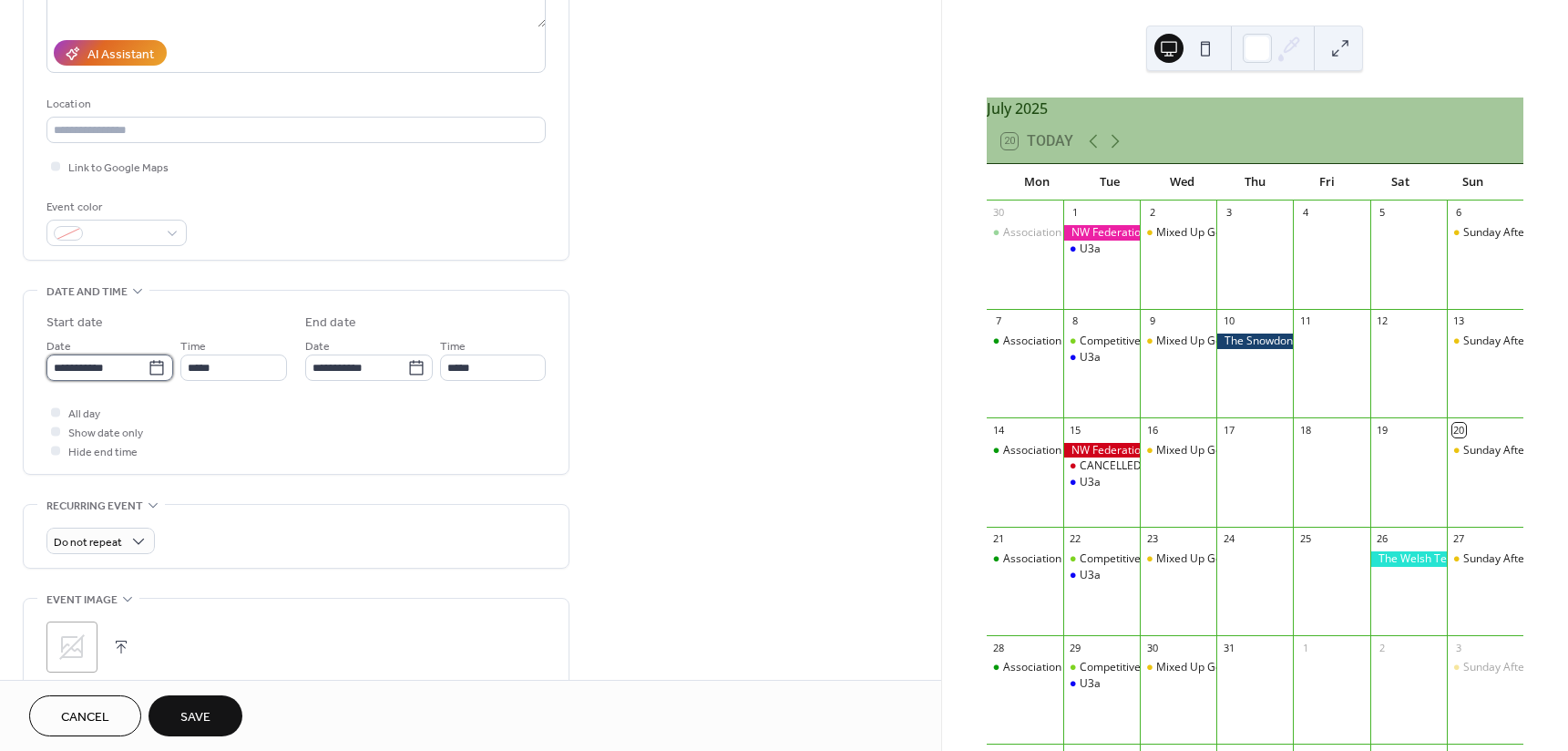click on "**********" at bounding box center (97, 367) 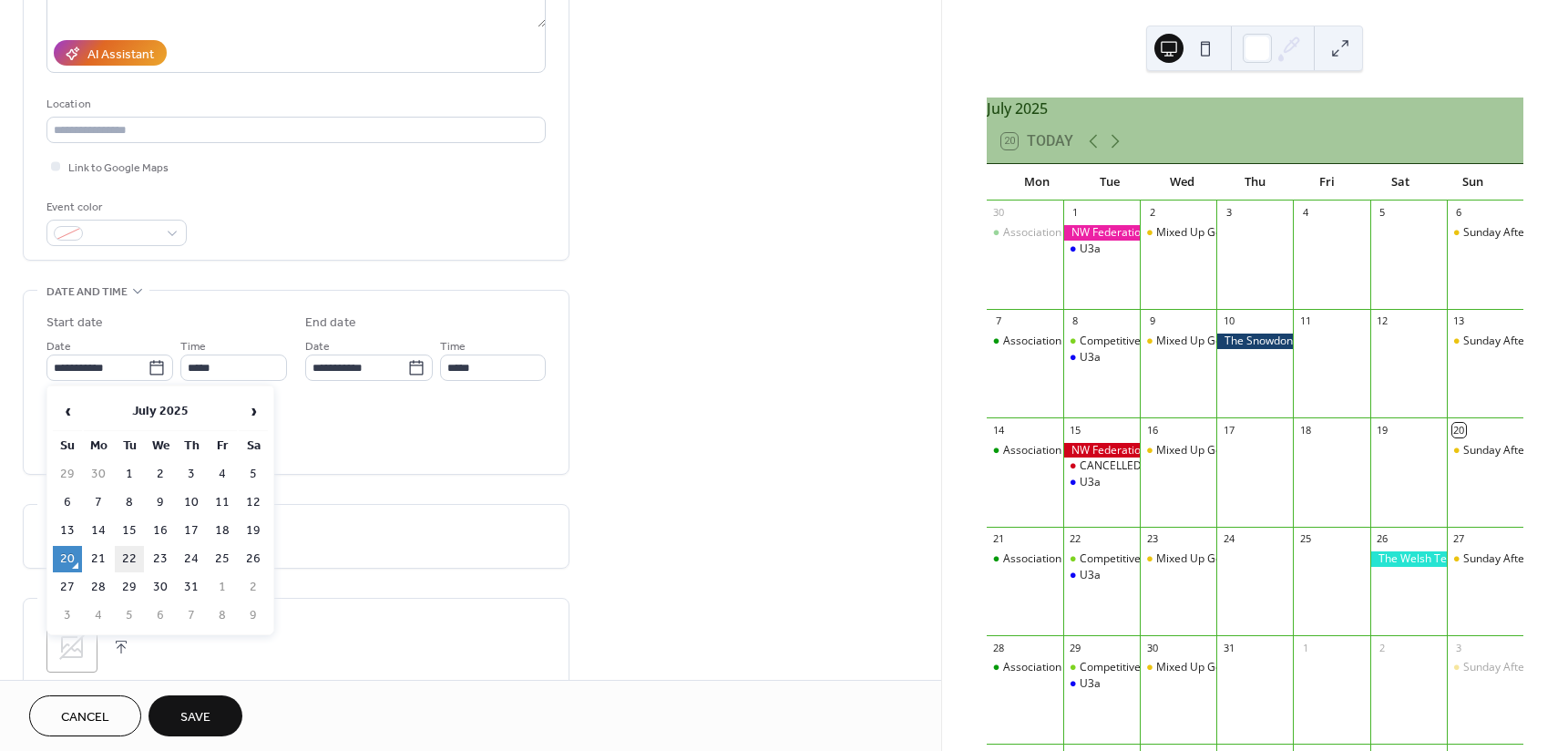 click on "22" at bounding box center [129, 559] 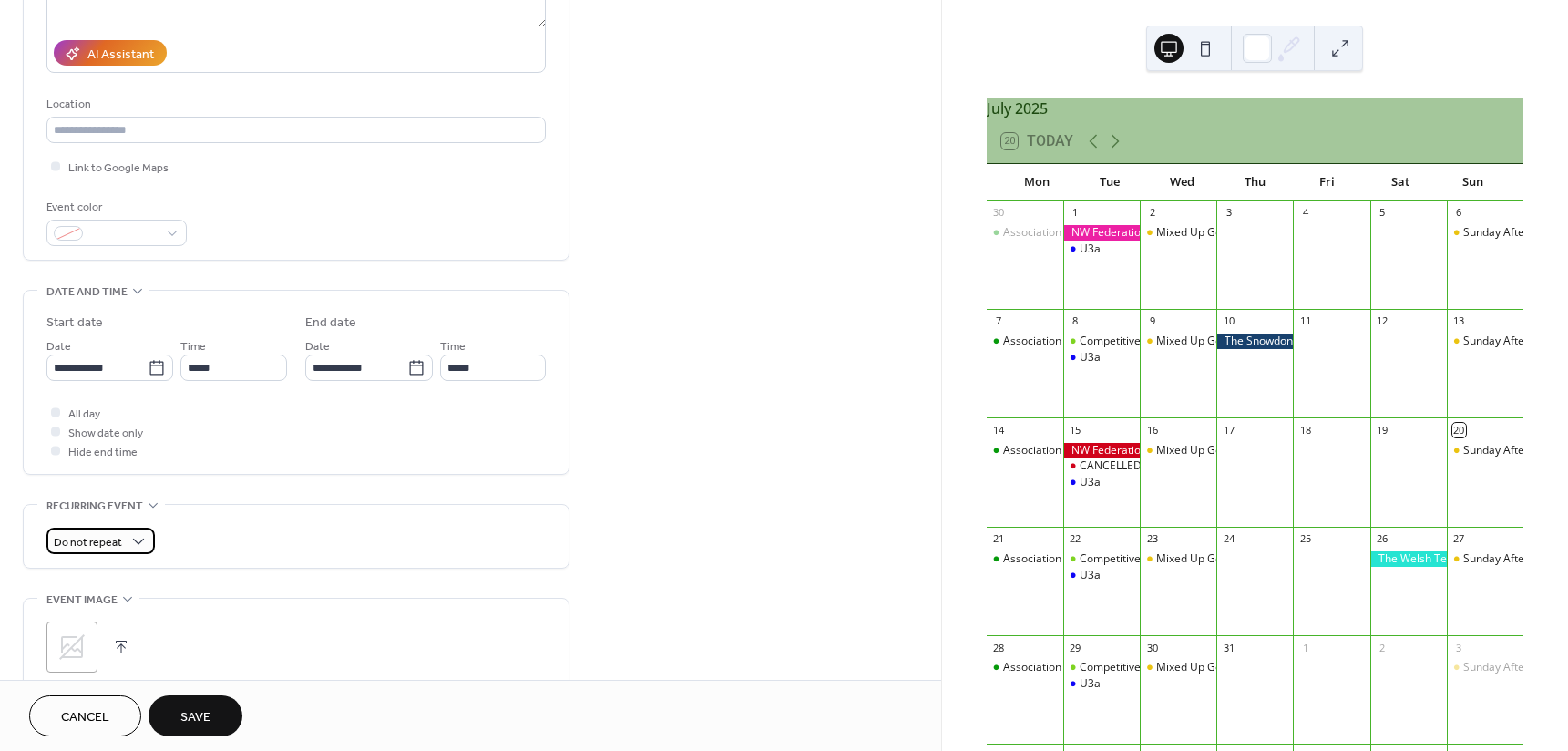click on "Do not repeat" at bounding box center [100, 540] 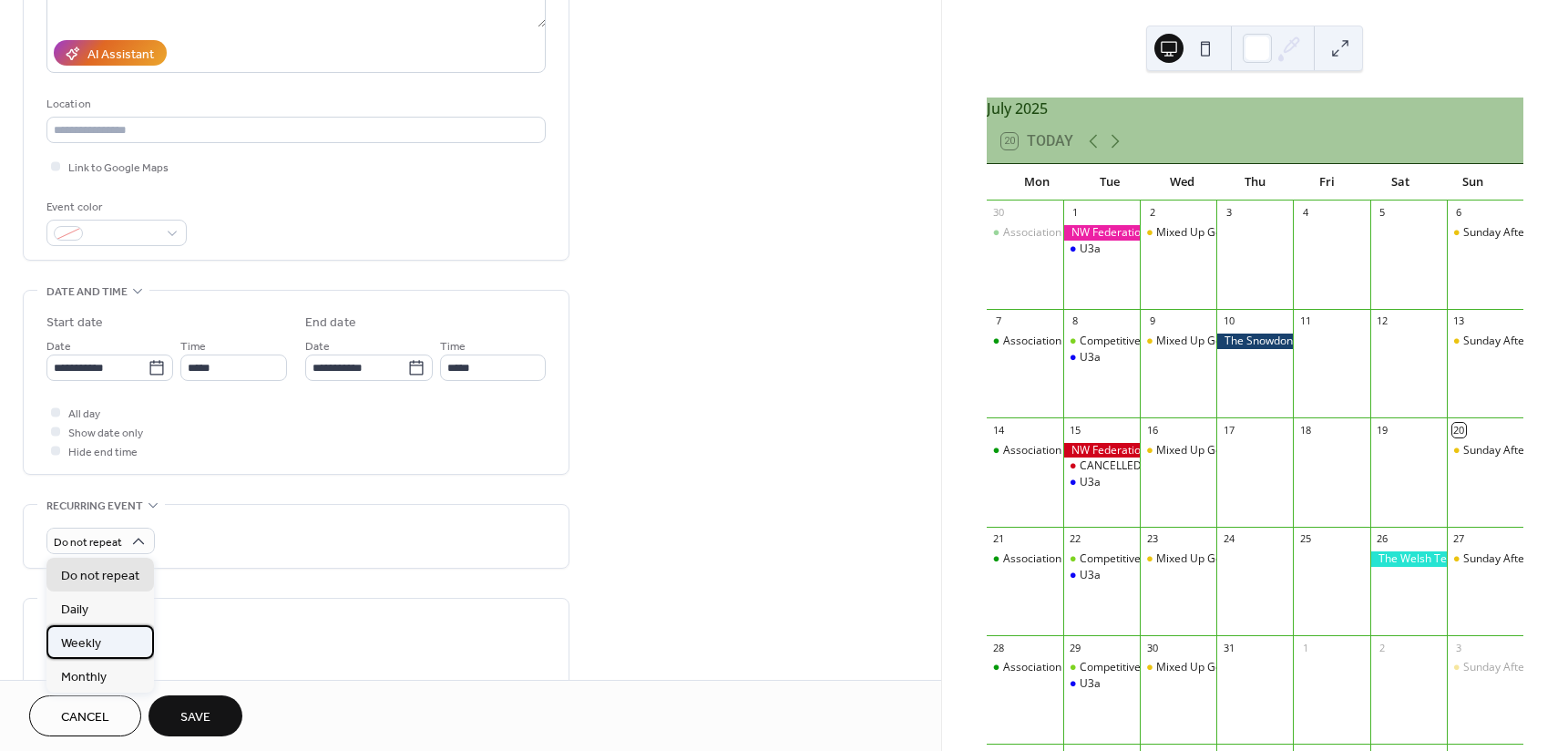 click on "Weekly" at bounding box center [81, 643] 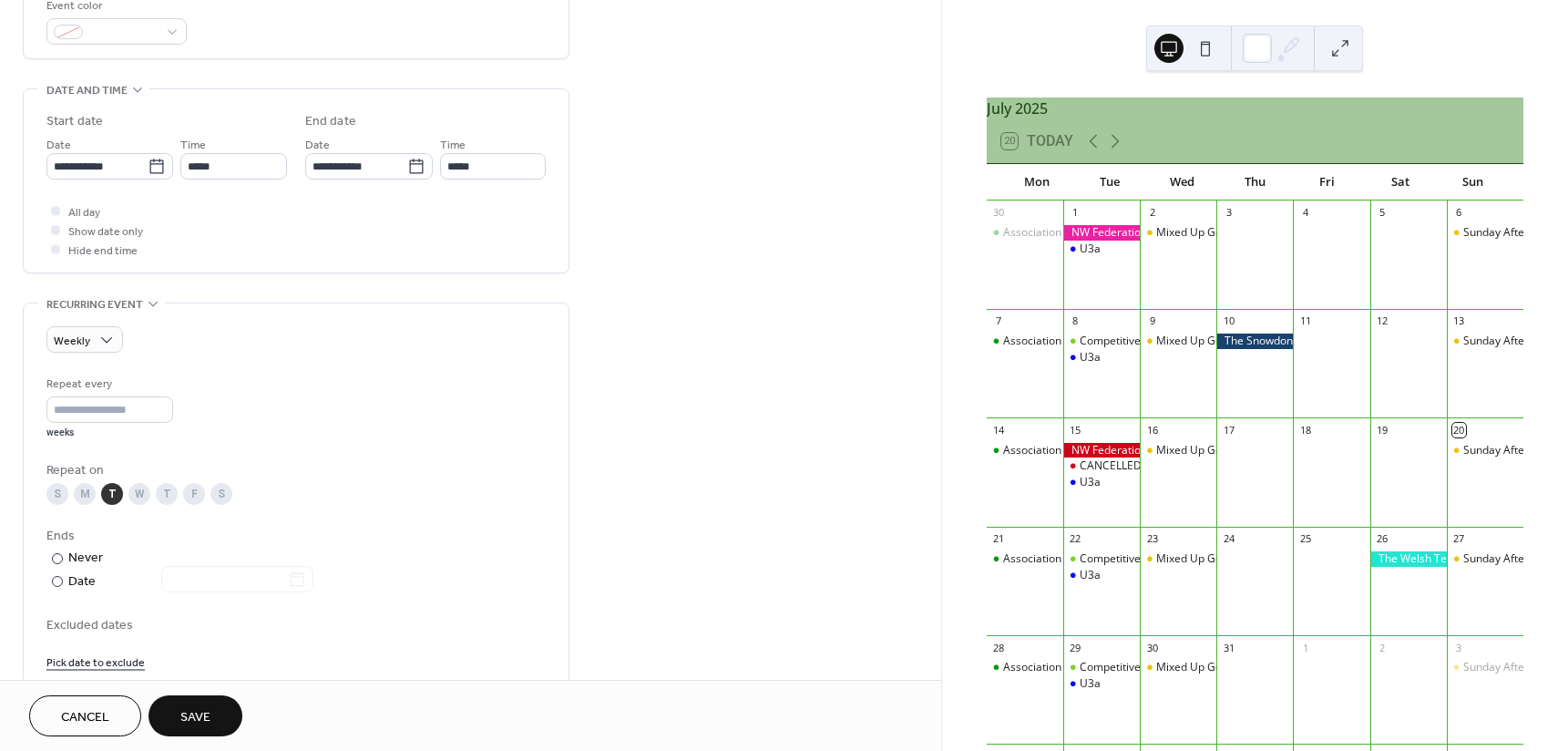 scroll, scrollTop: 608, scrollLeft: 0, axis: vertical 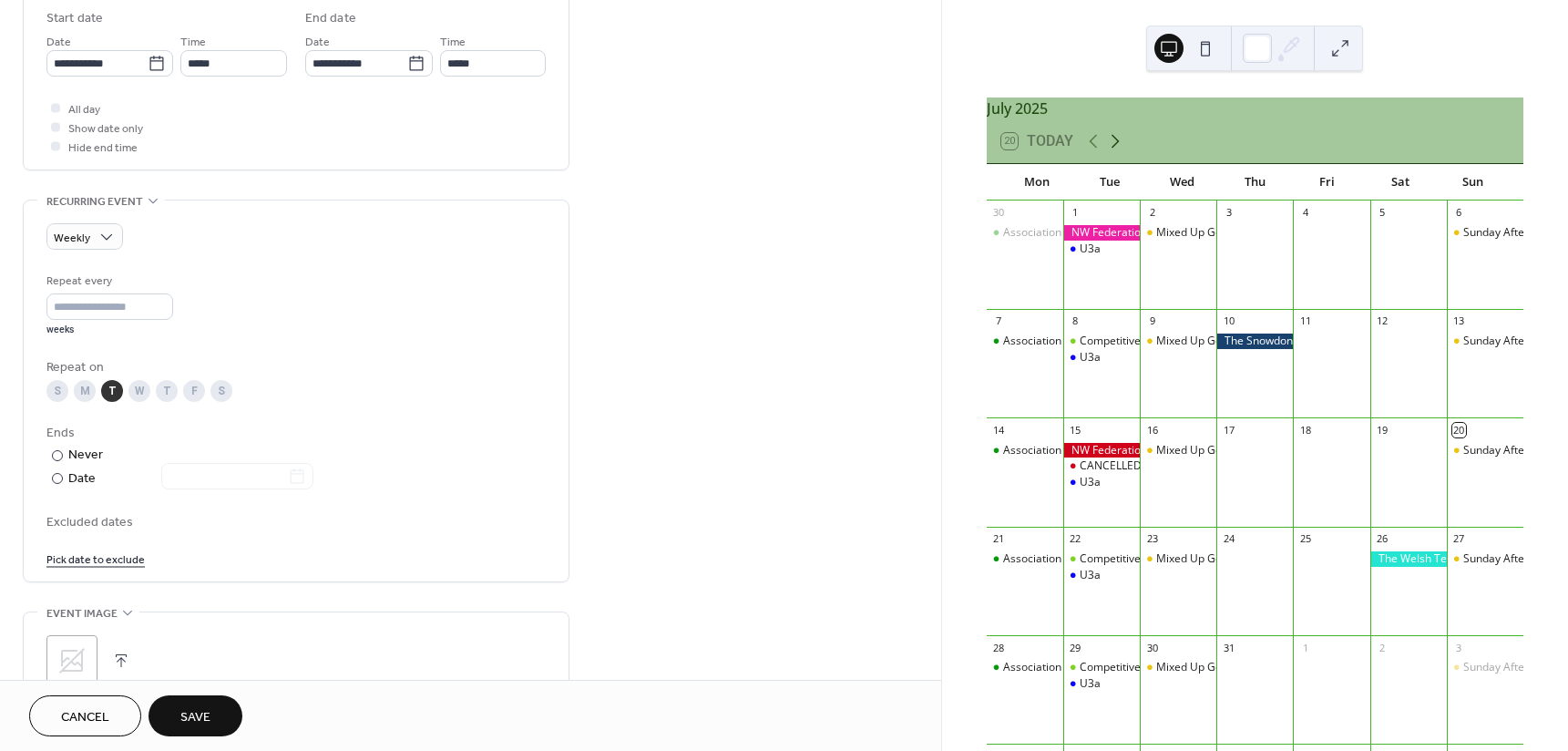 click 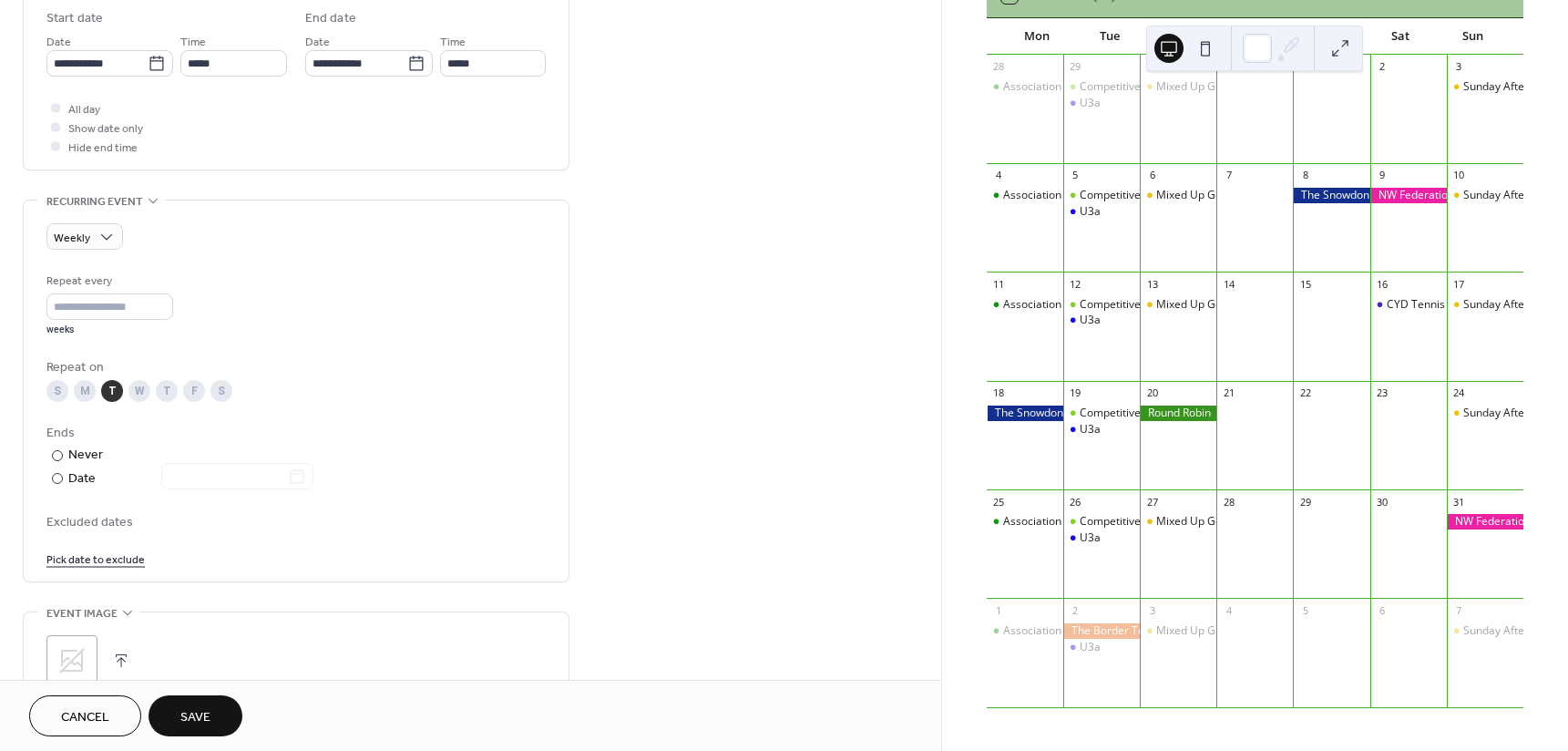 scroll, scrollTop: 157, scrollLeft: 0, axis: vertical 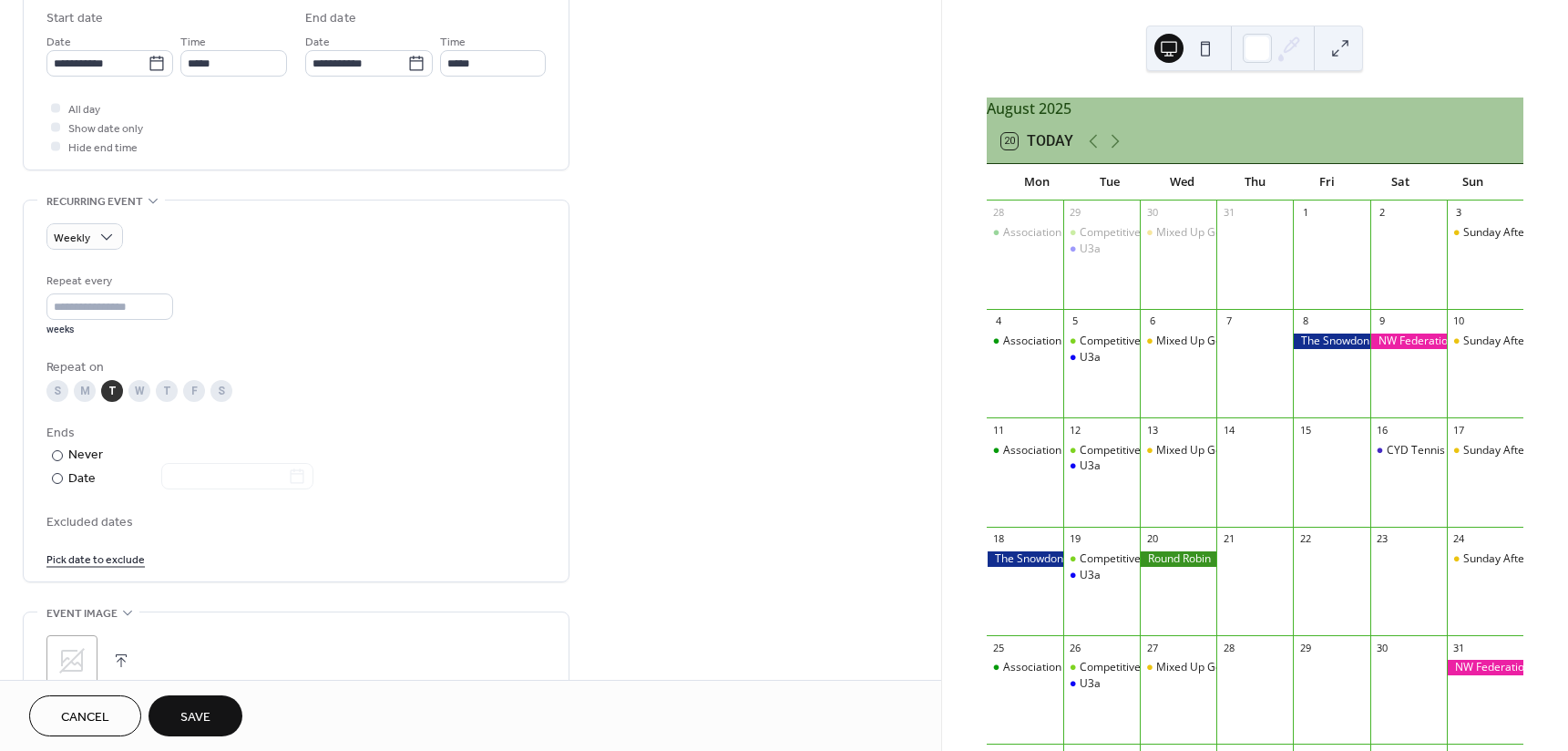 click on "Pick date to exclude" at bounding box center [96, 558] 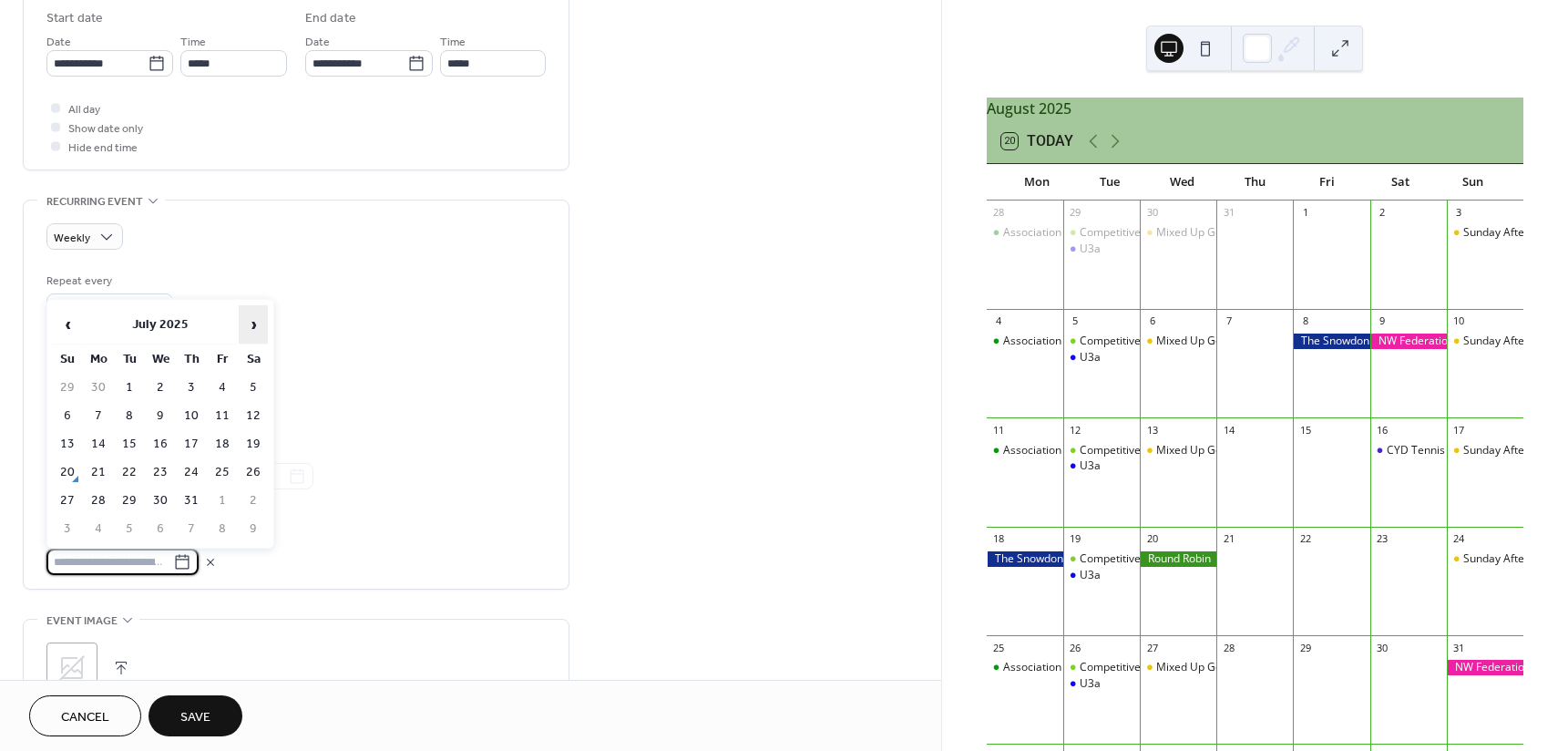 click on "›" at bounding box center [253, 324] 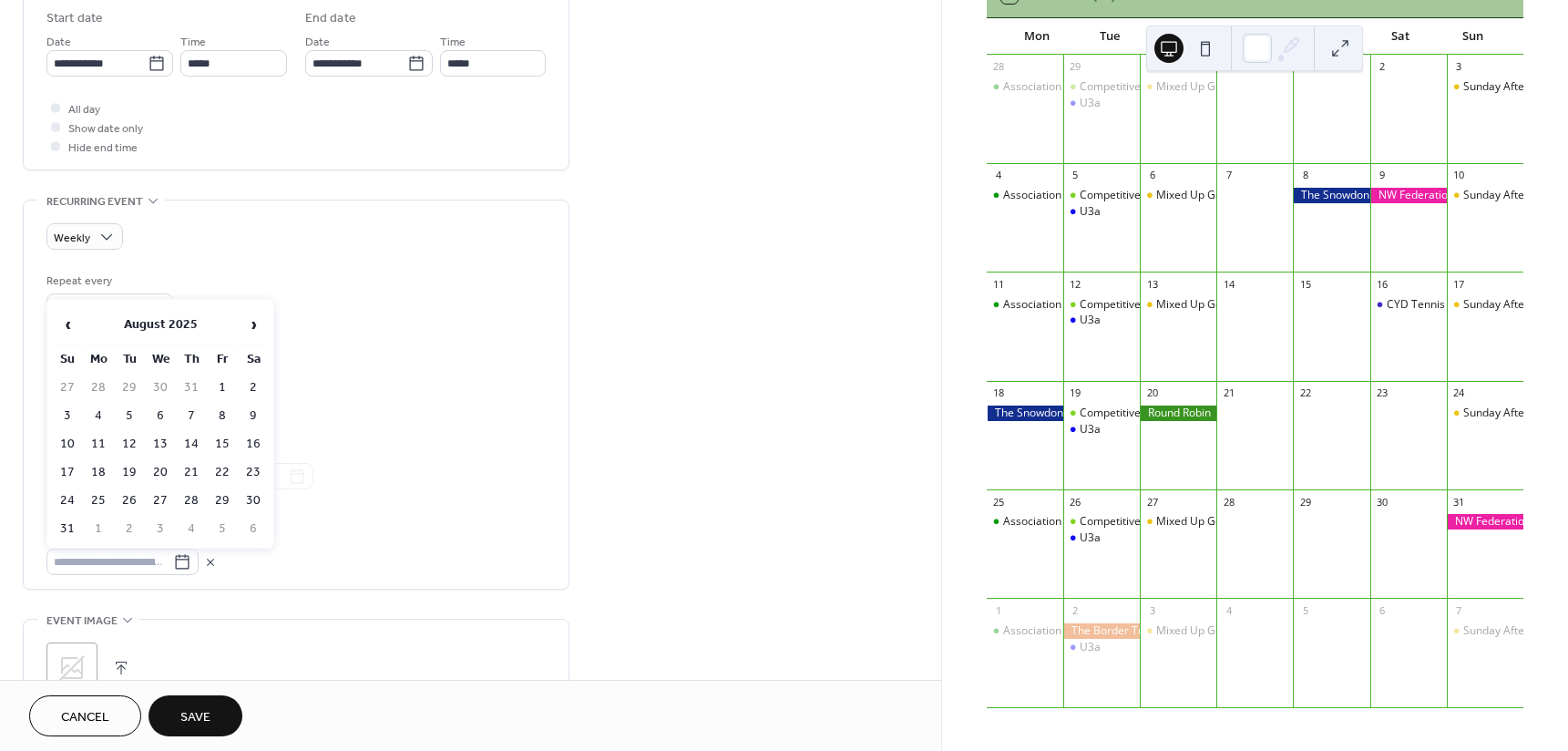 scroll, scrollTop: 157, scrollLeft: 0, axis: vertical 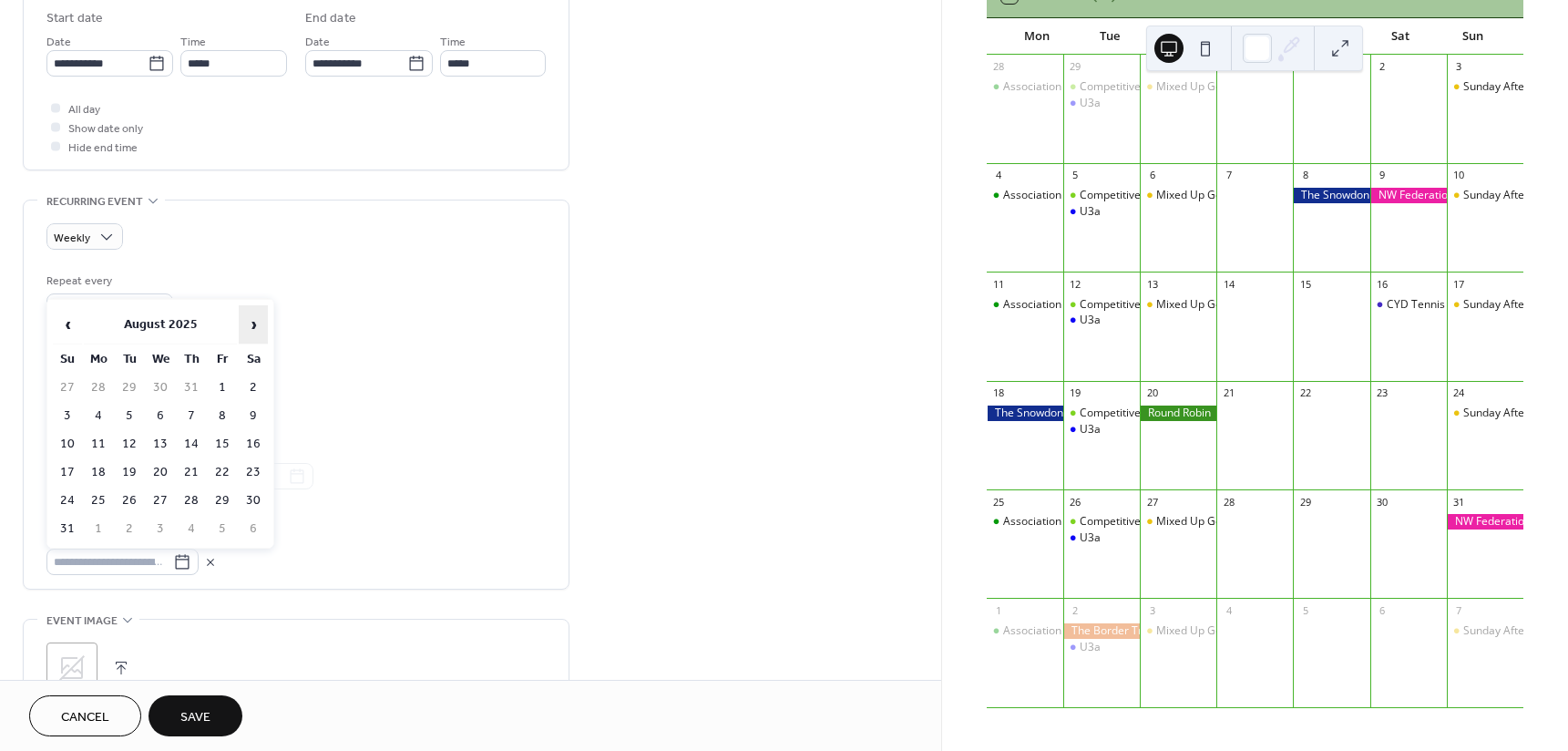 click on "›" at bounding box center (253, 324) 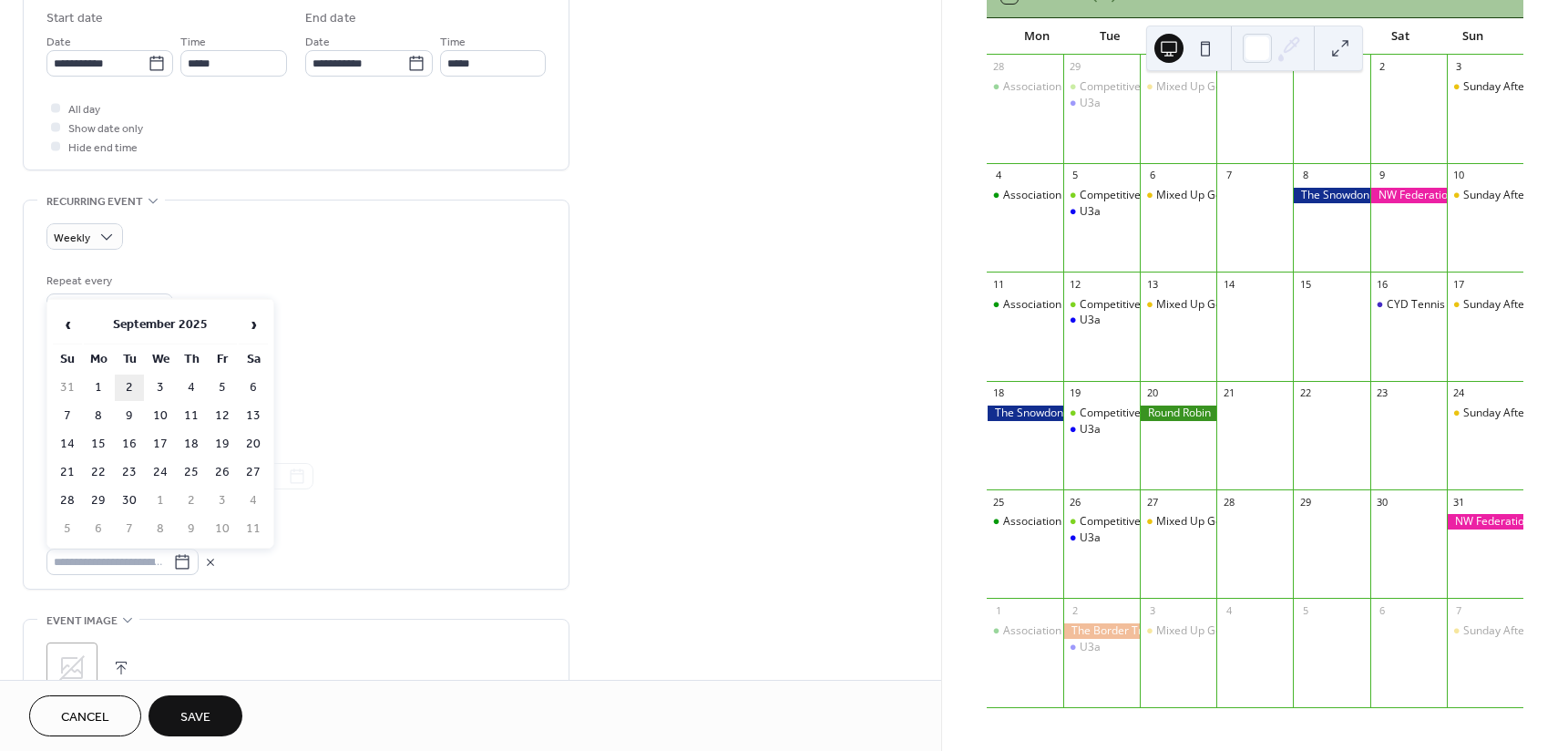 click on "2" at bounding box center [129, 387] 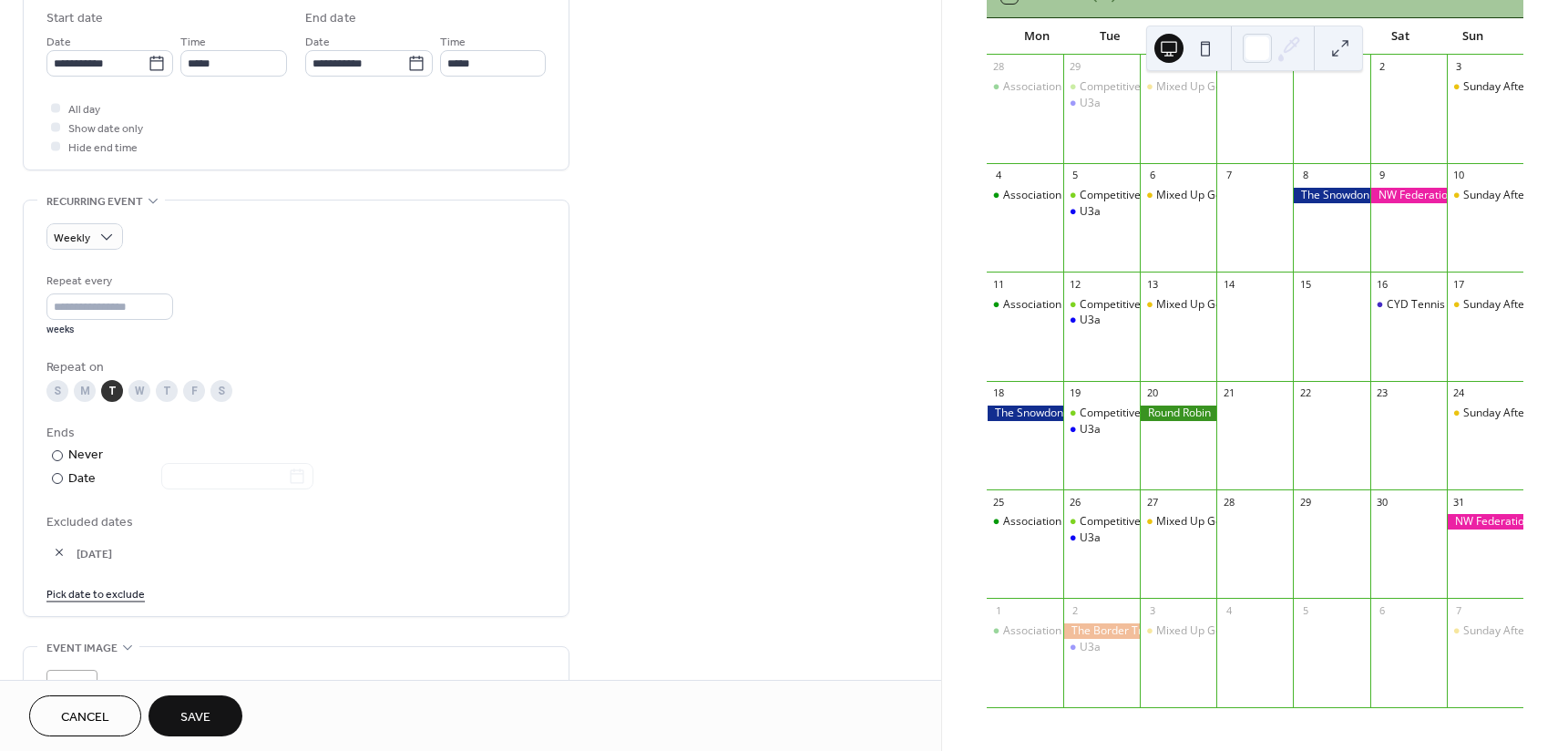scroll, scrollTop: 0, scrollLeft: 0, axis: both 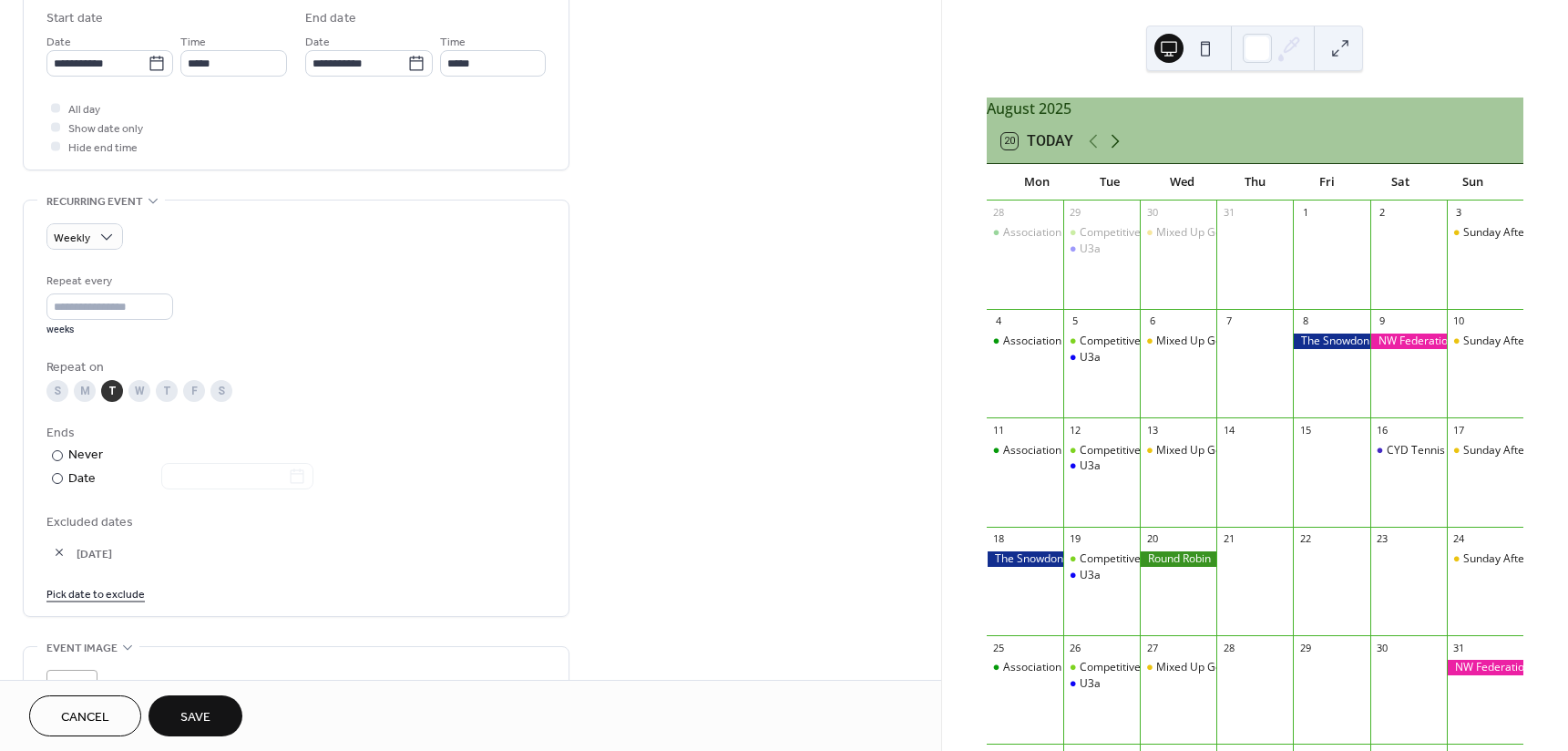 click 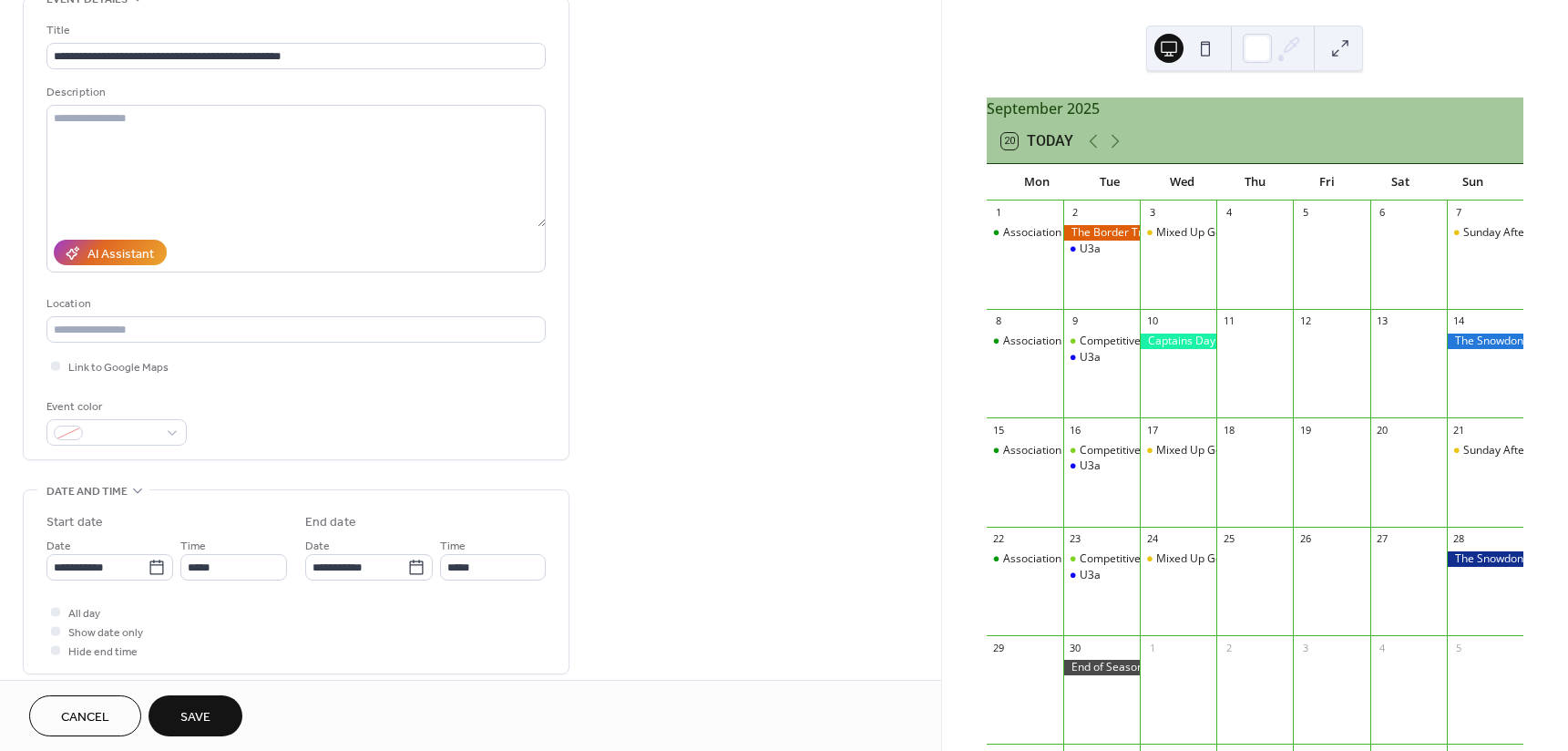 scroll, scrollTop: 0, scrollLeft: 0, axis: both 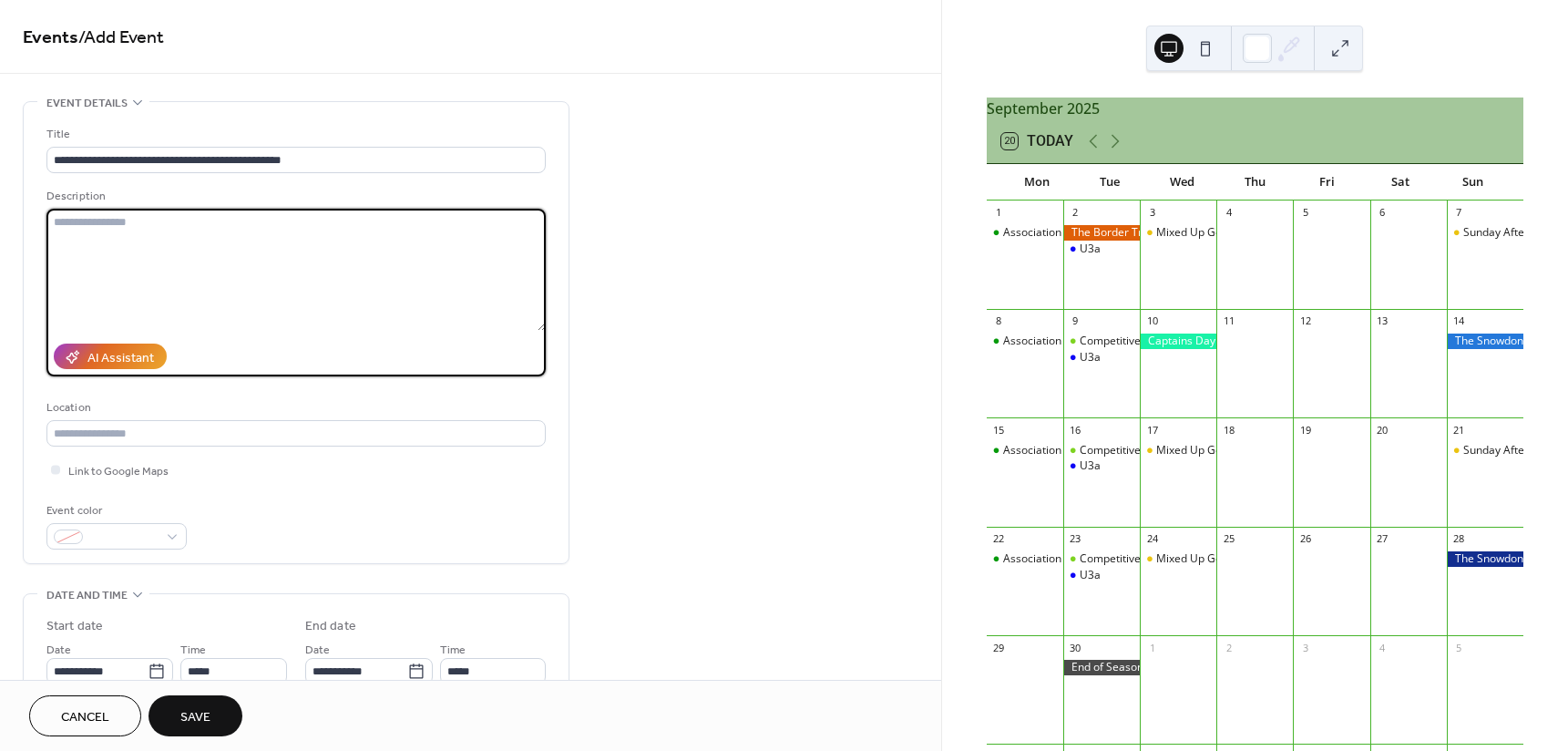 click at bounding box center [296, 270] 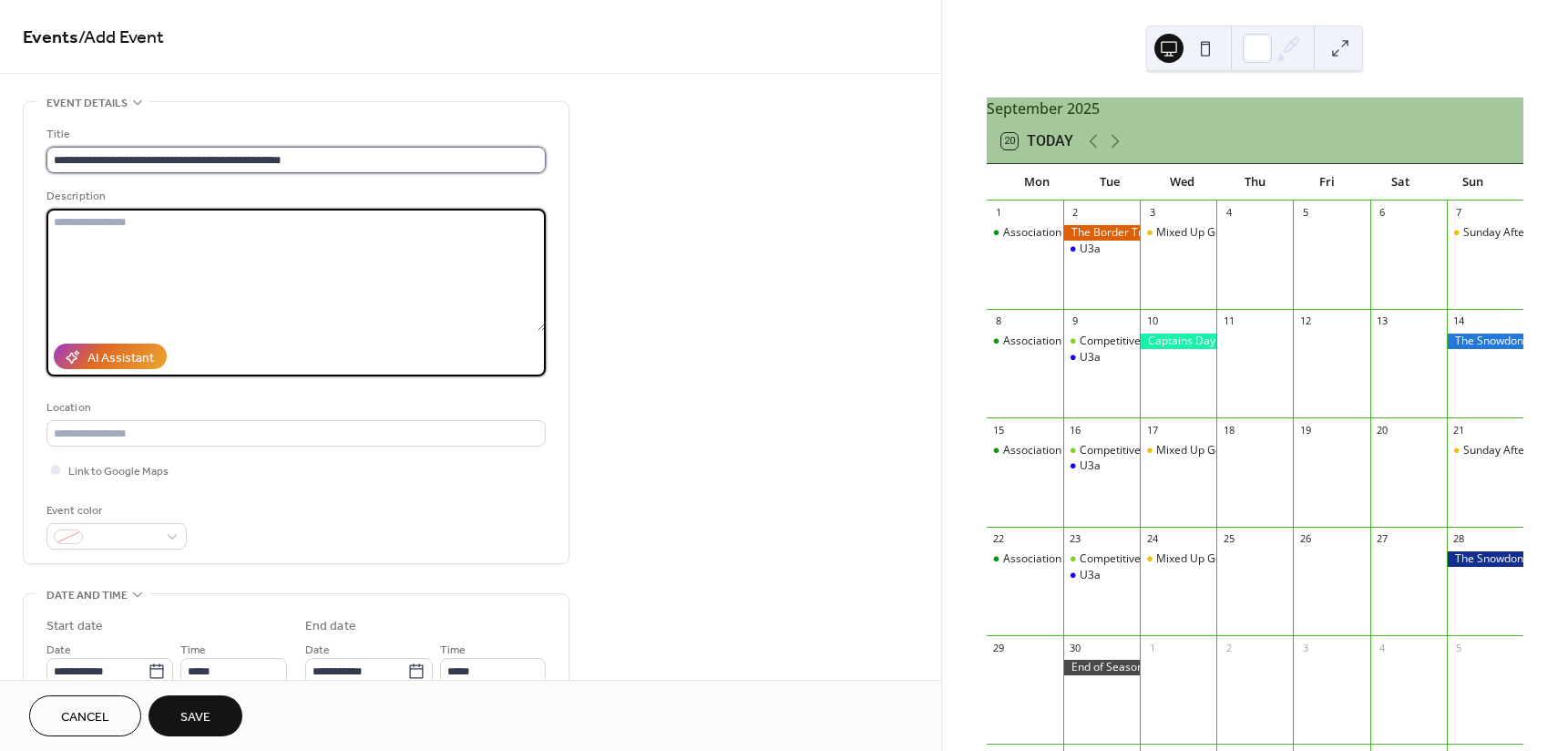 click on "**********" at bounding box center (296, 159) 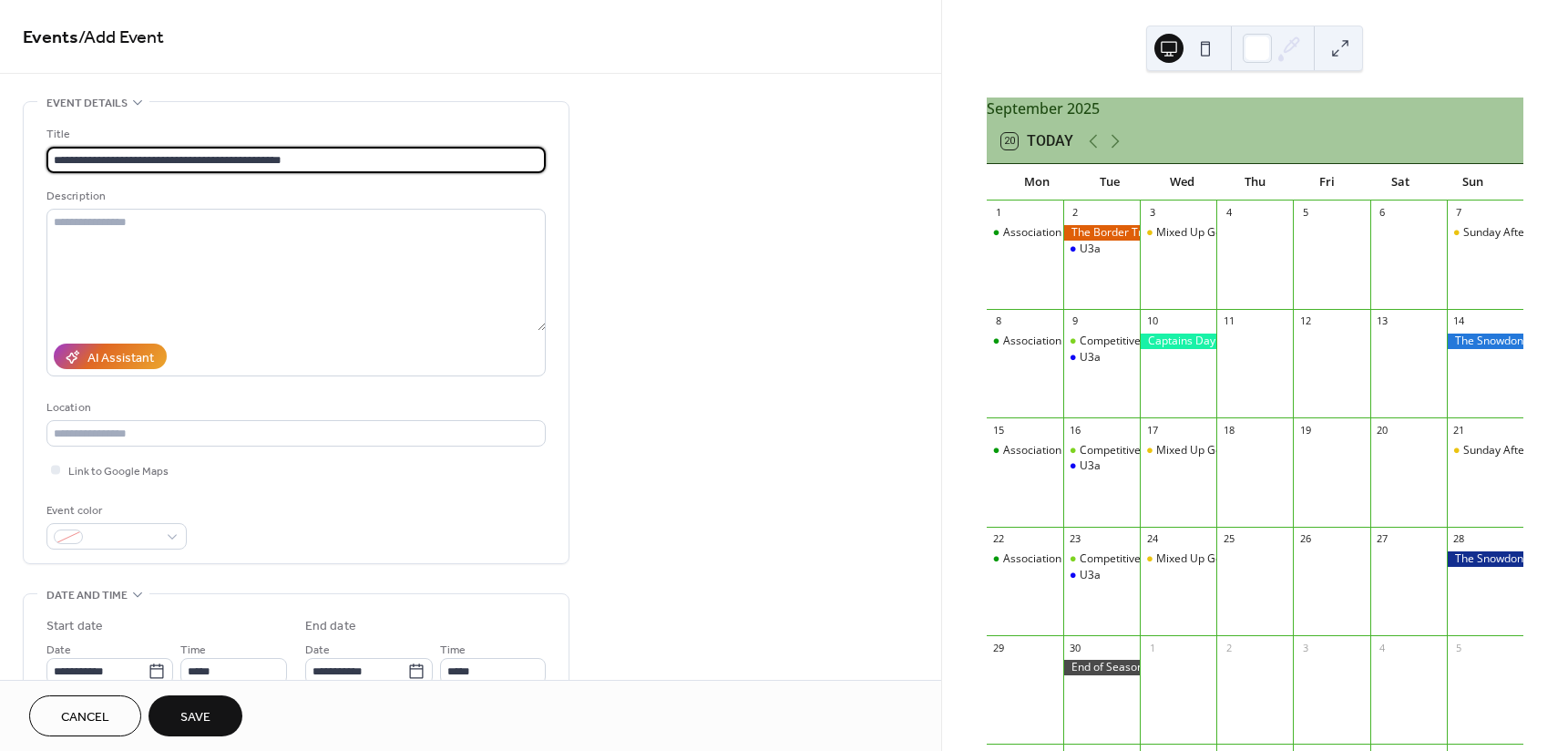 click on "**********" at bounding box center [296, 159] 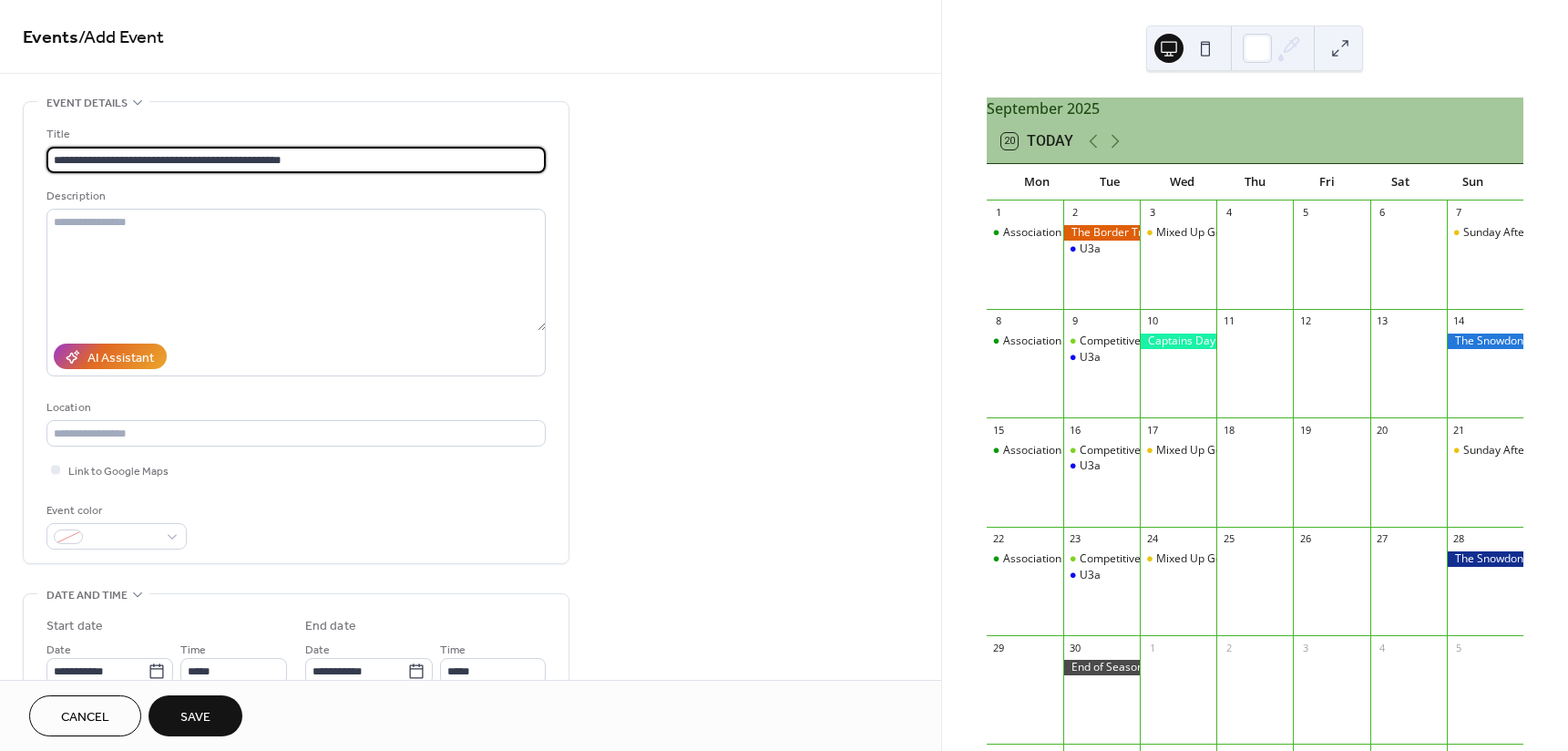 type on "**********" 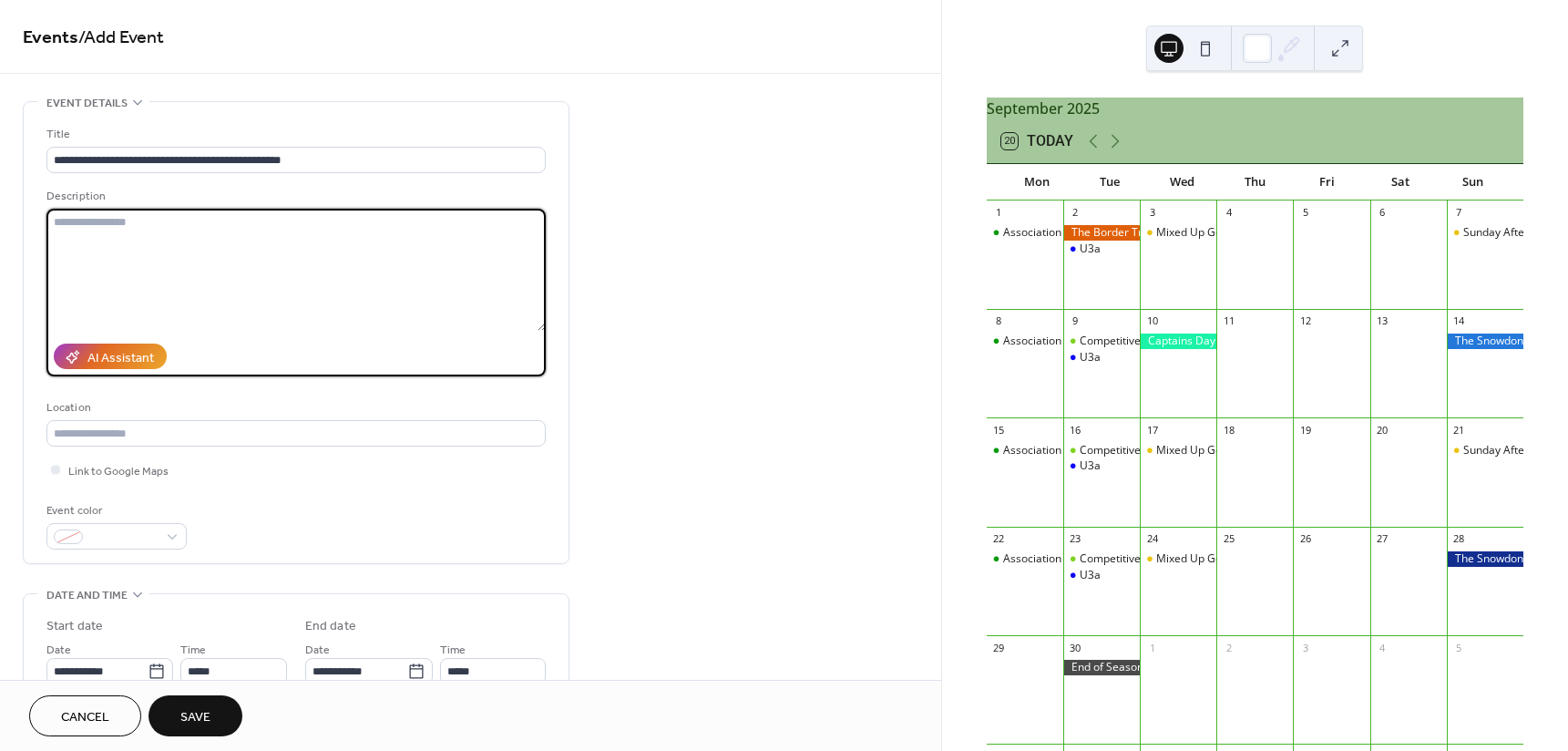 click at bounding box center (296, 270) 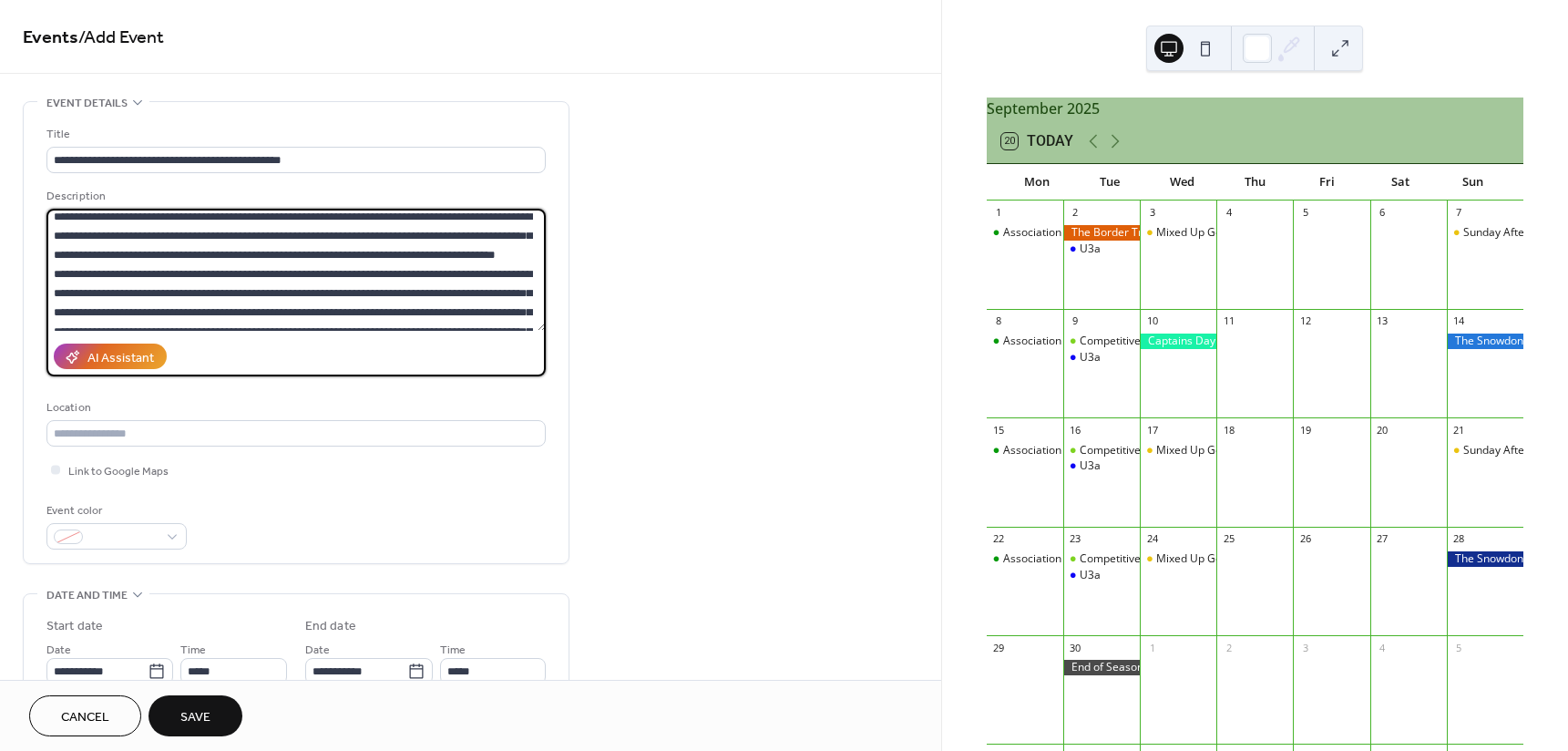 scroll, scrollTop: 0, scrollLeft: 0, axis: both 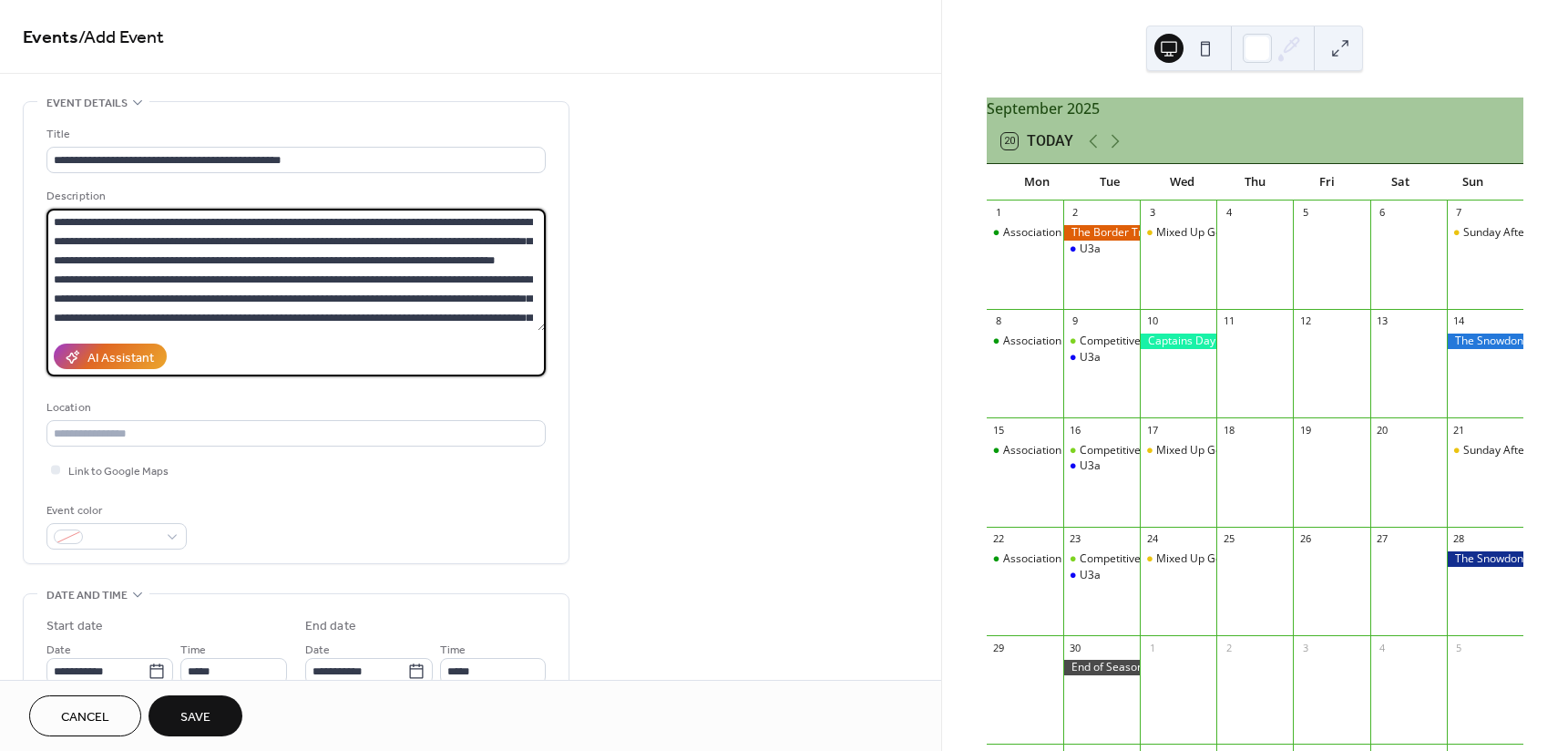 drag, startPoint x: 196, startPoint y: 225, endPoint x: 145, endPoint y: 234, distance: 51.78803 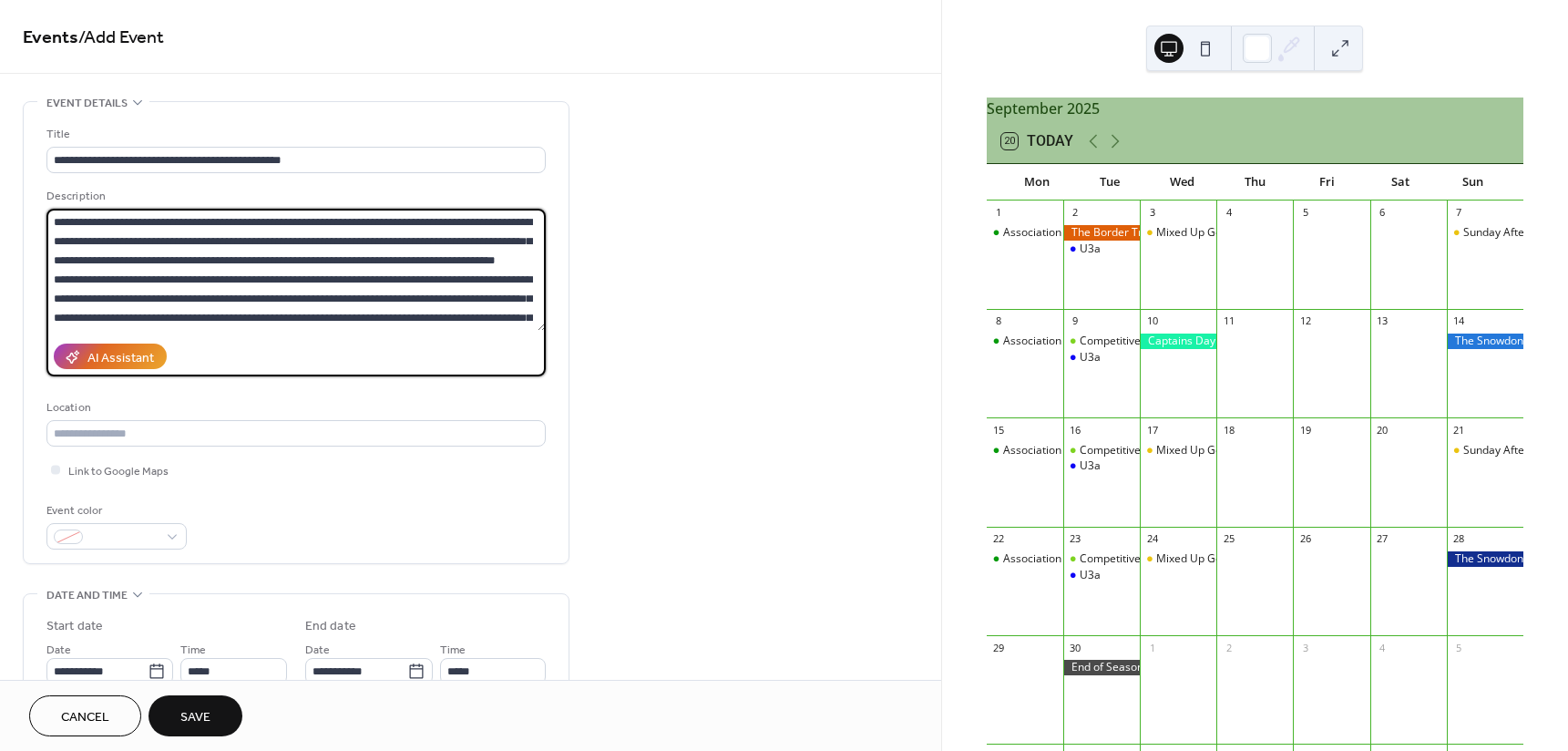 click on "**********" at bounding box center (296, 270) 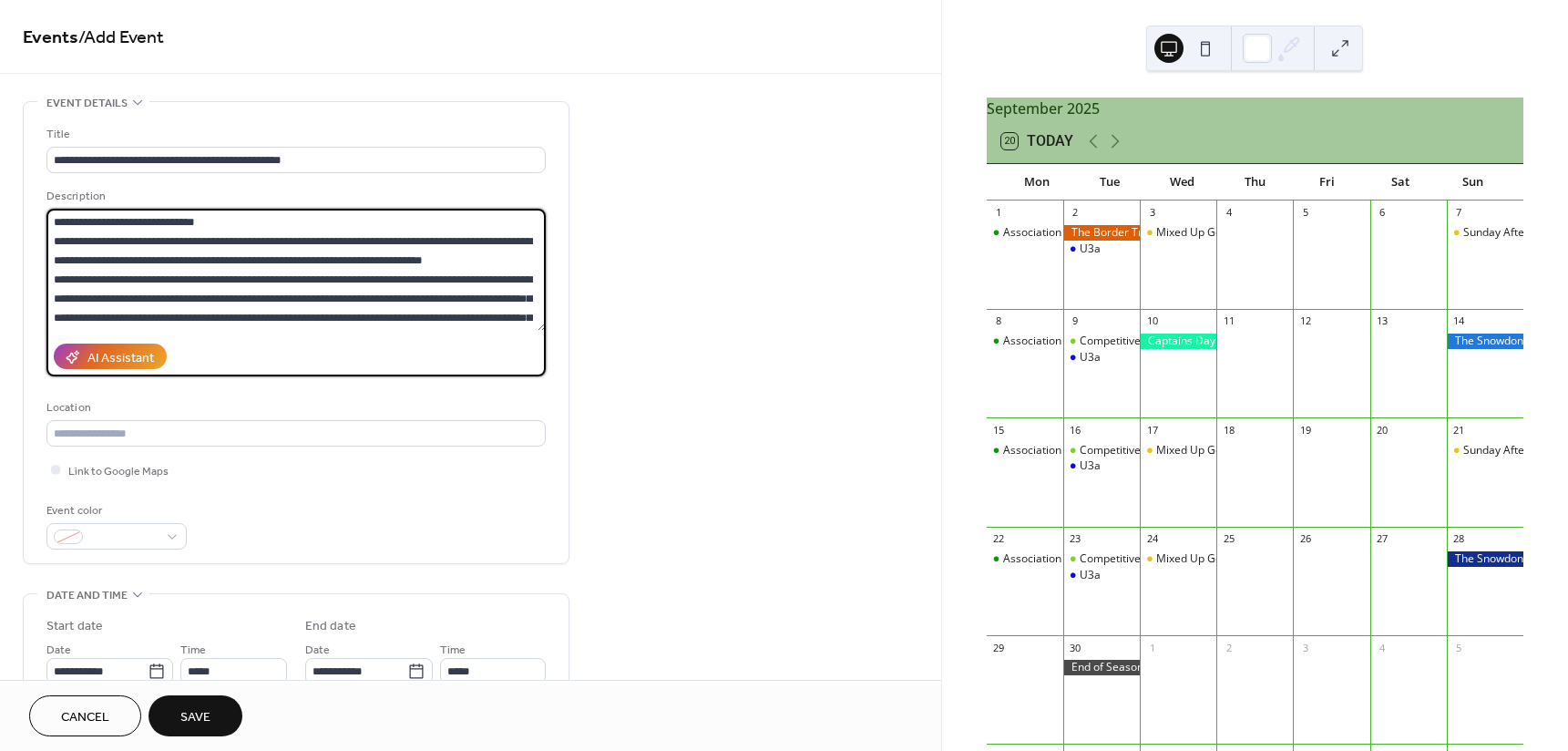 click on "**********" at bounding box center (296, 270) 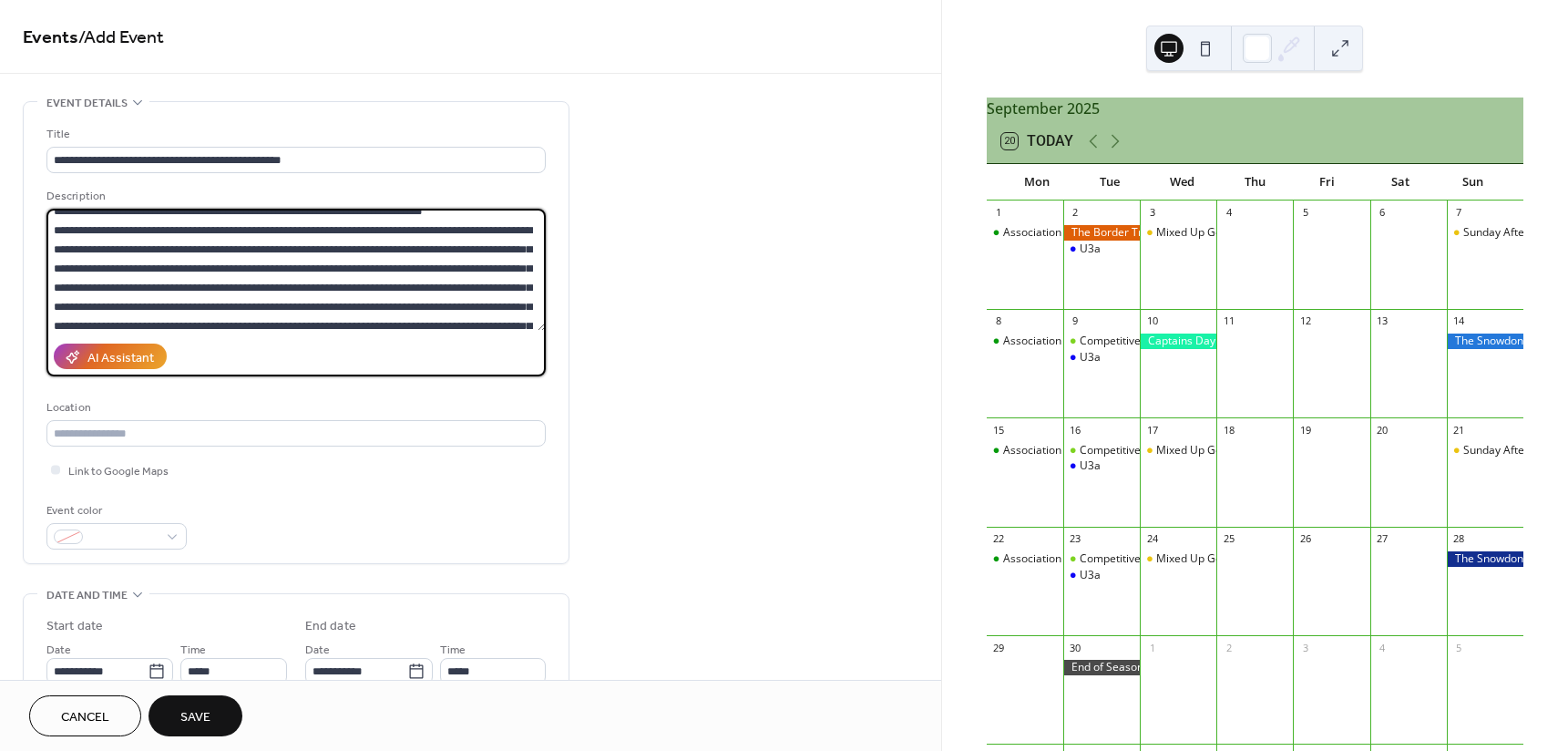 scroll, scrollTop: 96, scrollLeft: 0, axis: vertical 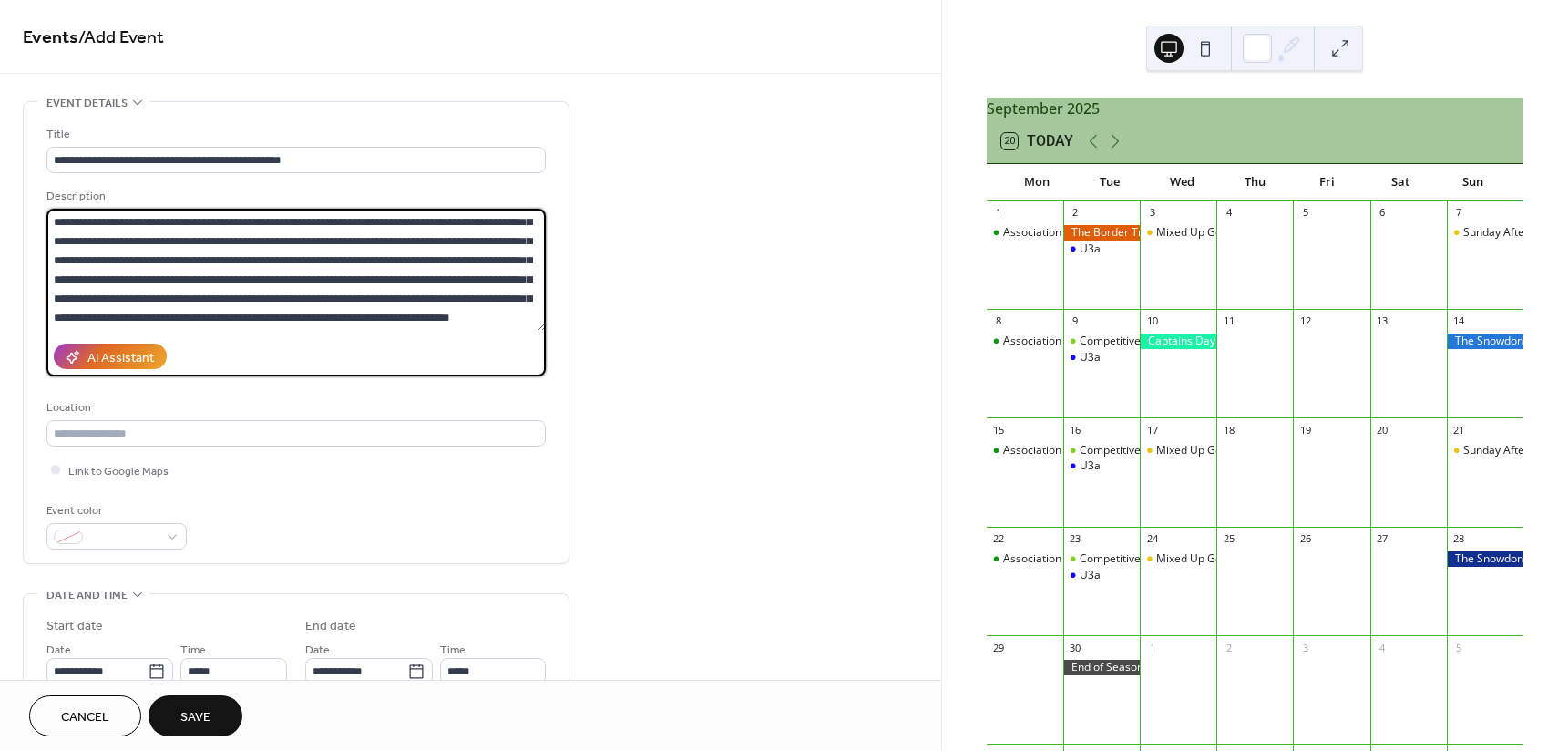 drag, startPoint x: 51, startPoint y: 276, endPoint x: 541, endPoint y: 320, distance: 491.972 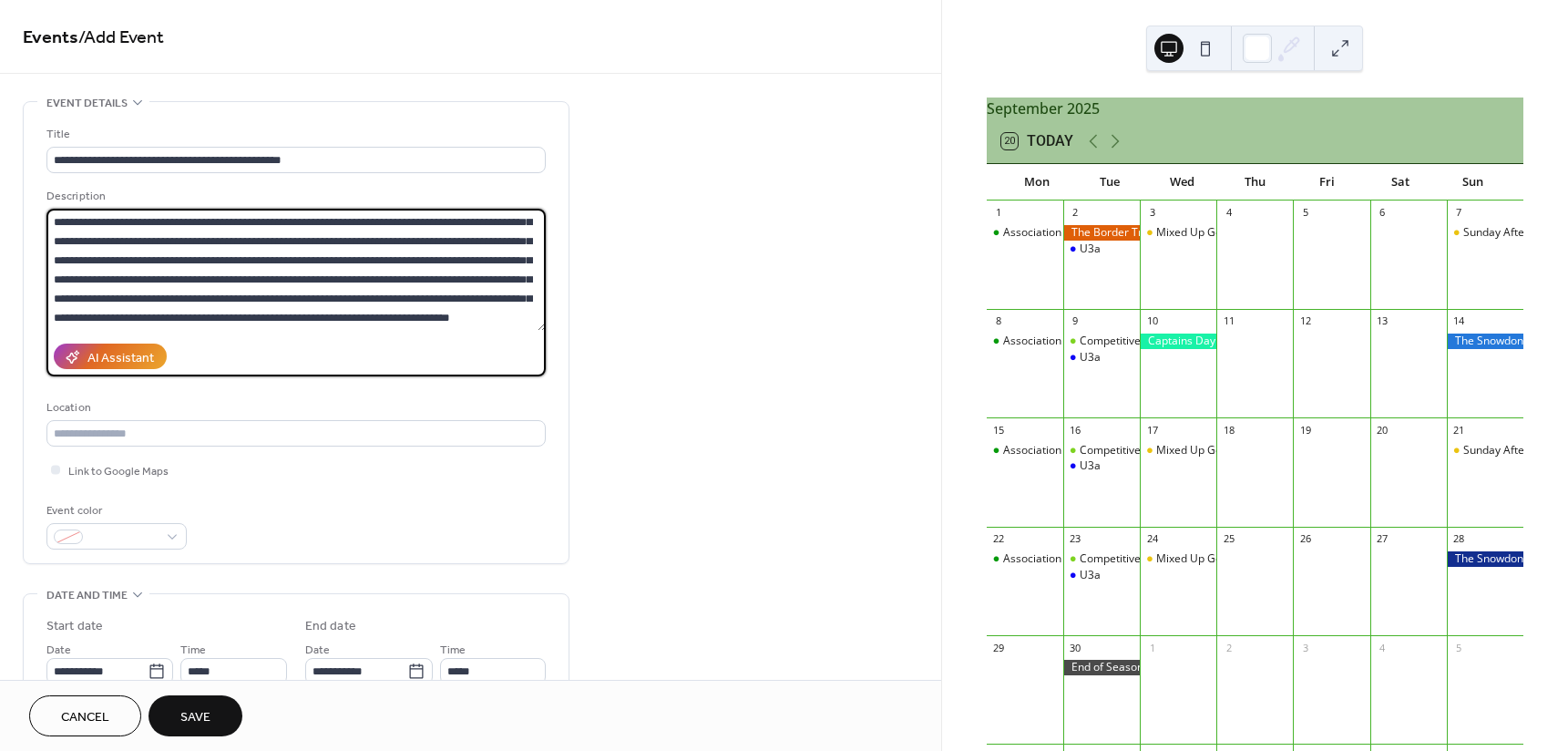 click on "**********" at bounding box center (296, 270) 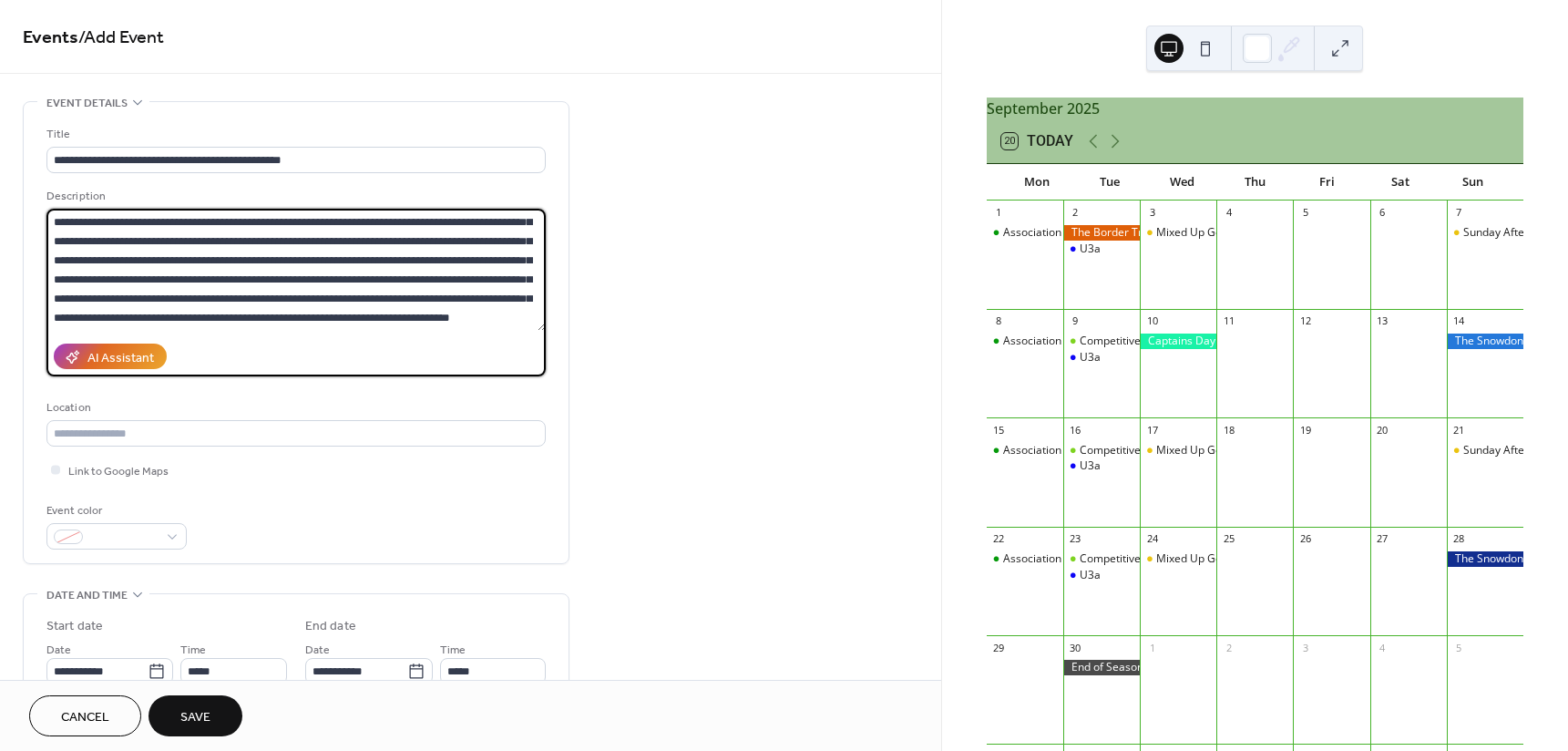 scroll, scrollTop: 0, scrollLeft: 0, axis: both 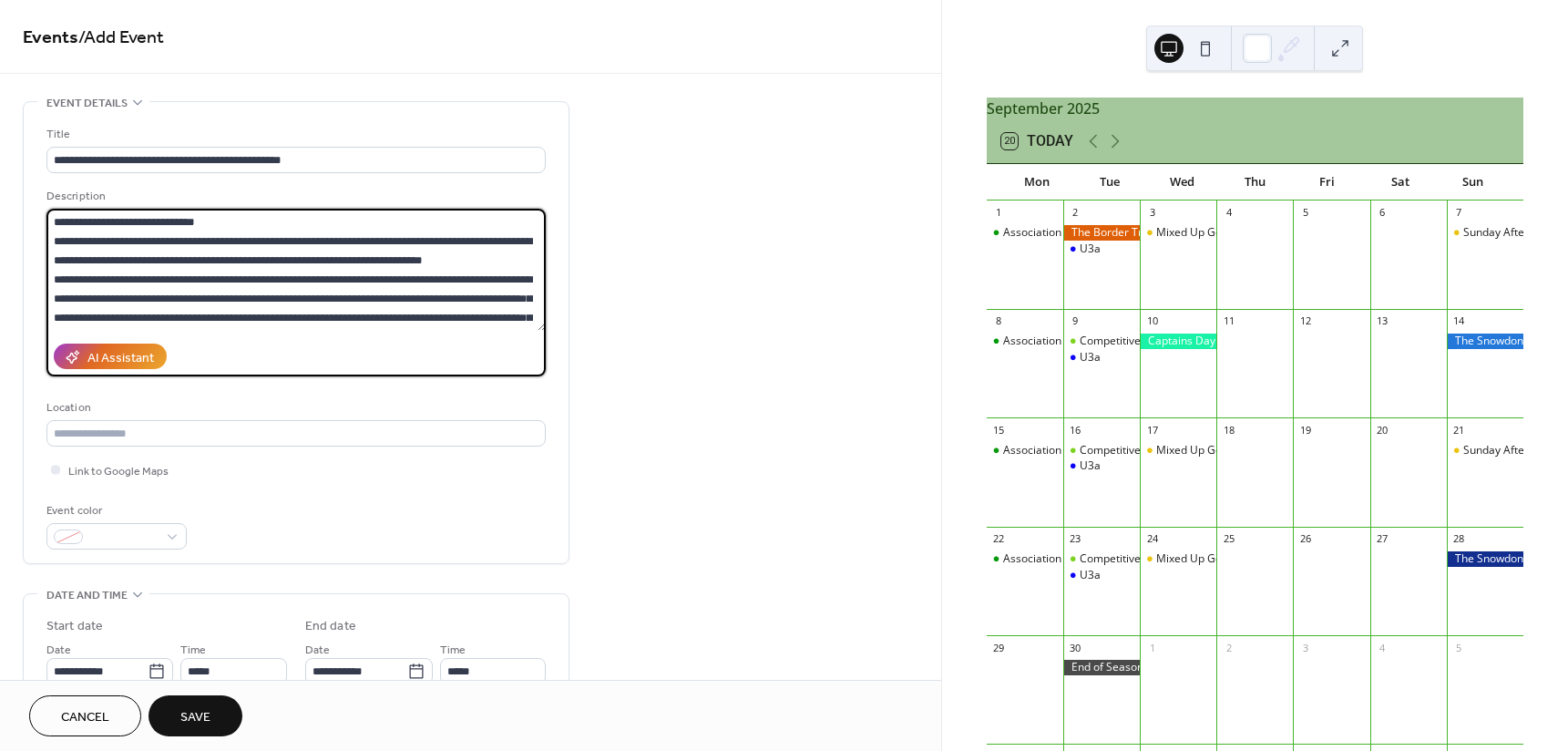 drag, startPoint x: 324, startPoint y: 274, endPoint x: 54, endPoint y: 281, distance: 270.0907 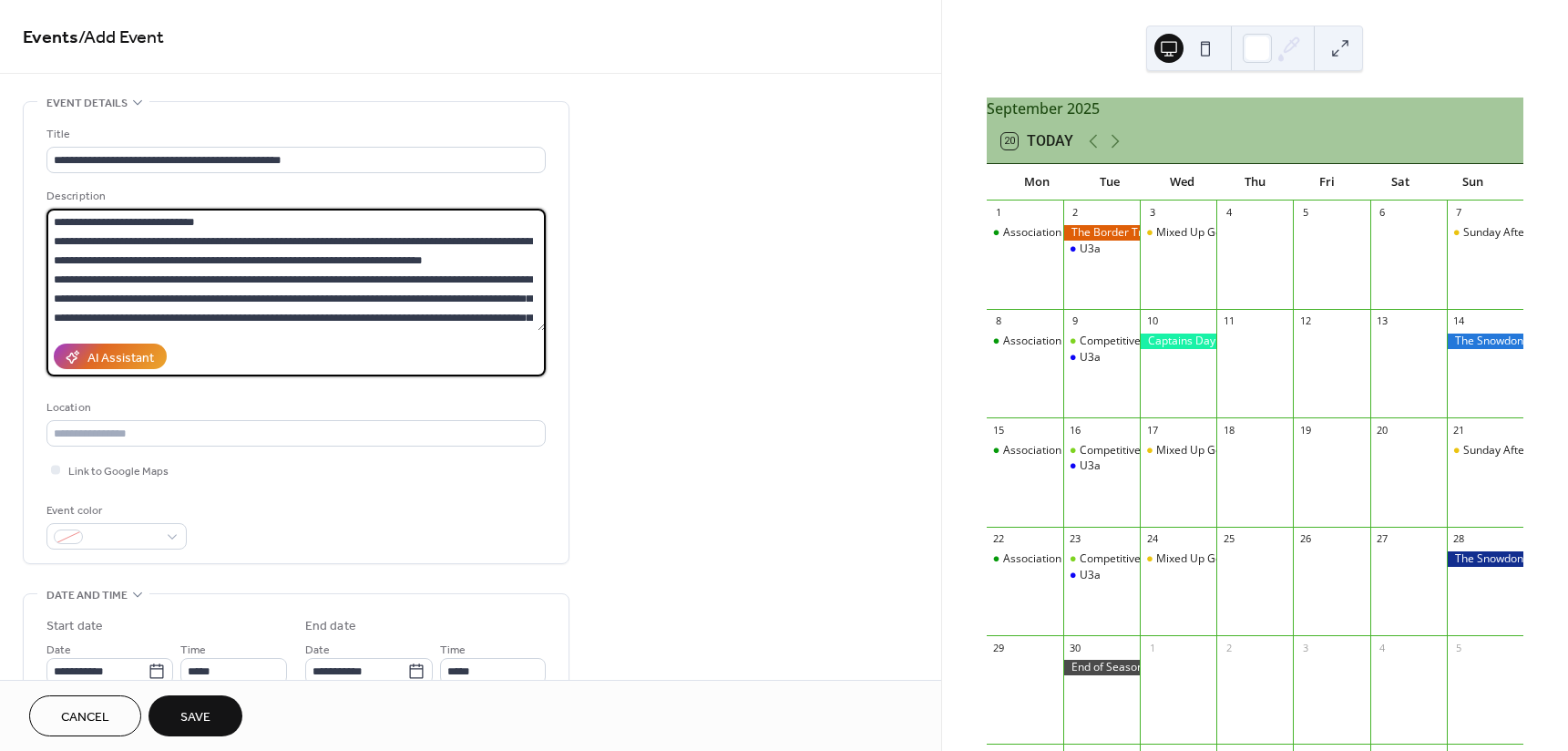 click on "**********" at bounding box center (296, 270) 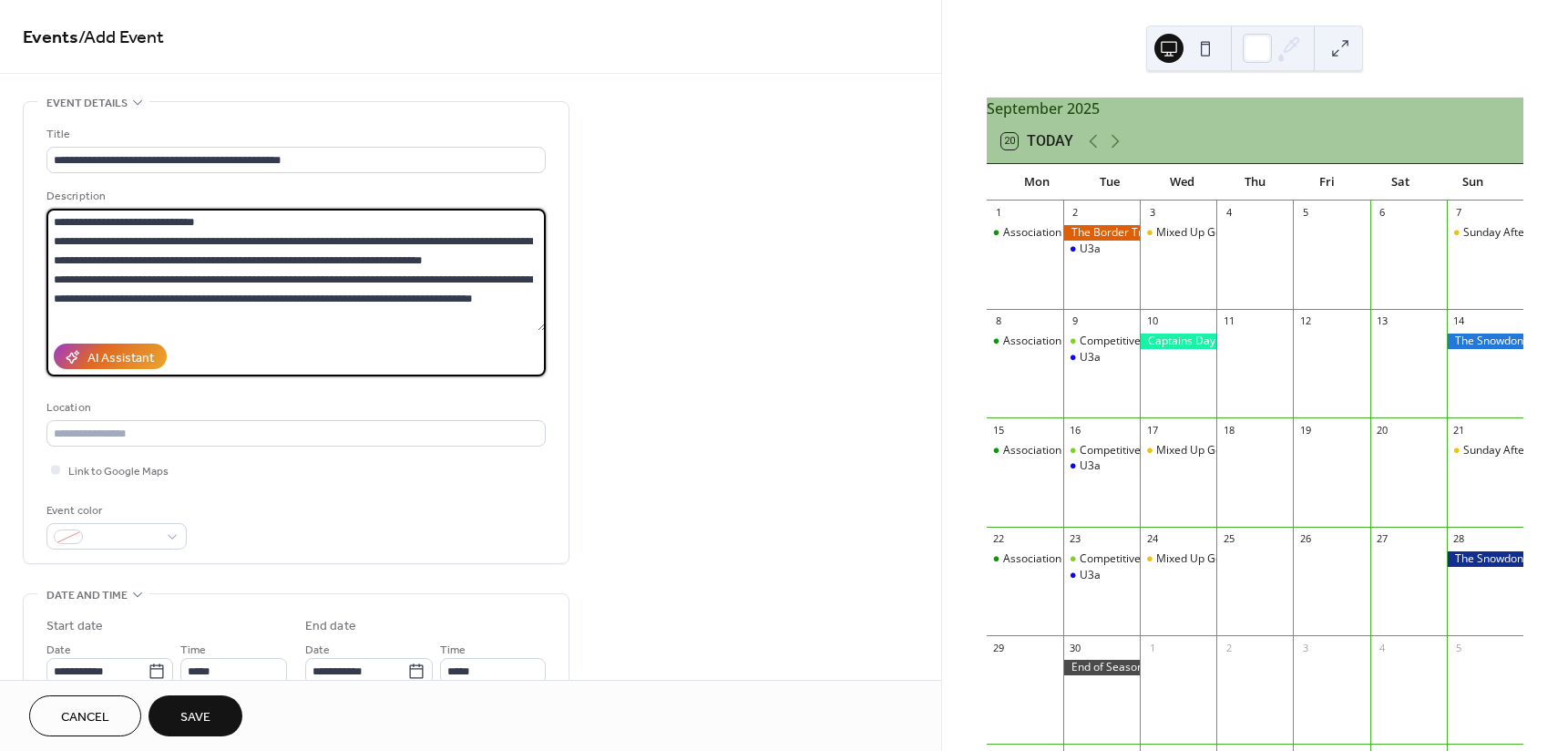 drag, startPoint x: 176, startPoint y: 274, endPoint x: 87, endPoint y: 284, distance: 89.56004 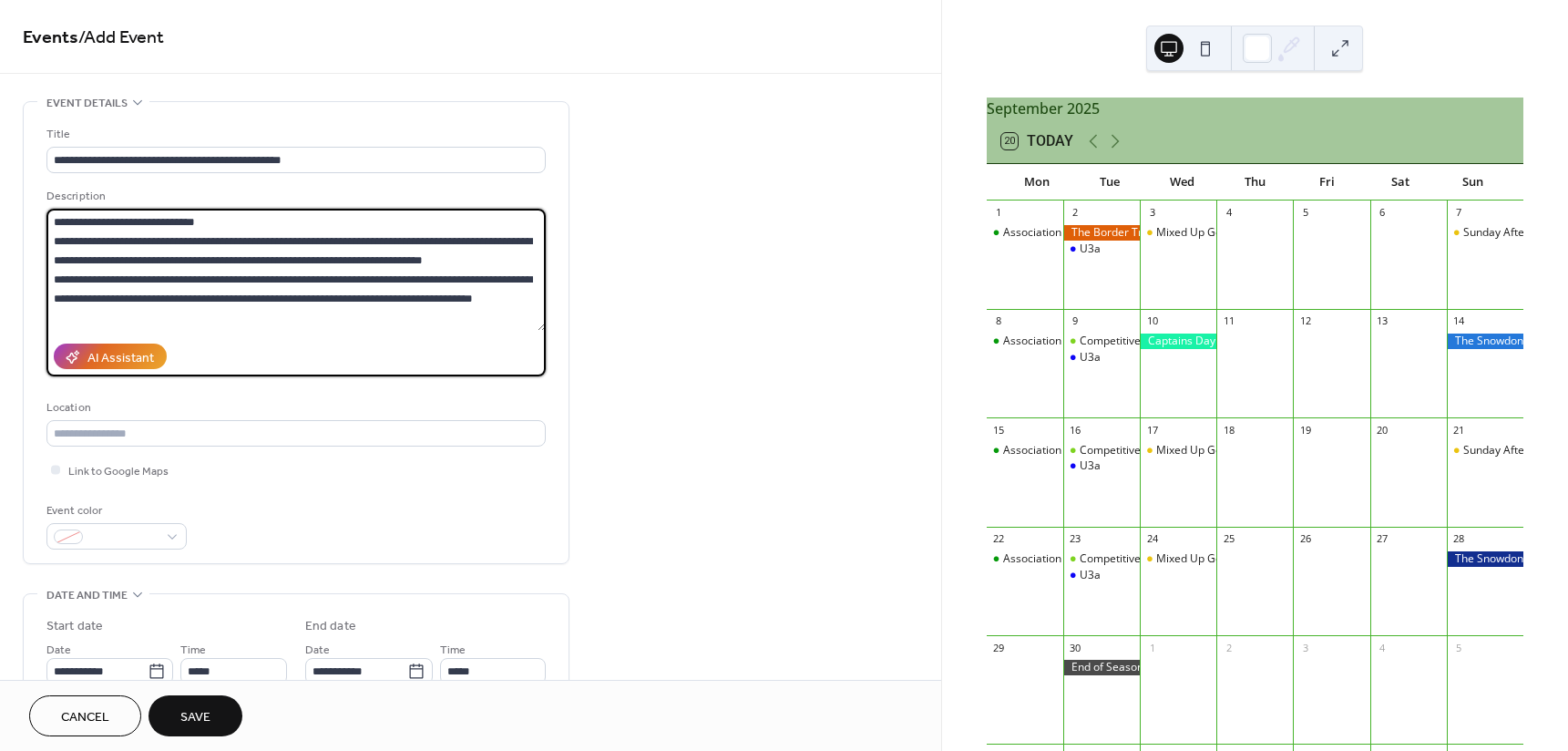 click on "**********" at bounding box center (296, 270) 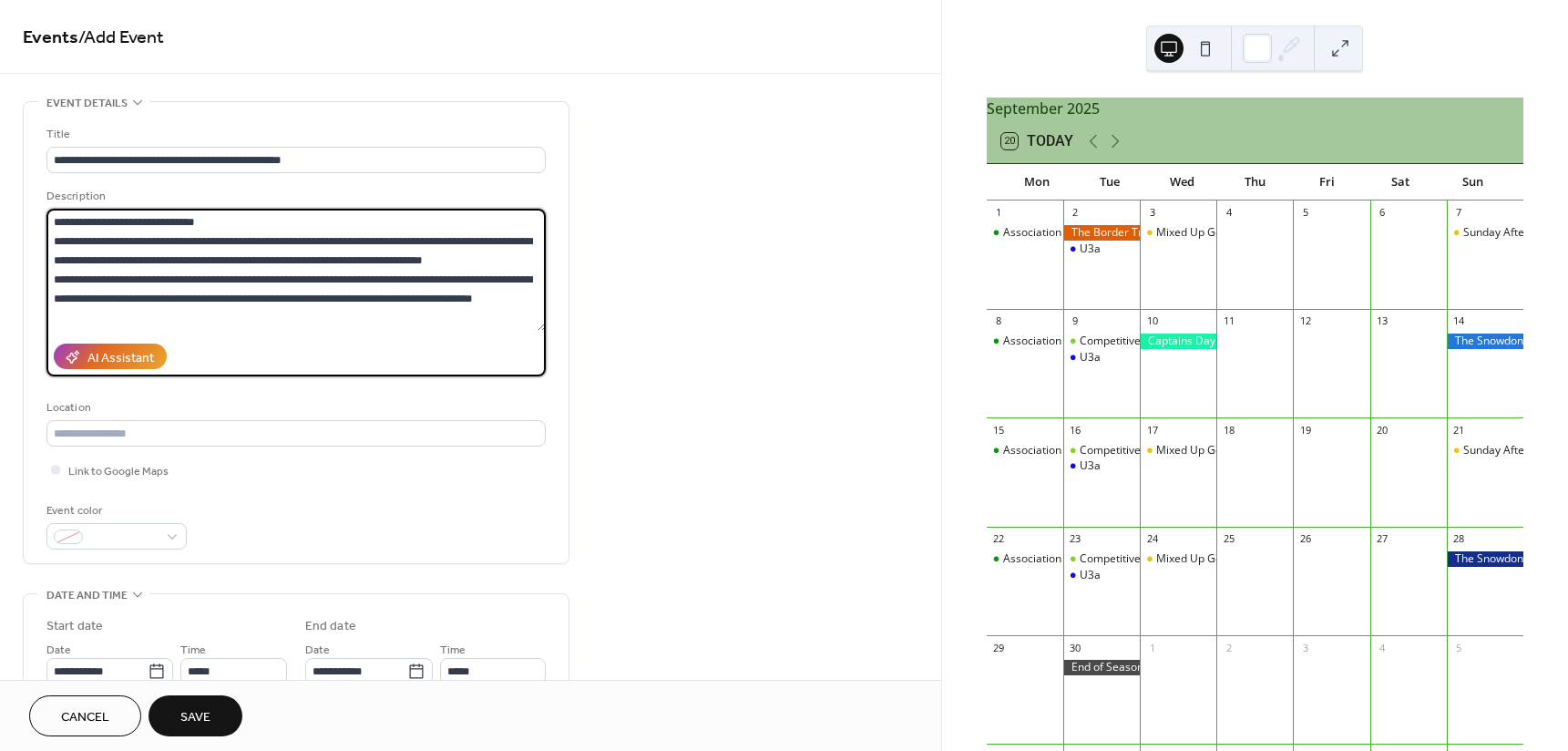 drag, startPoint x: 427, startPoint y: 279, endPoint x: 477, endPoint y: 278, distance: 50.01 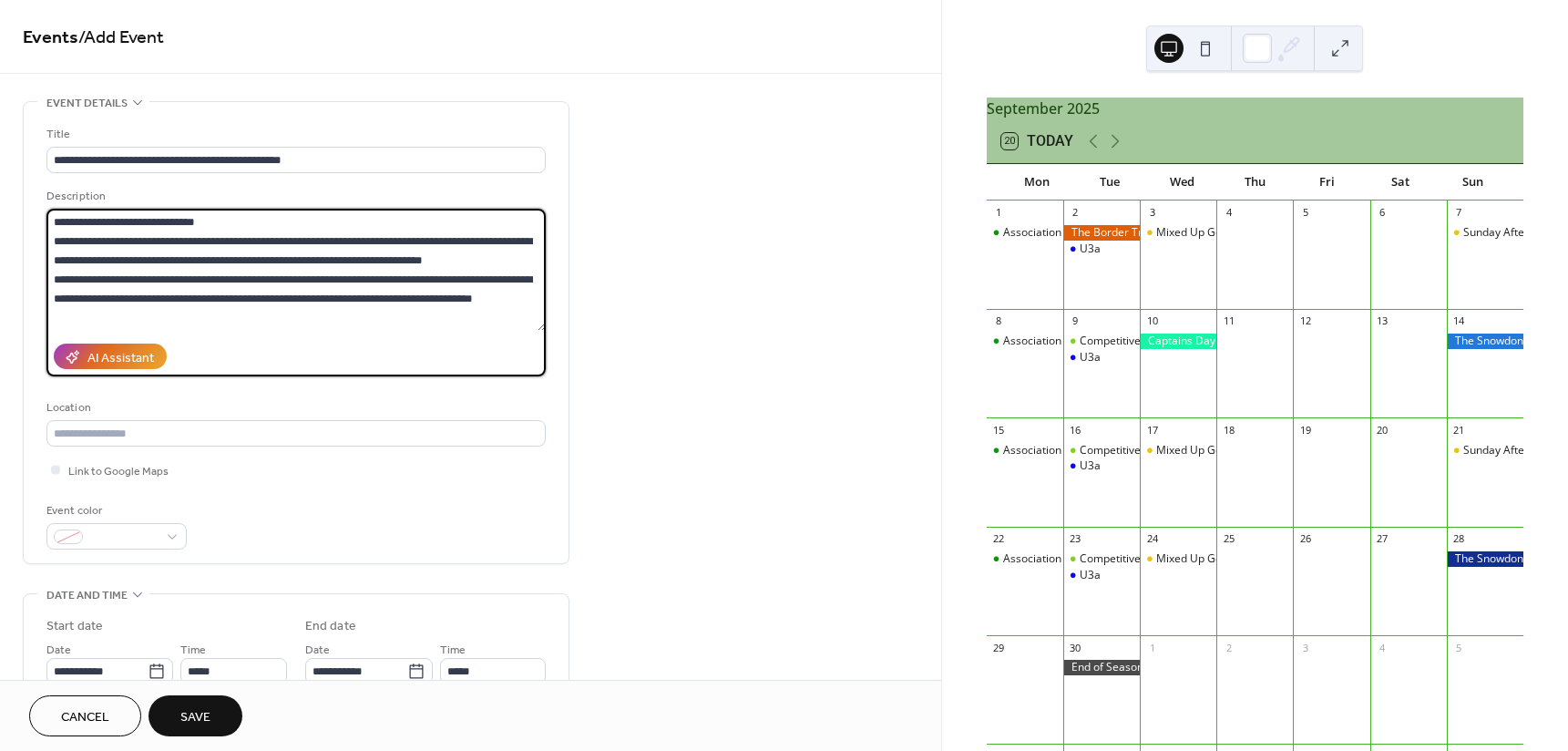 click on "**********" at bounding box center [296, 270] 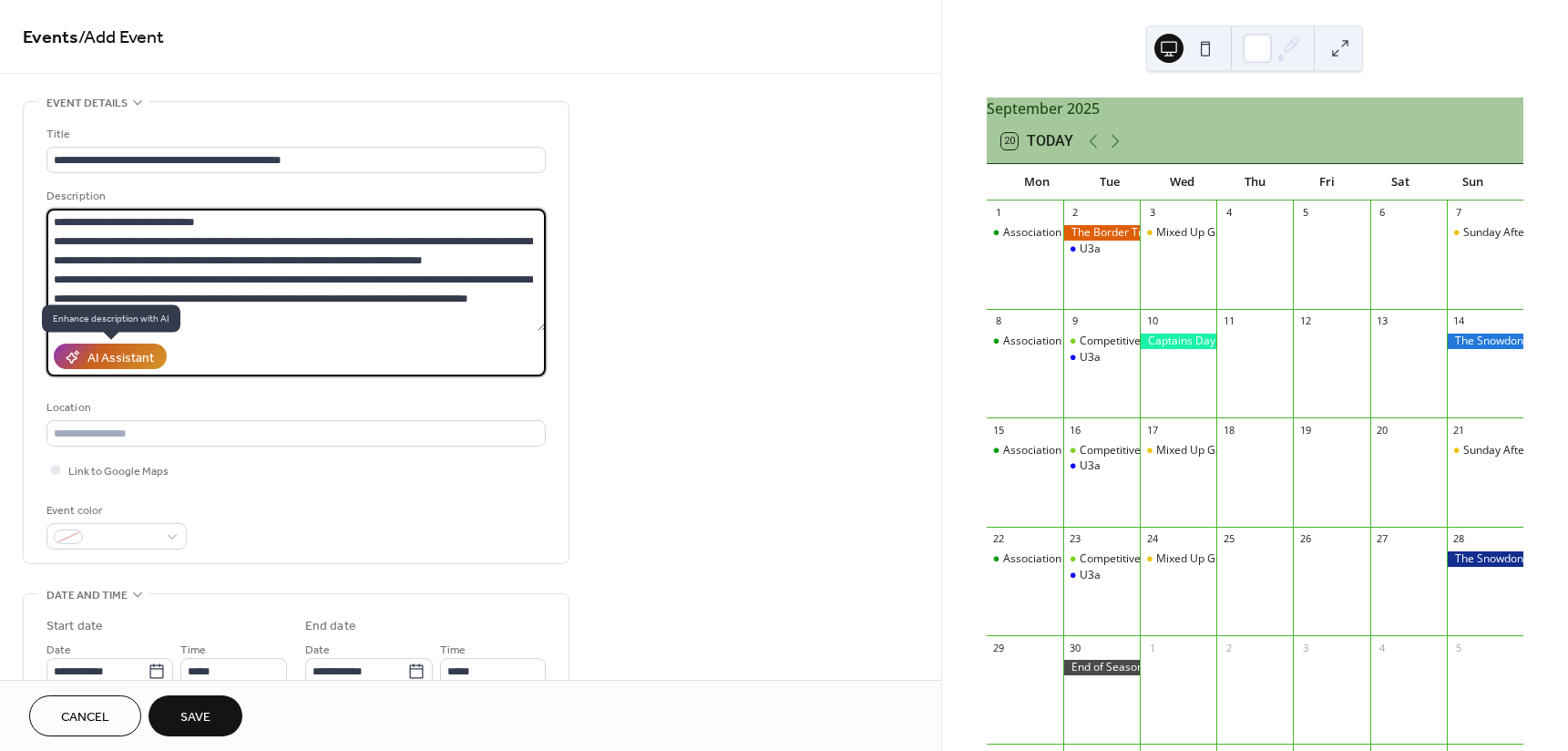 type on "**********" 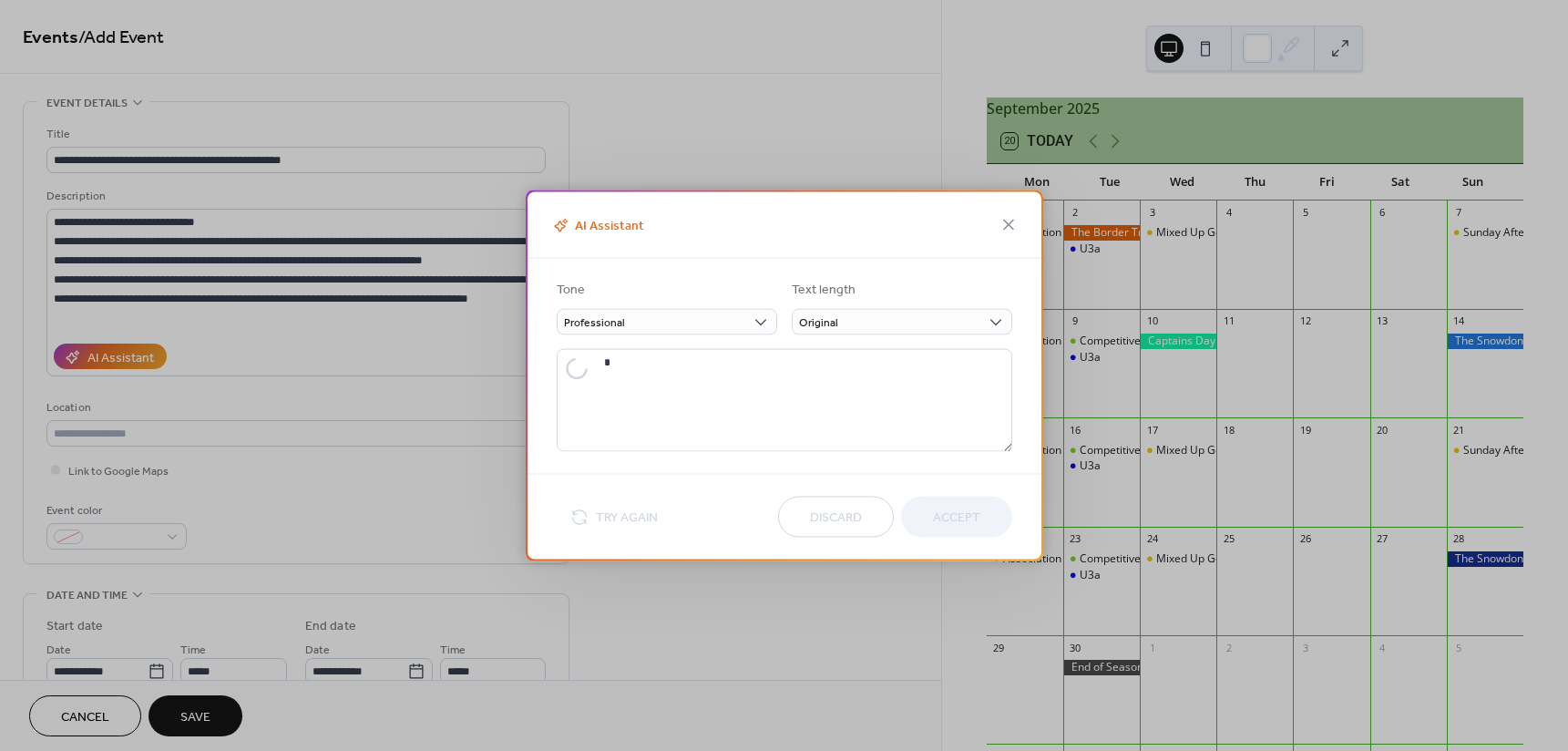 type on "**********" 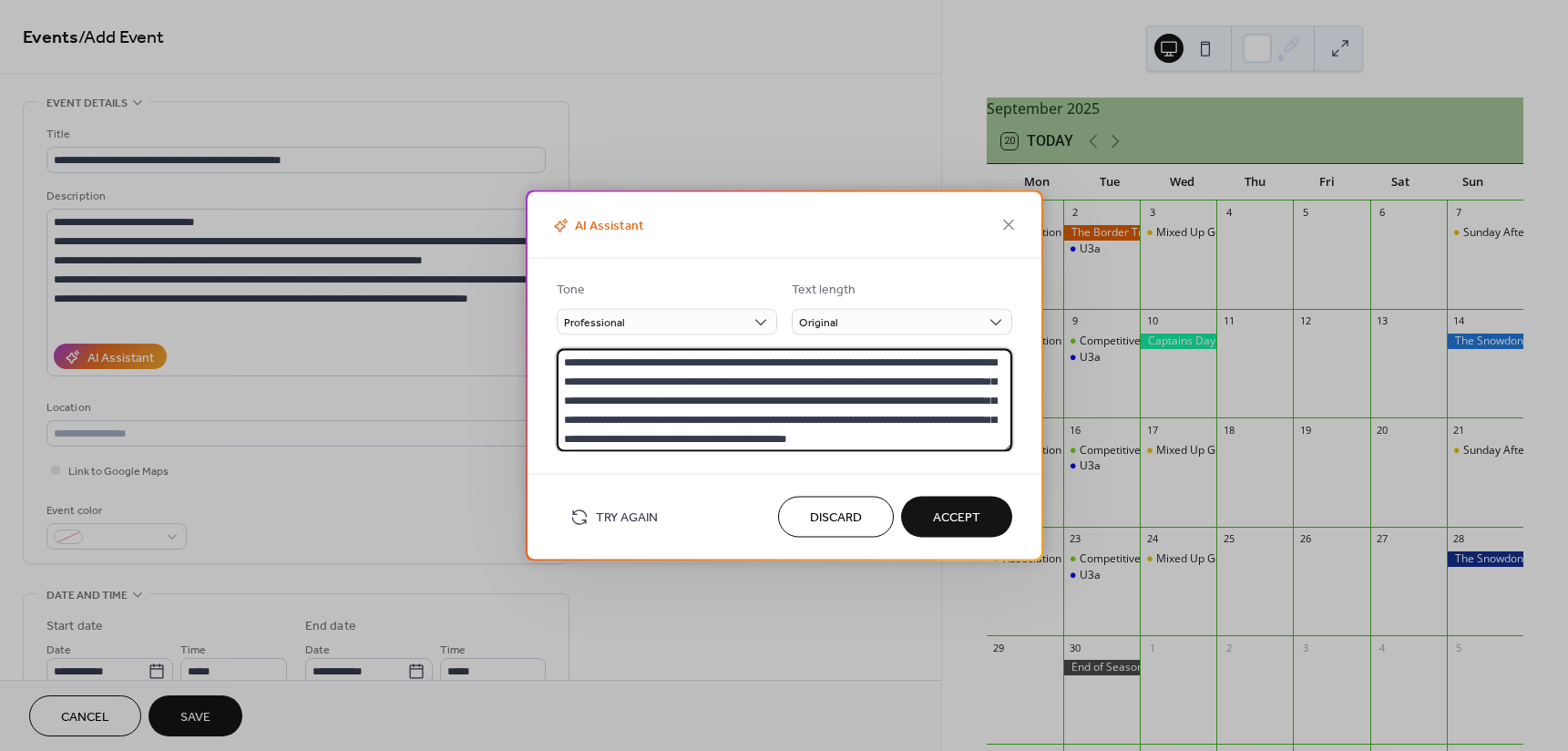 drag, startPoint x: 900, startPoint y: 400, endPoint x: 1005, endPoint y: 438, distance: 111.66468 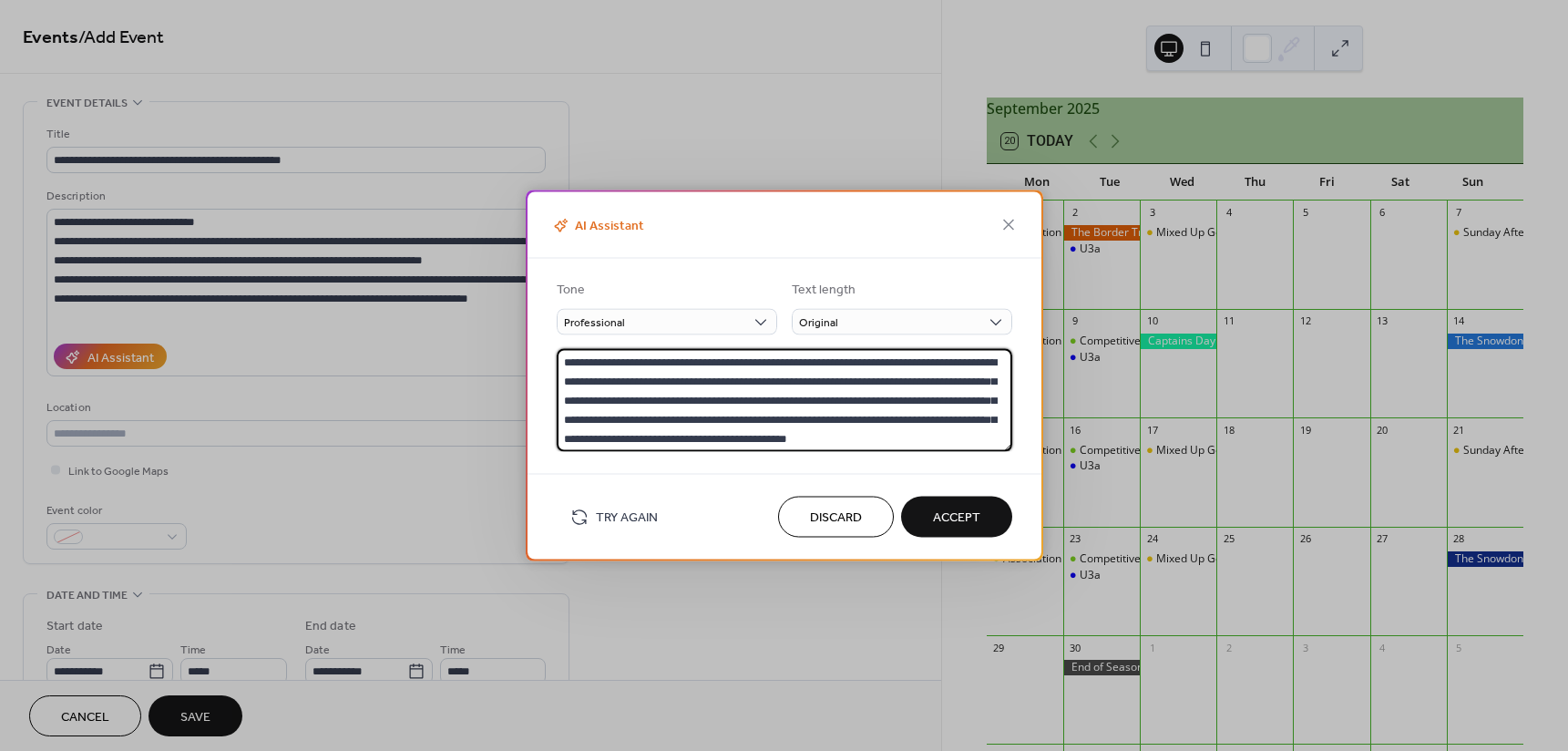click on "**********" at bounding box center [784, 400] 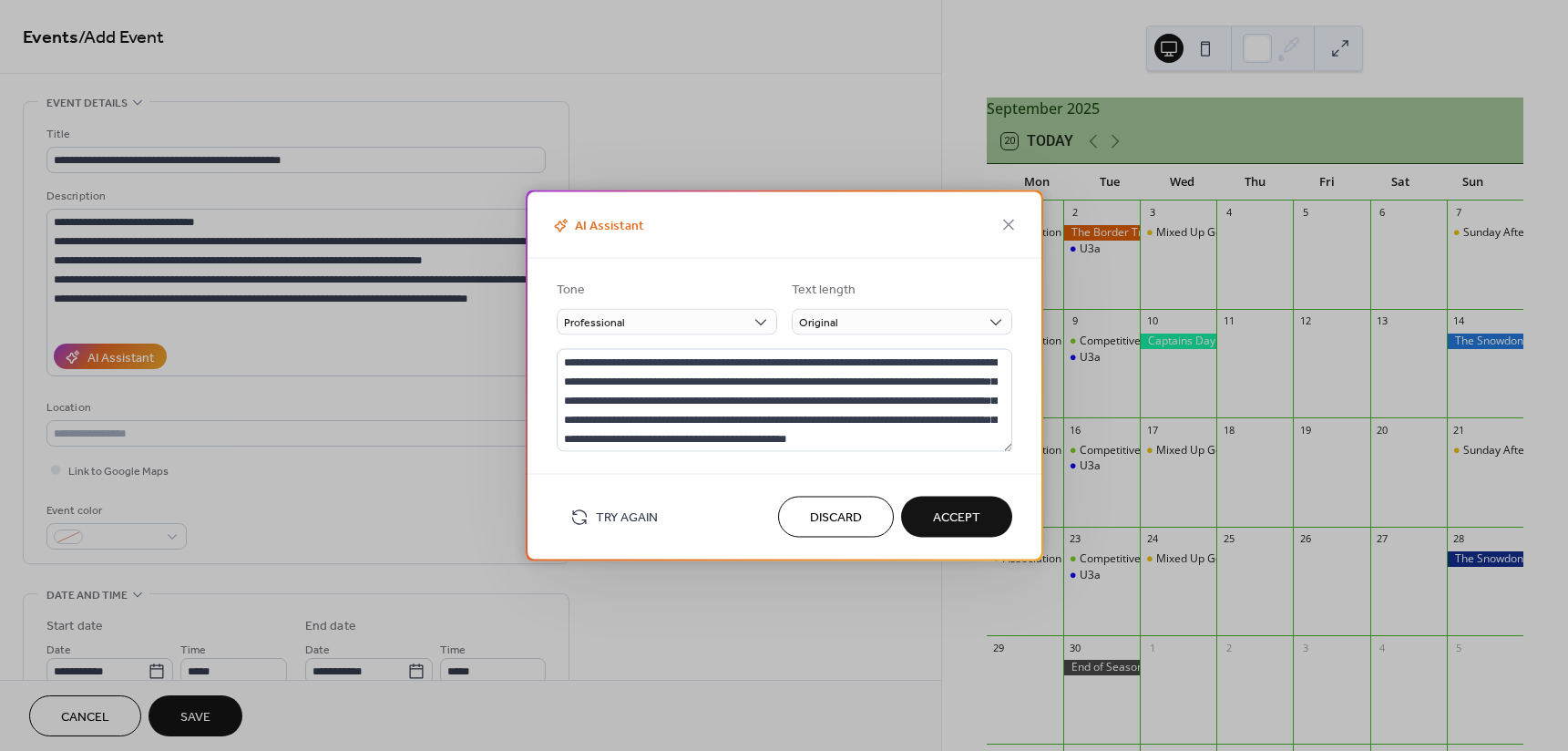 click on "Discard" at bounding box center [835, 518] 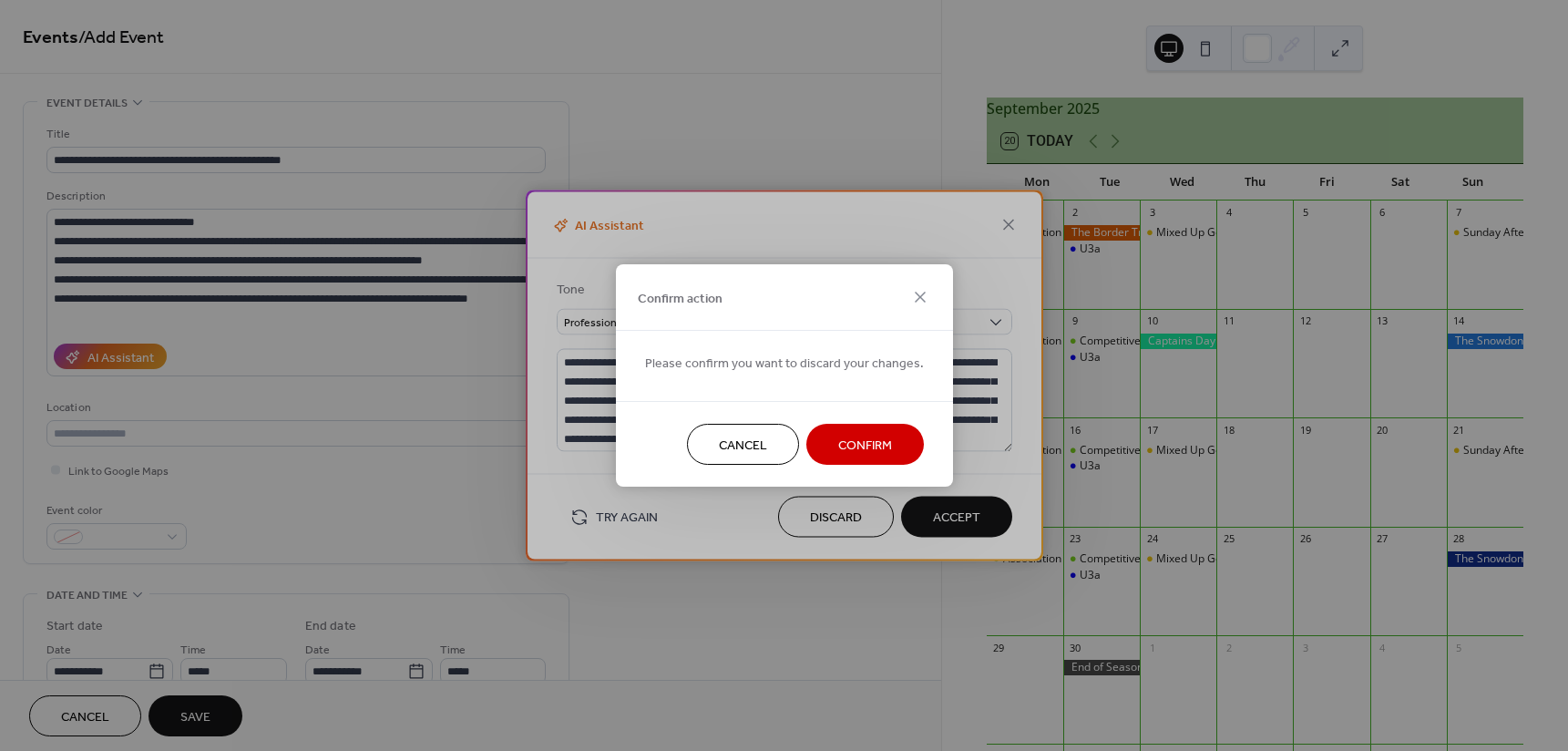 click on "Confirm" at bounding box center (865, 446) 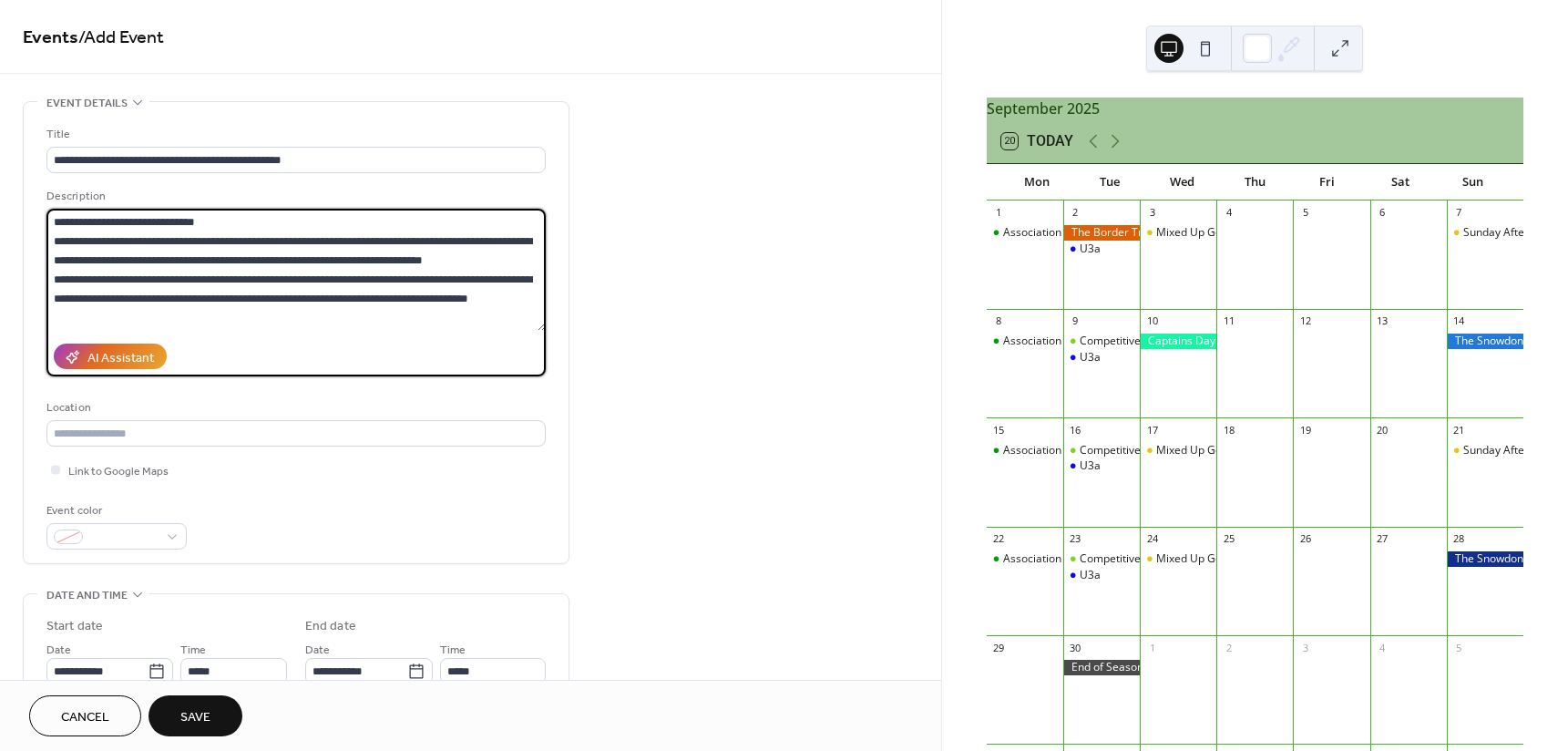 drag, startPoint x: 53, startPoint y: 276, endPoint x: 546, endPoint y: 348, distance: 498.2299 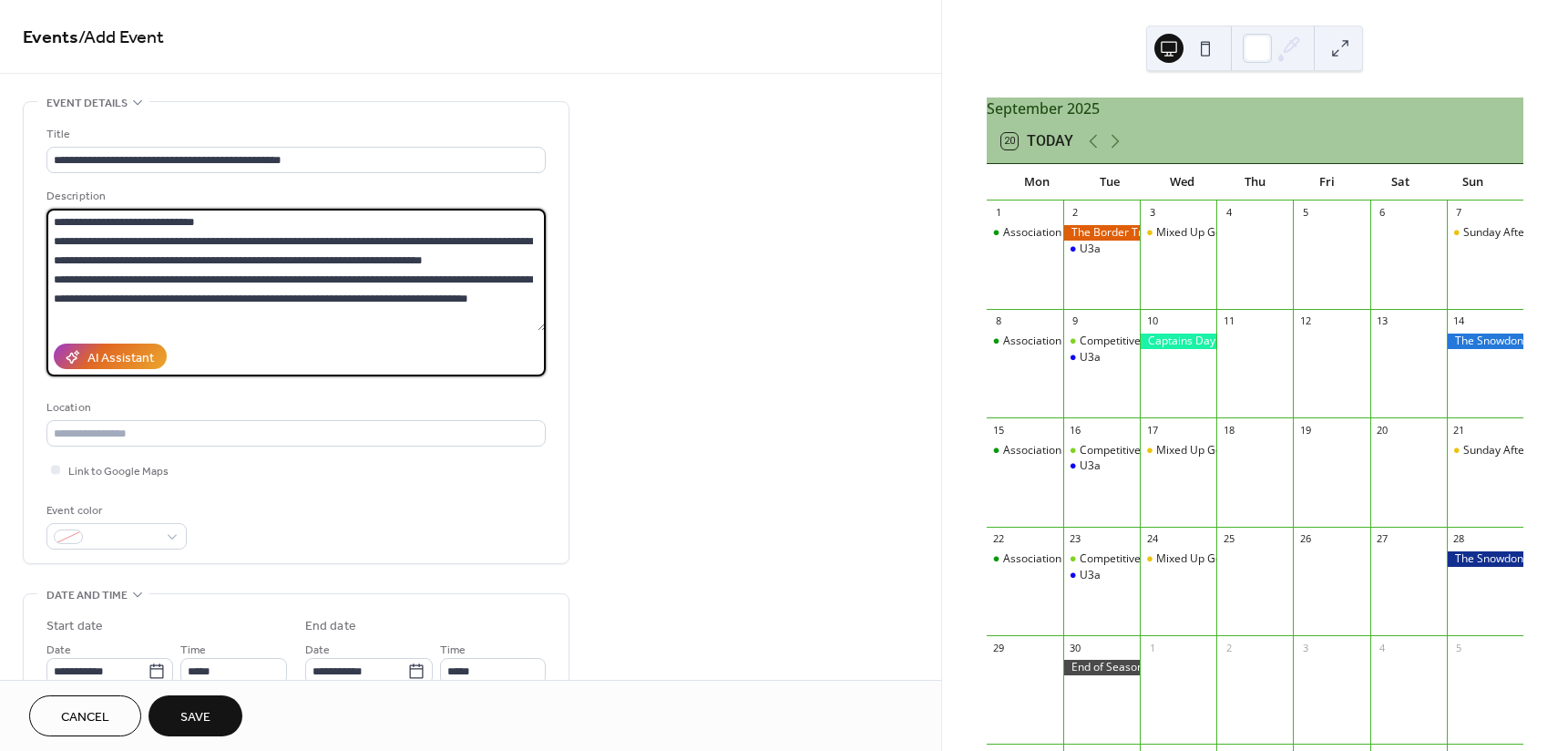 click on "**********" at bounding box center (296, 333) 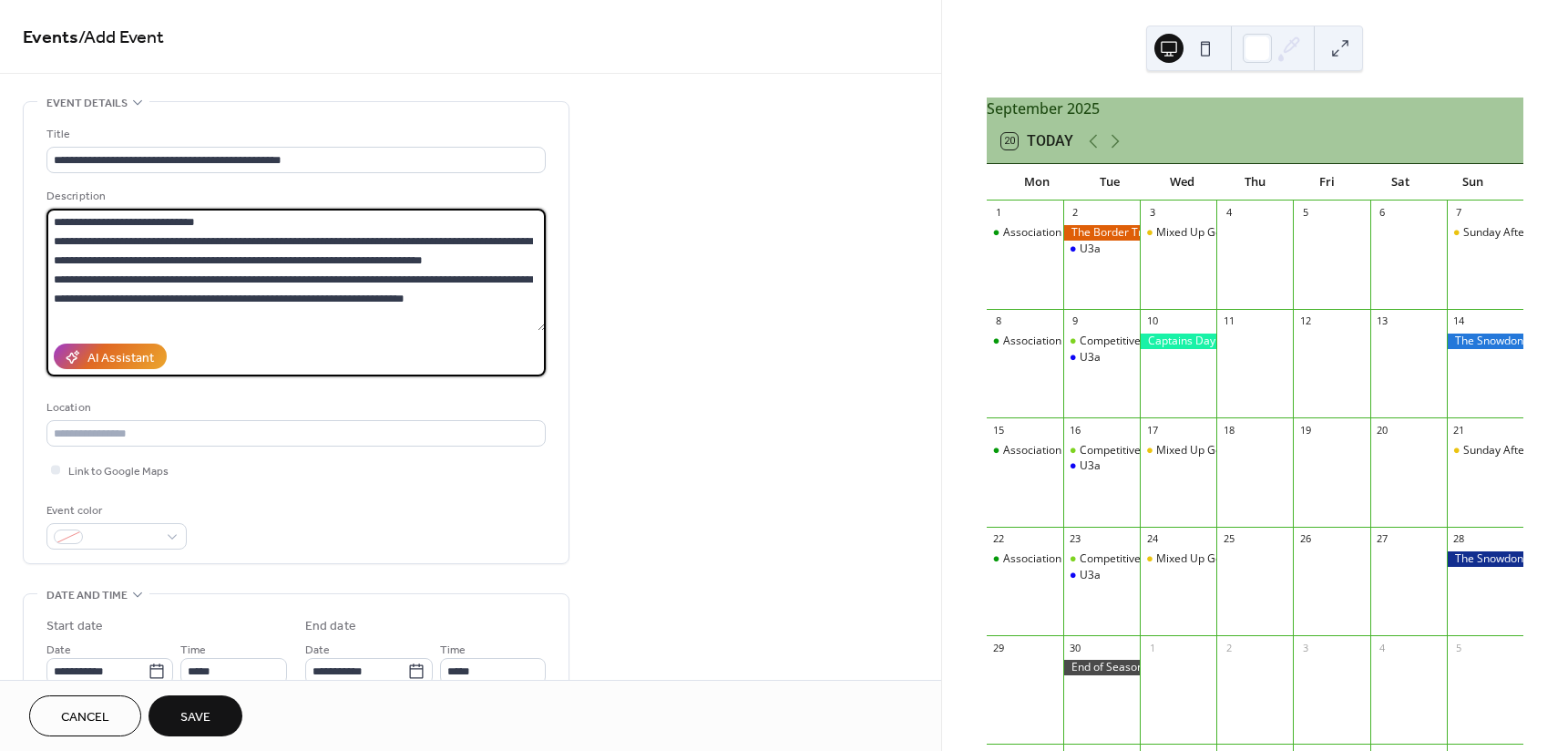 type on "**********" 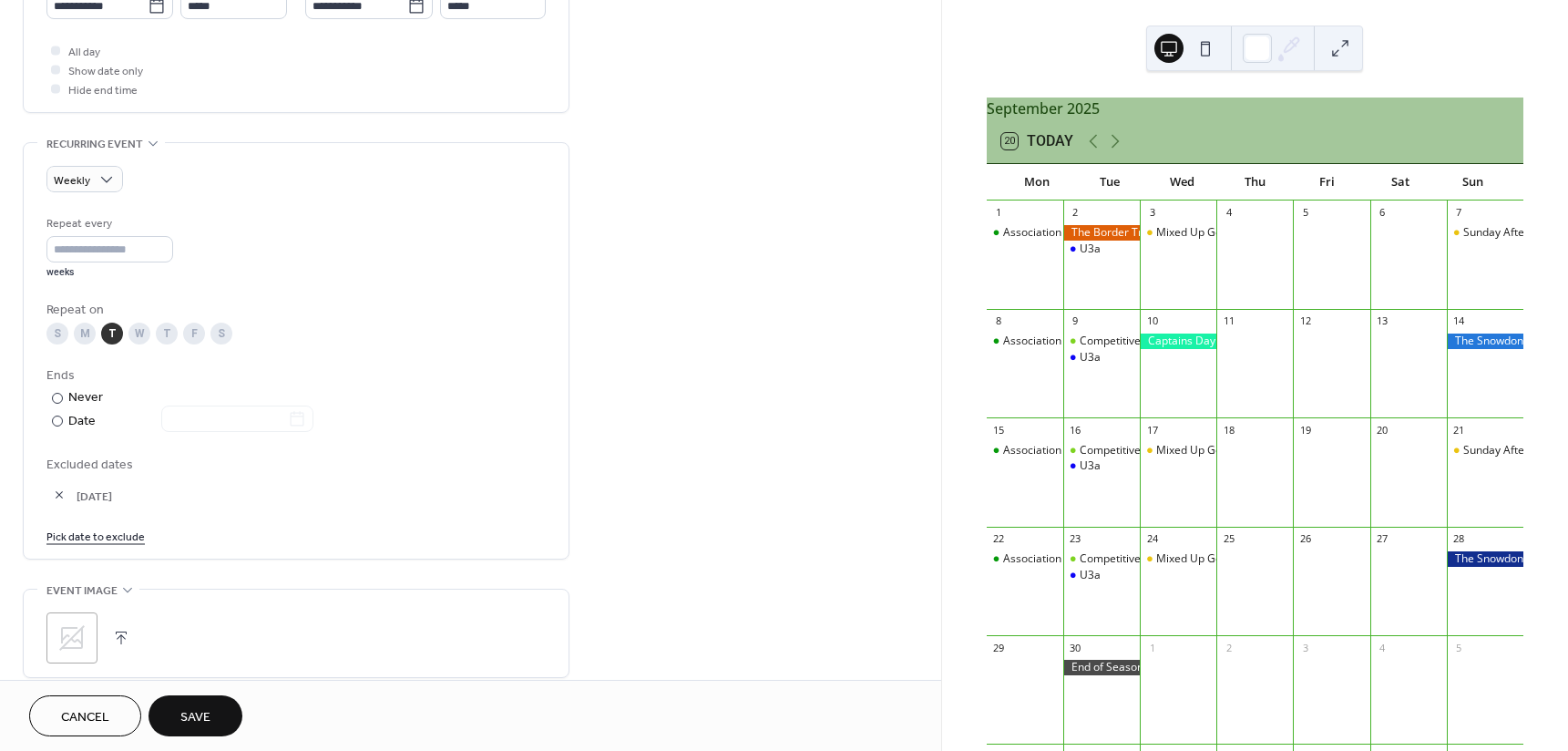 scroll, scrollTop: 192, scrollLeft: 0, axis: vertical 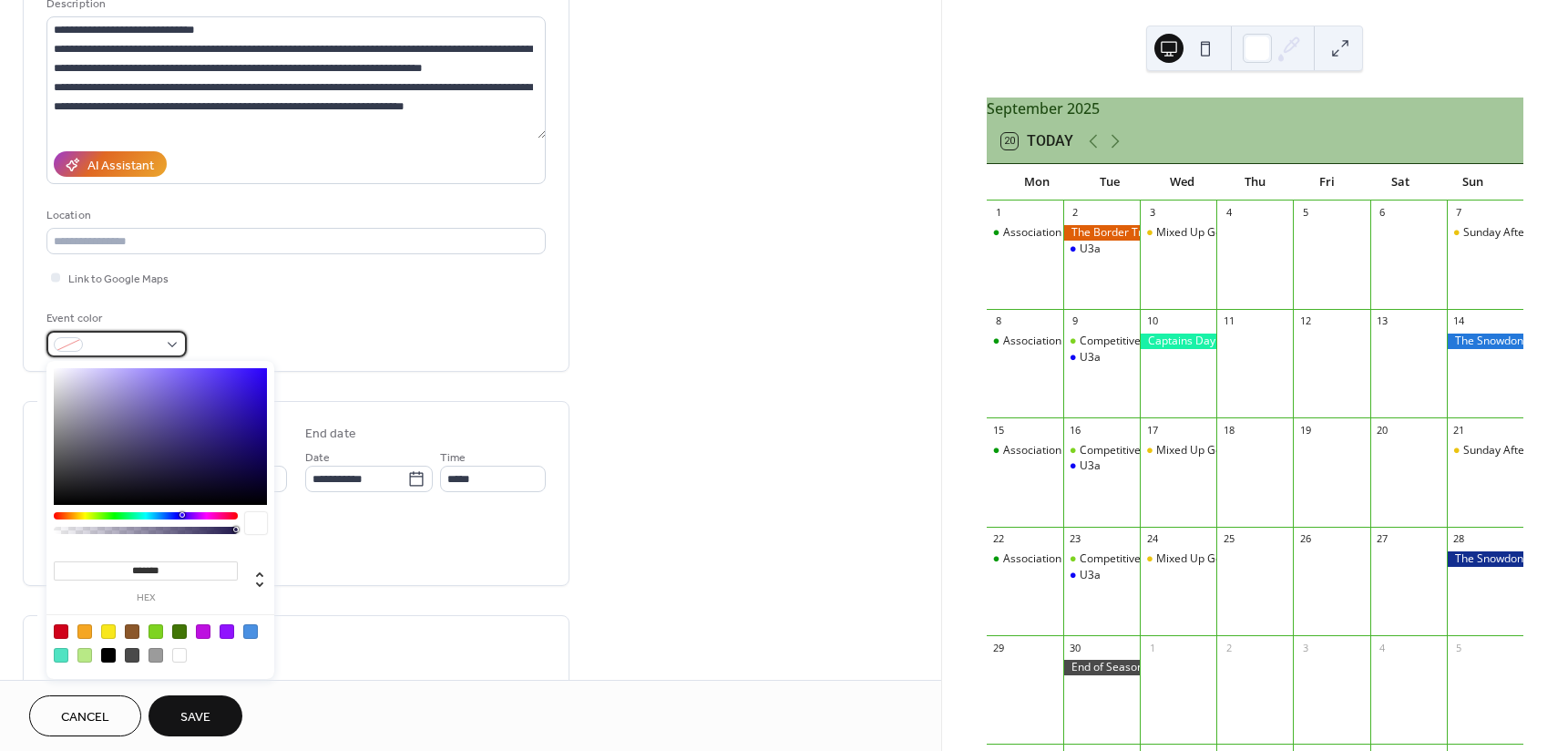 click at bounding box center [117, 344] 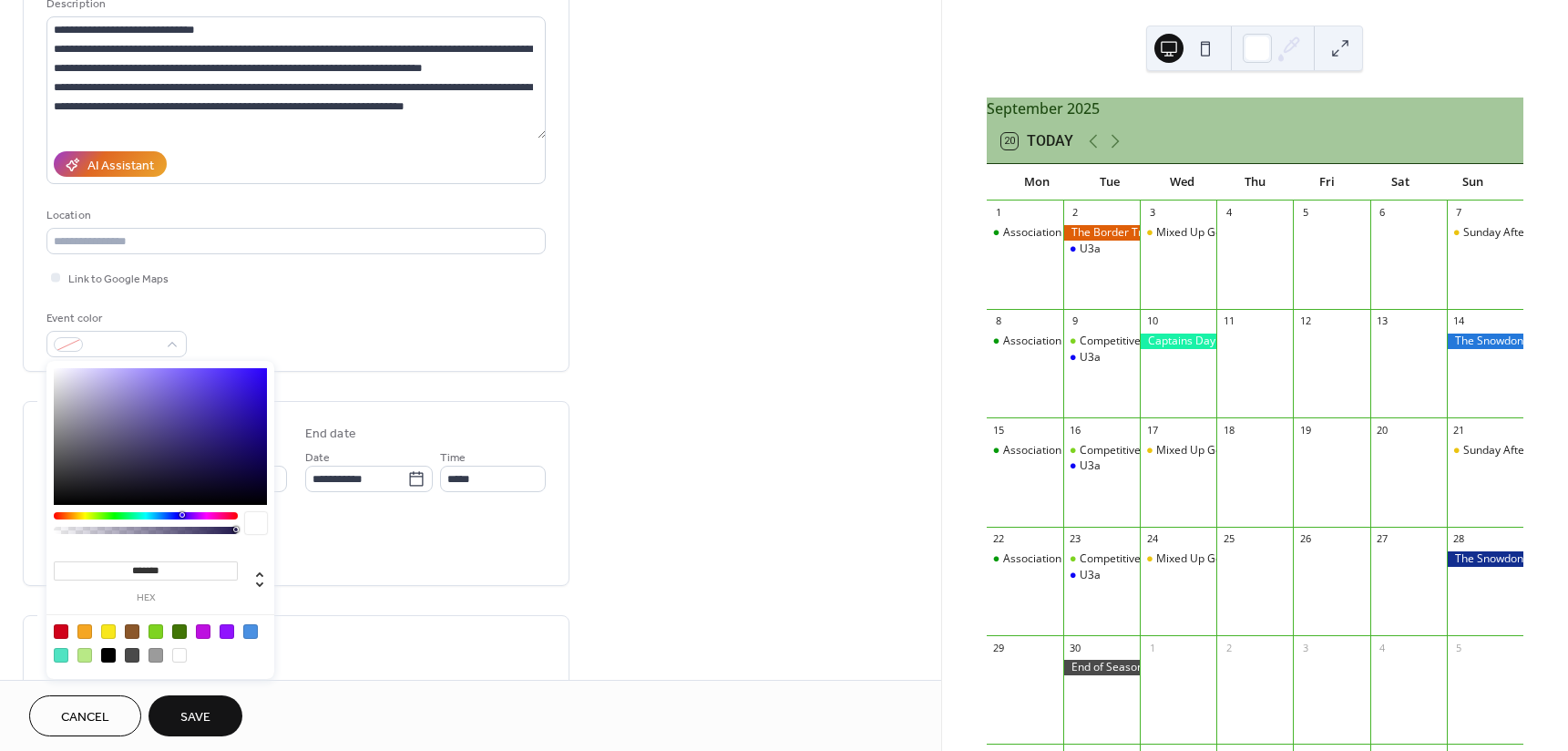 click at bounding box center [179, 632] 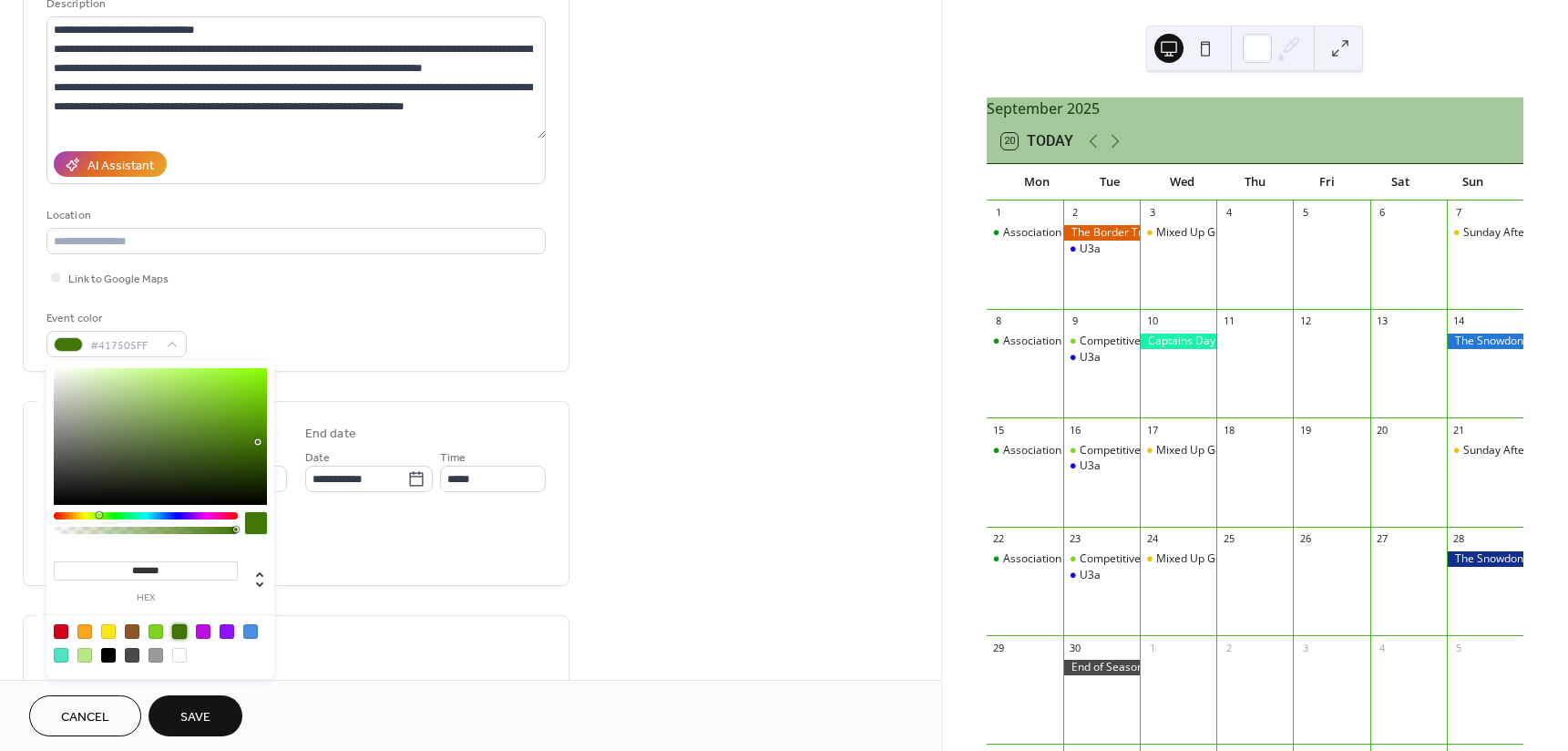 click on "Save" at bounding box center (195, 715) 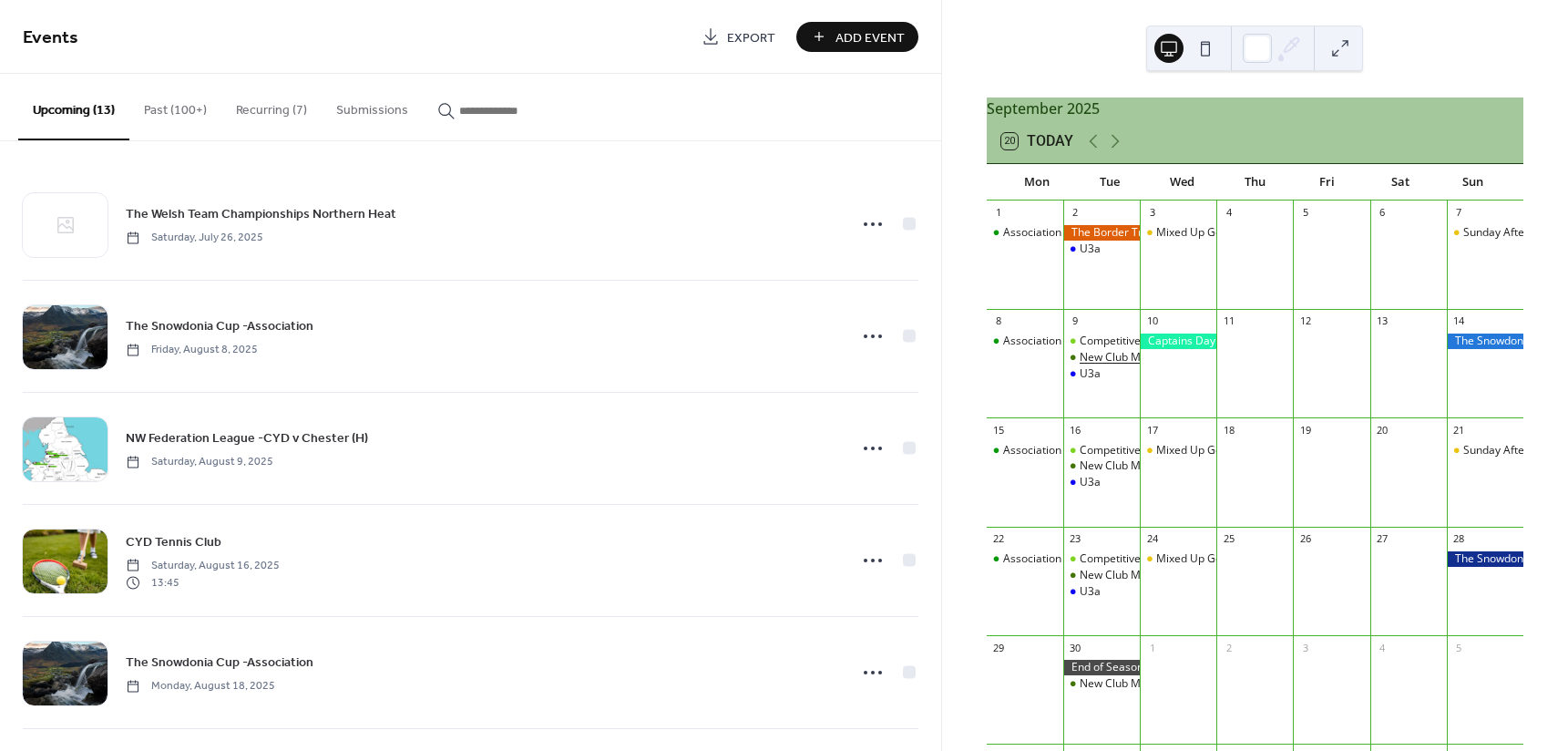 click on "New Club Member Intermediate Golf Training Session" at bounding box center [1216, 357] 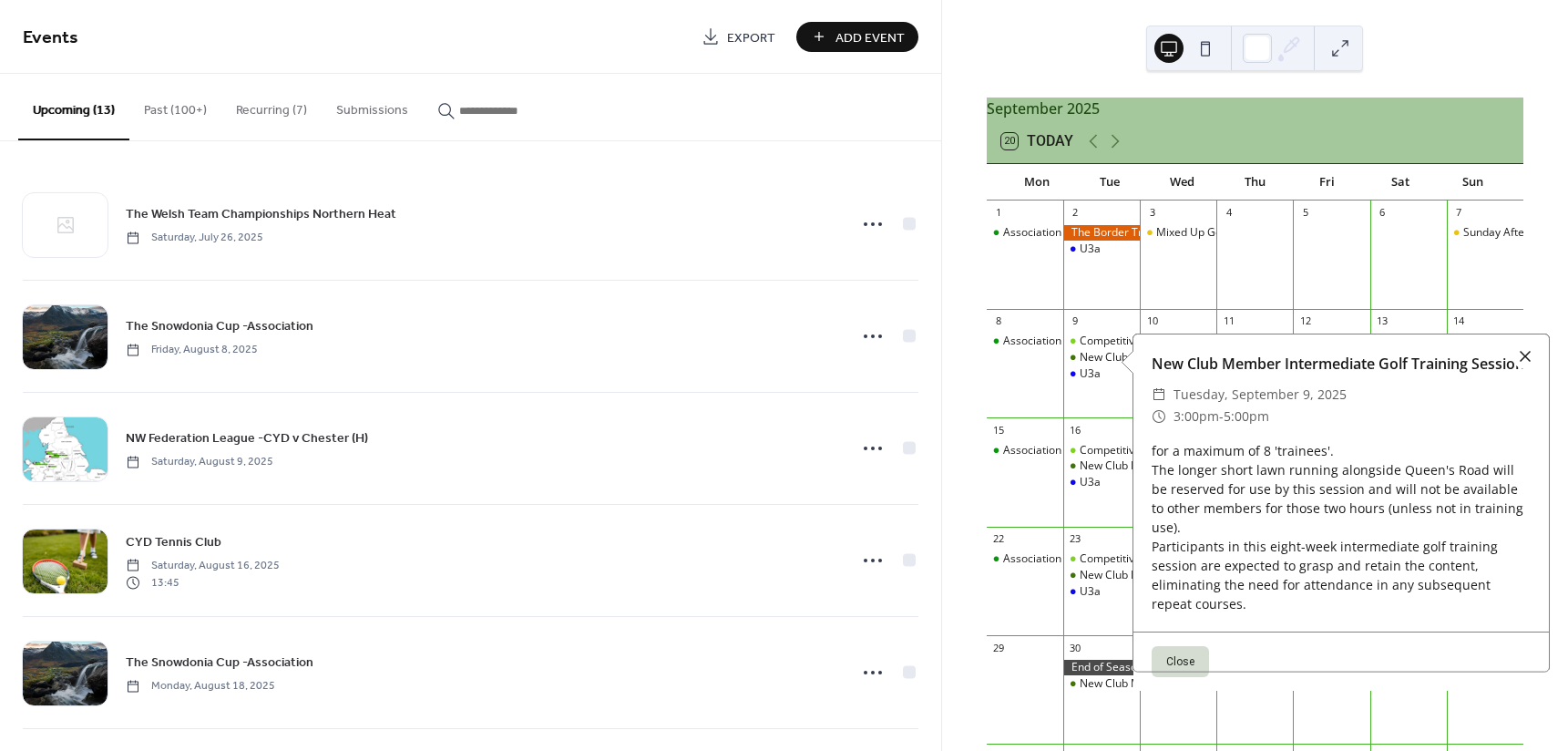 click at bounding box center [1525, 356] 